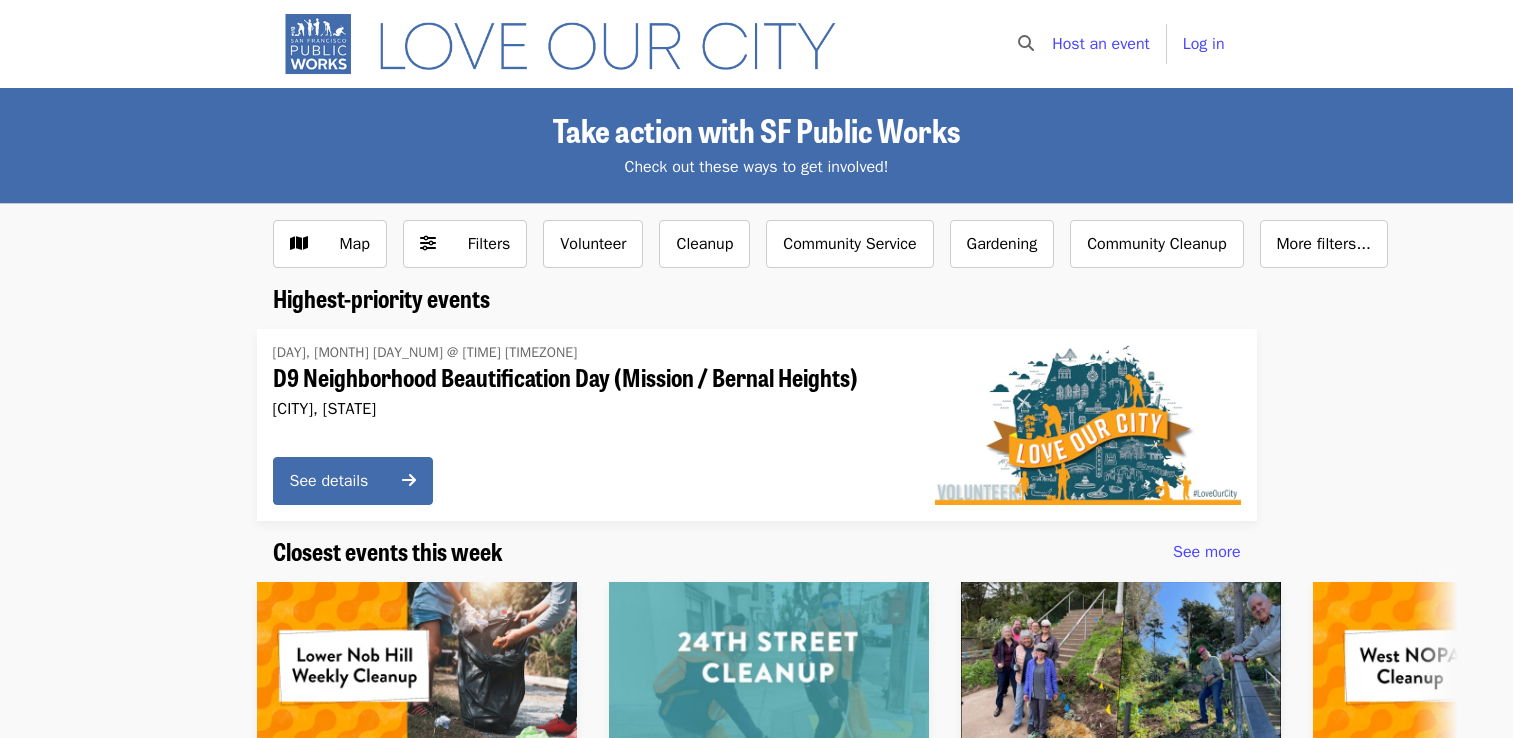 scroll, scrollTop: 159, scrollLeft: 0, axis: vertical 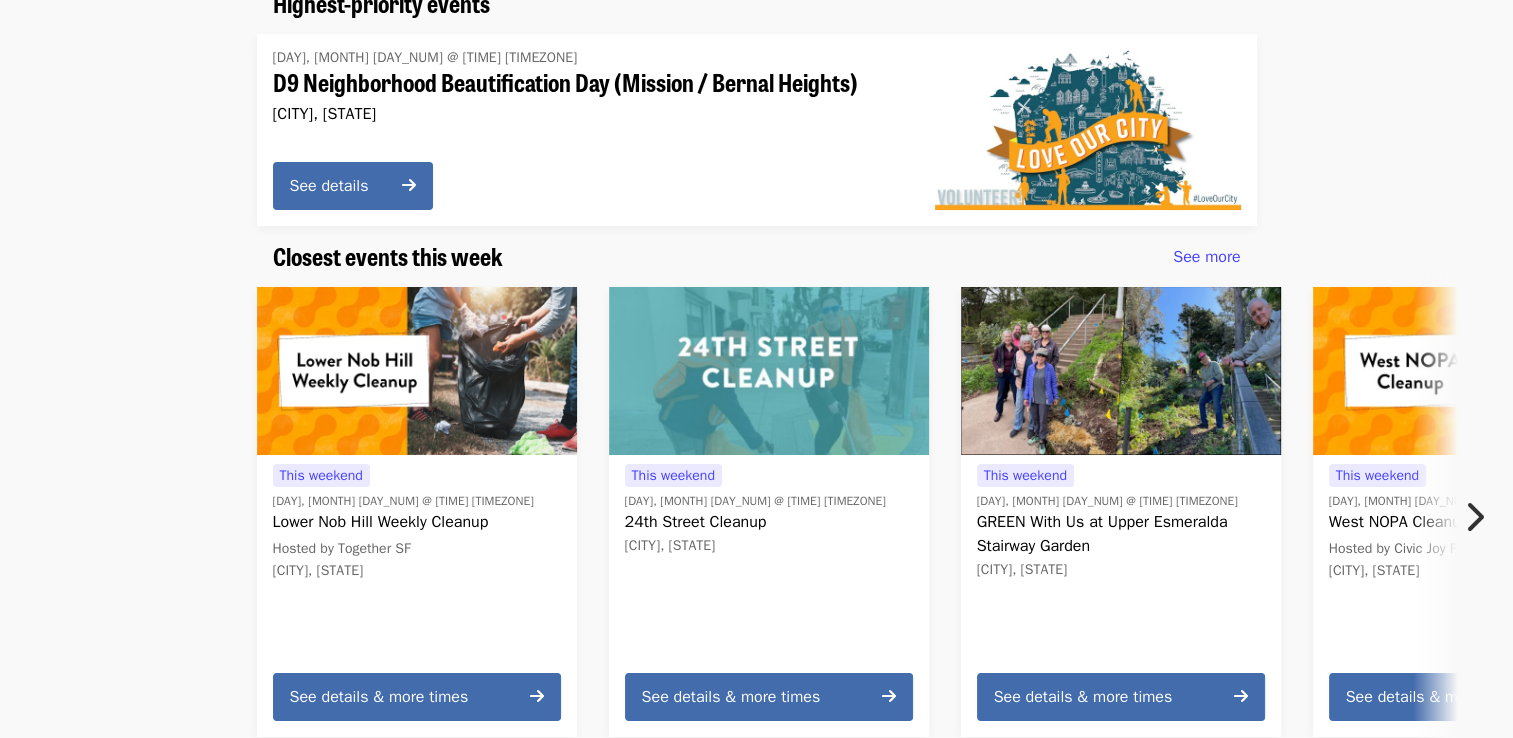 click at bounding box center (1474, 517) 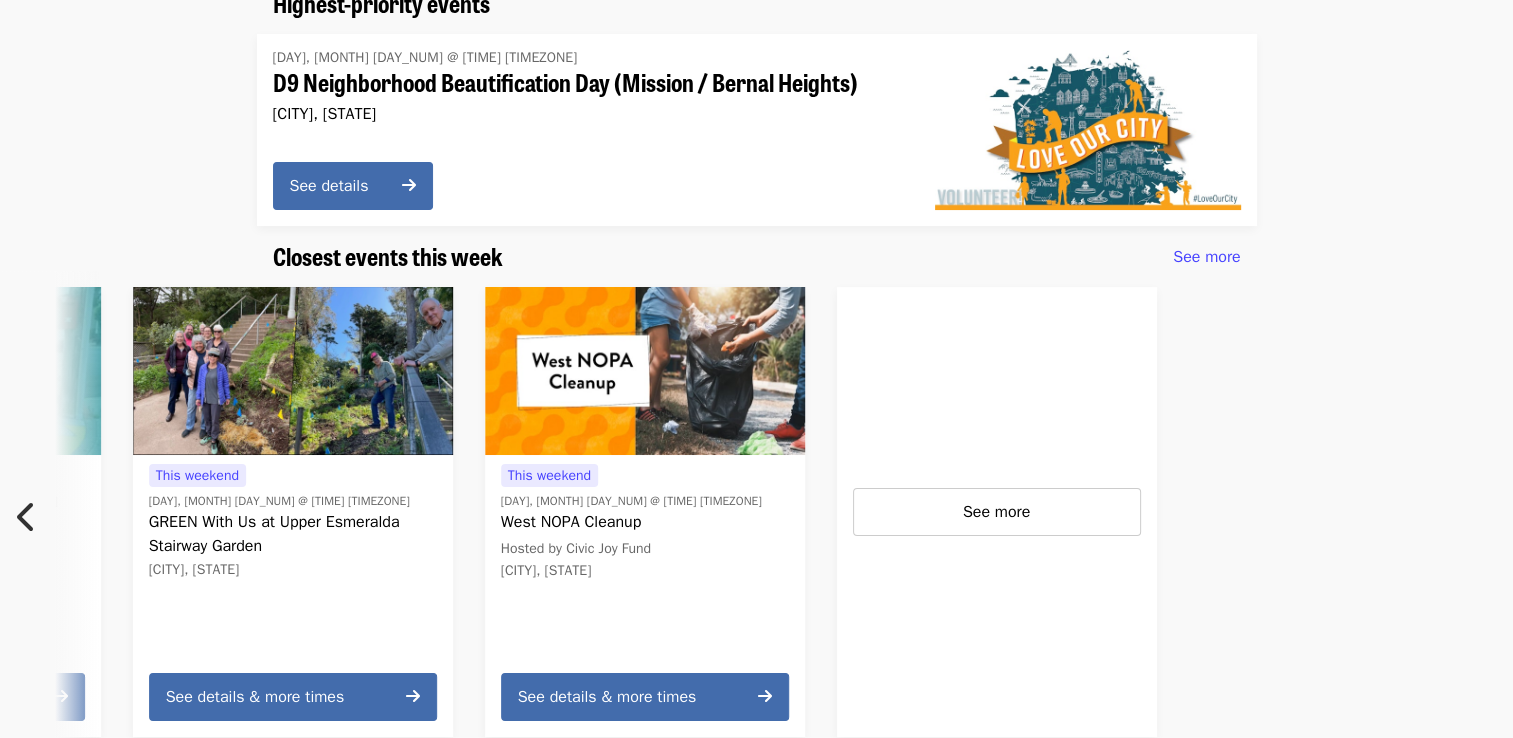 scroll, scrollTop: 0, scrollLeft: 896, axis: horizontal 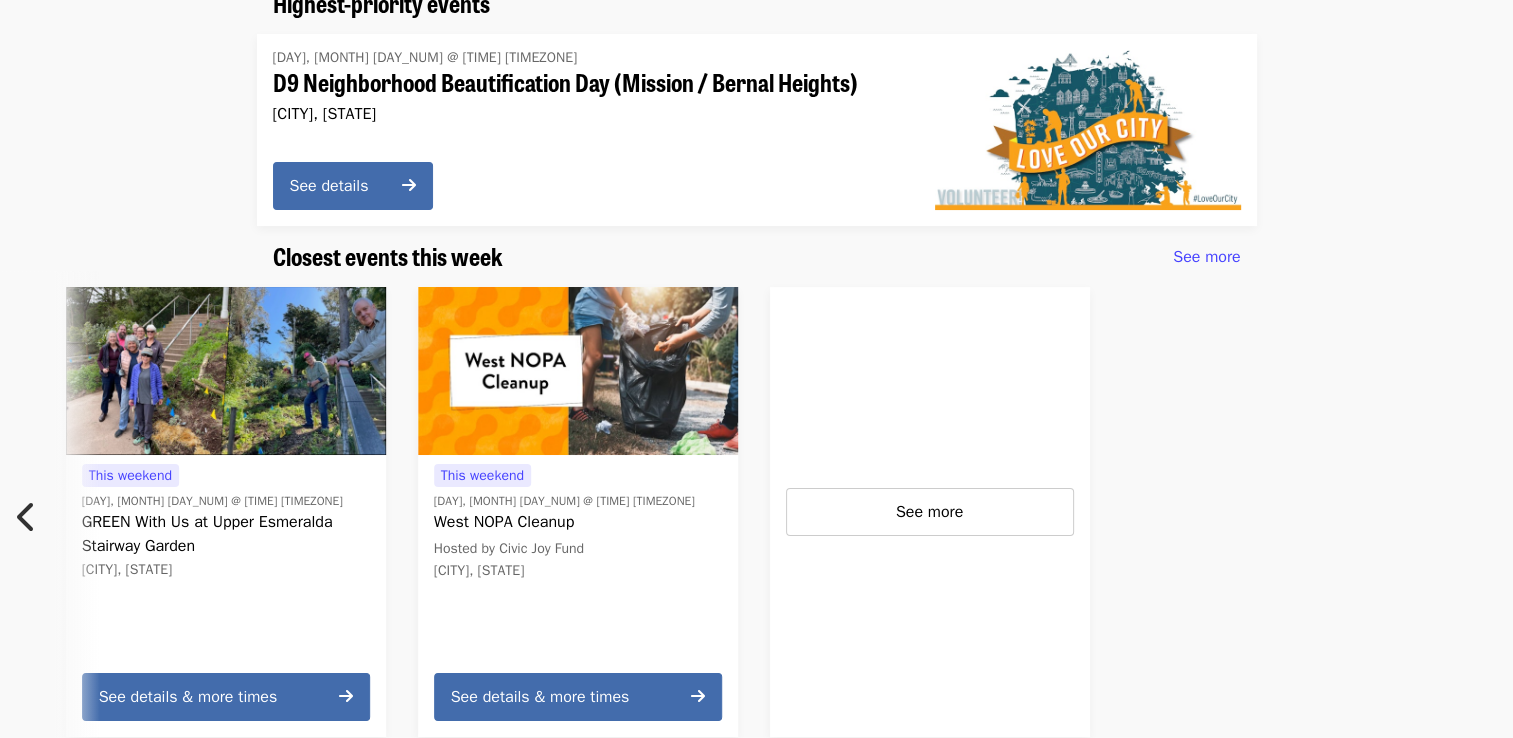 click at bounding box center [1333, 512] 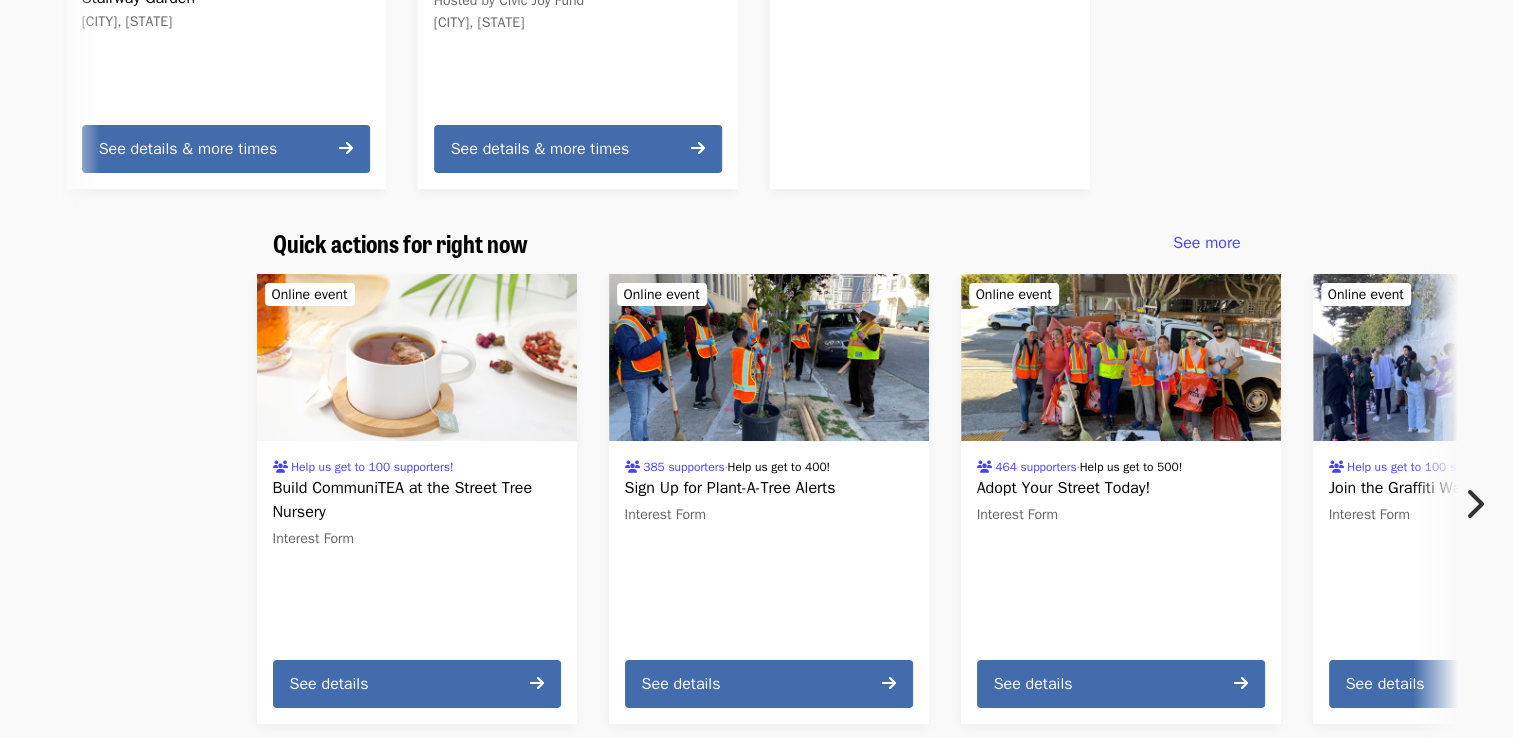 scroll, scrollTop: 849, scrollLeft: 0, axis: vertical 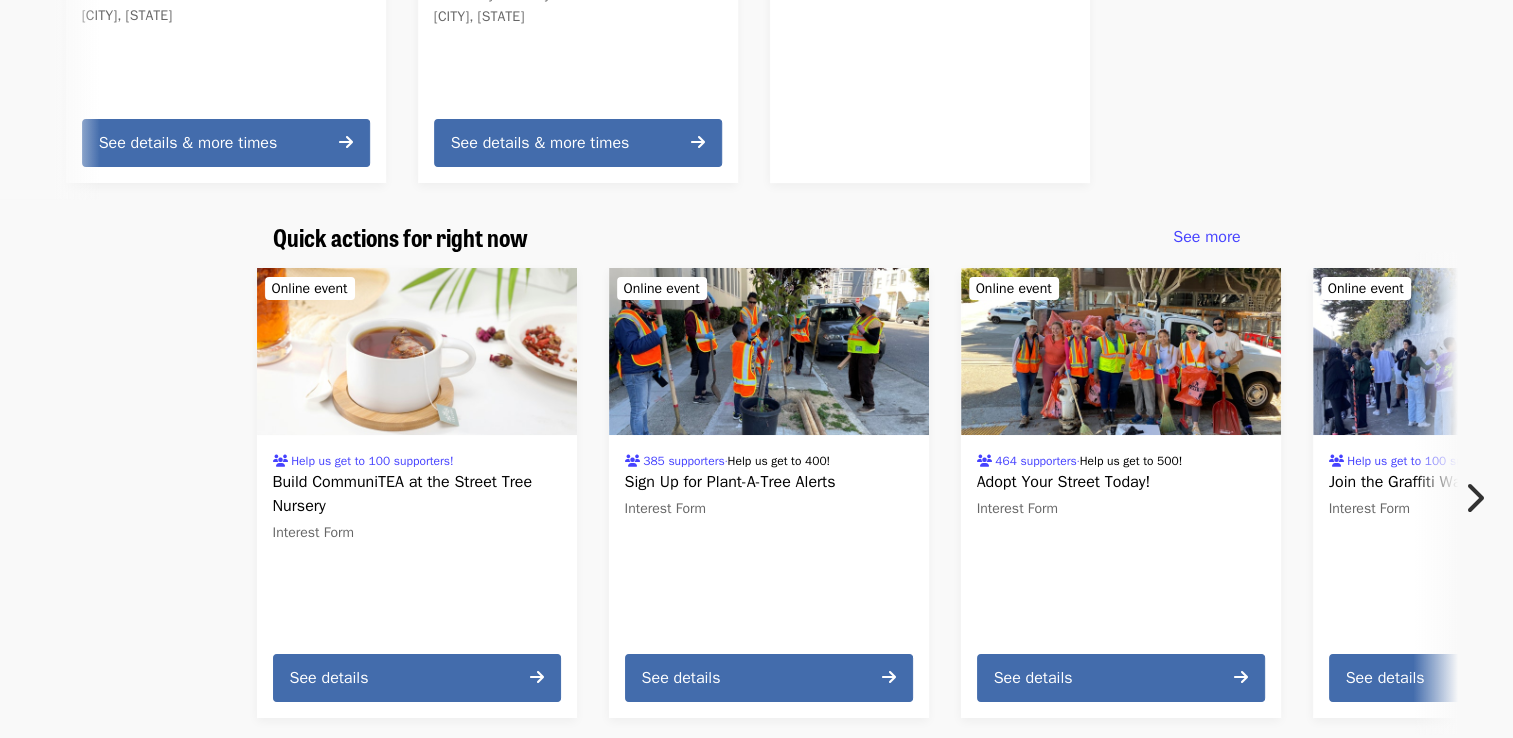 click at bounding box center [1474, 498] 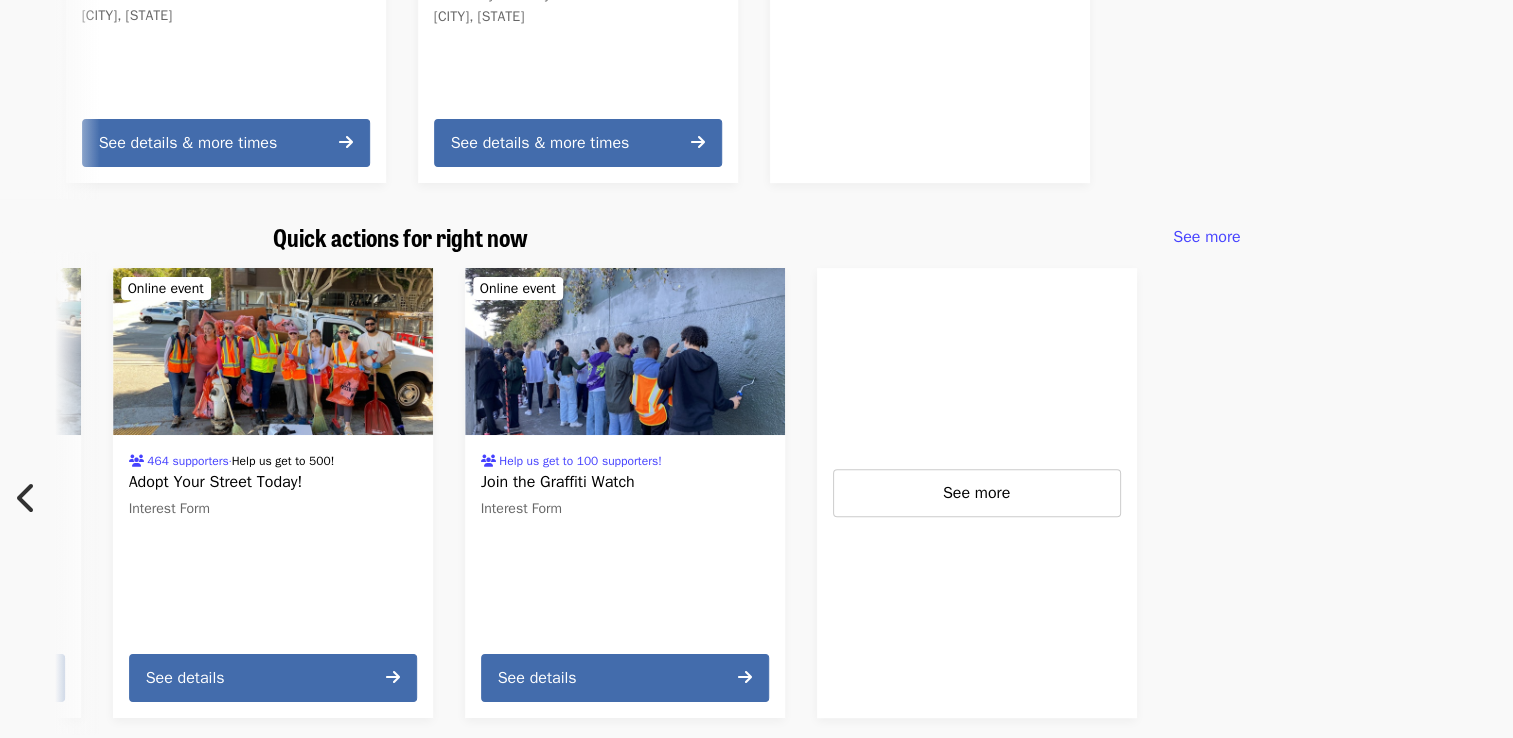 scroll, scrollTop: 0, scrollLeft: 896, axis: horizontal 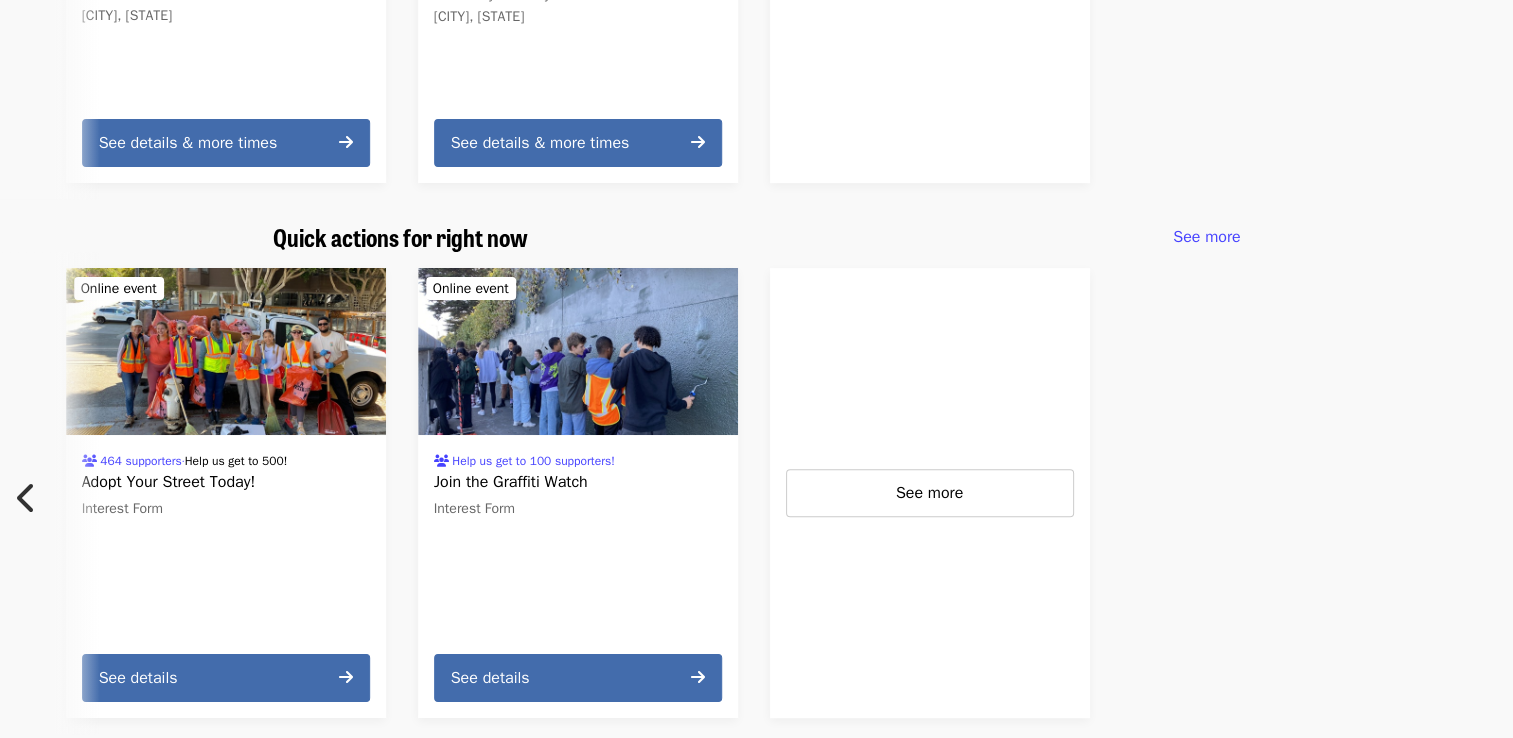 click at bounding box center [578, 352] 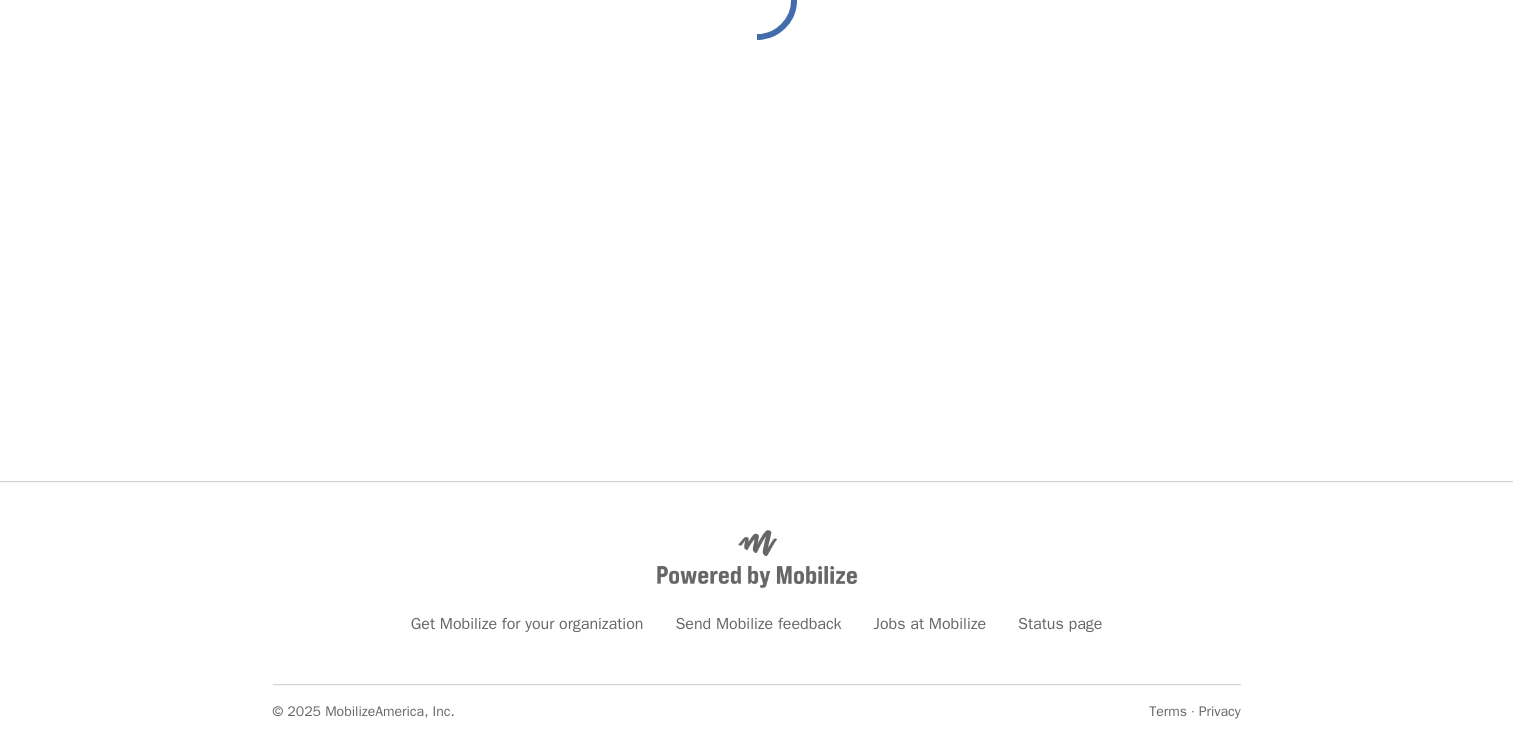 scroll, scrollTop: 0, scrollLeft: 0, axis: both 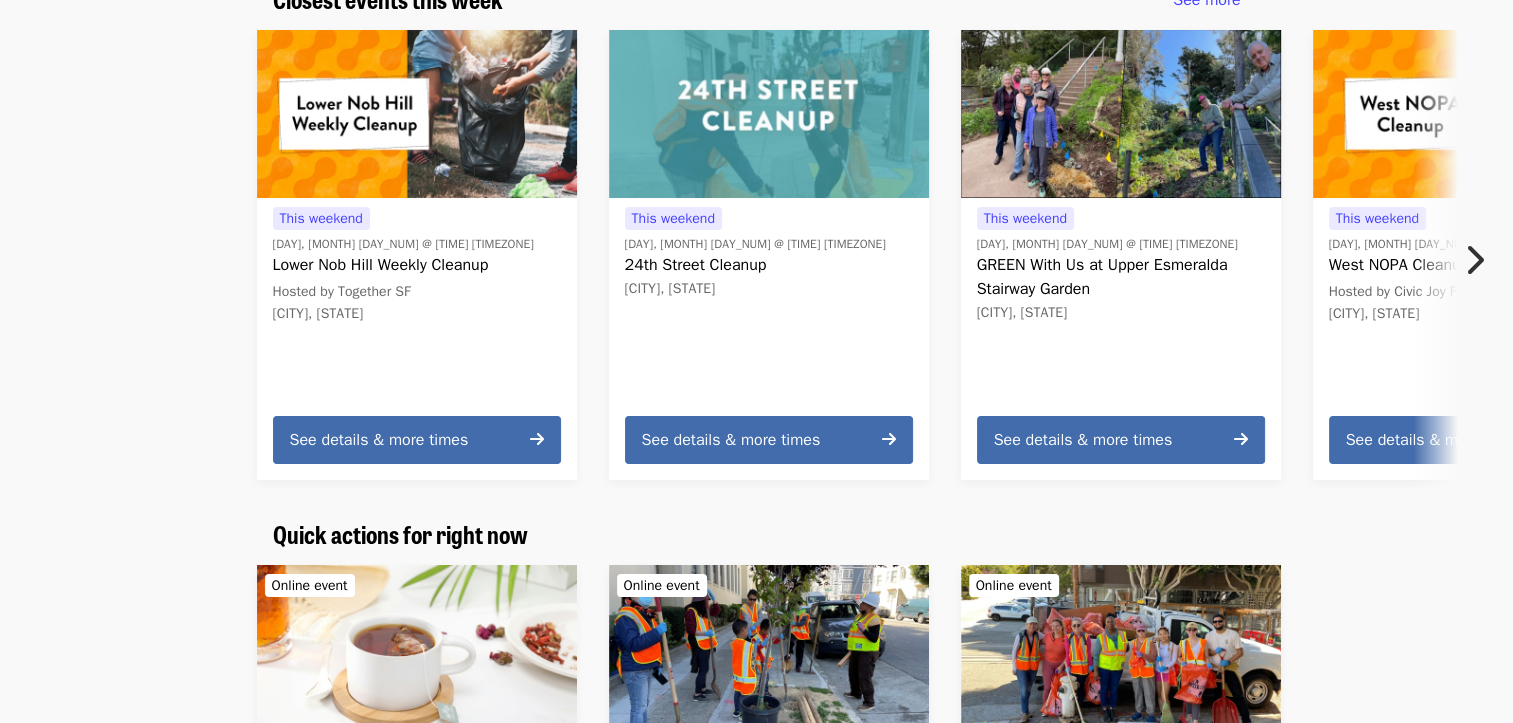 click at bounding box center [1474, 260] 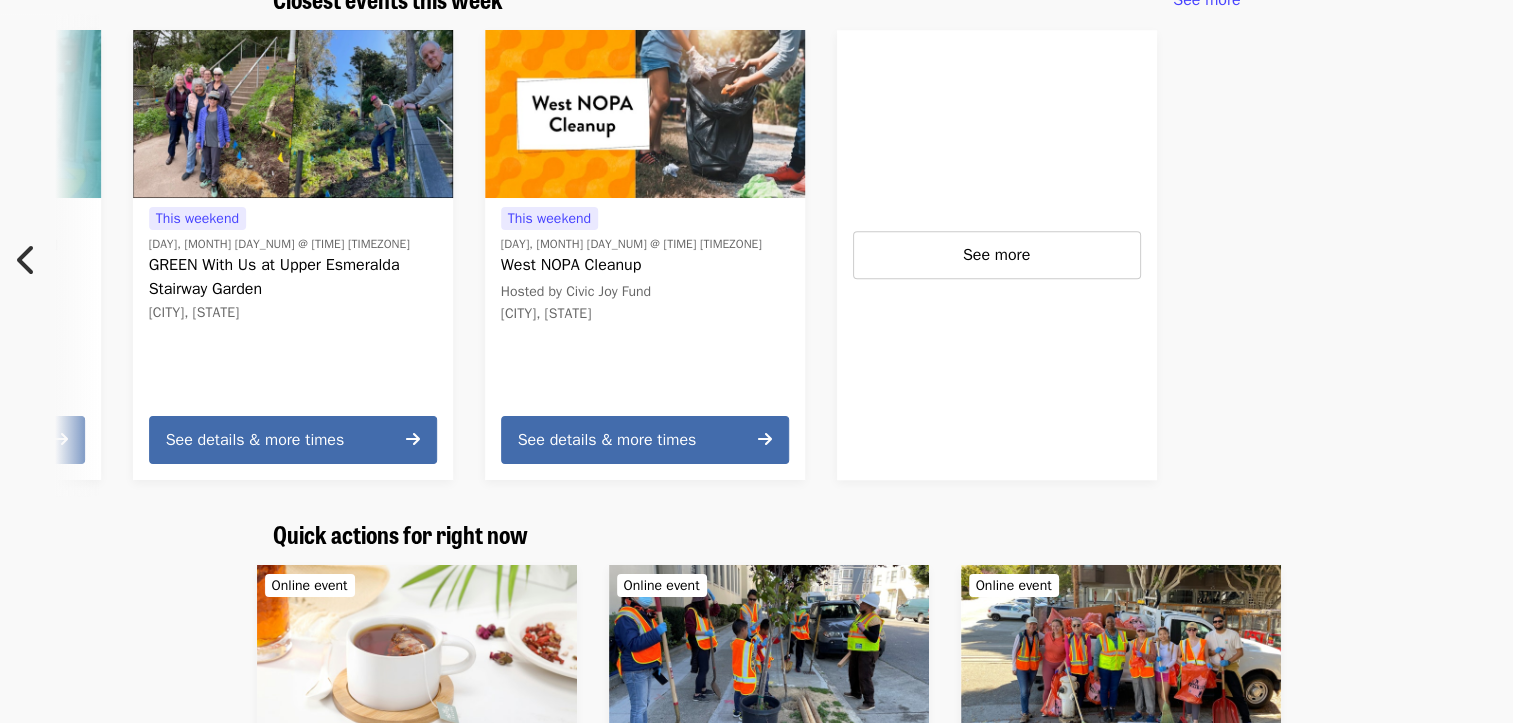 scroll, scrollTop: 0, scrollLeft: 896, axis: horizontal 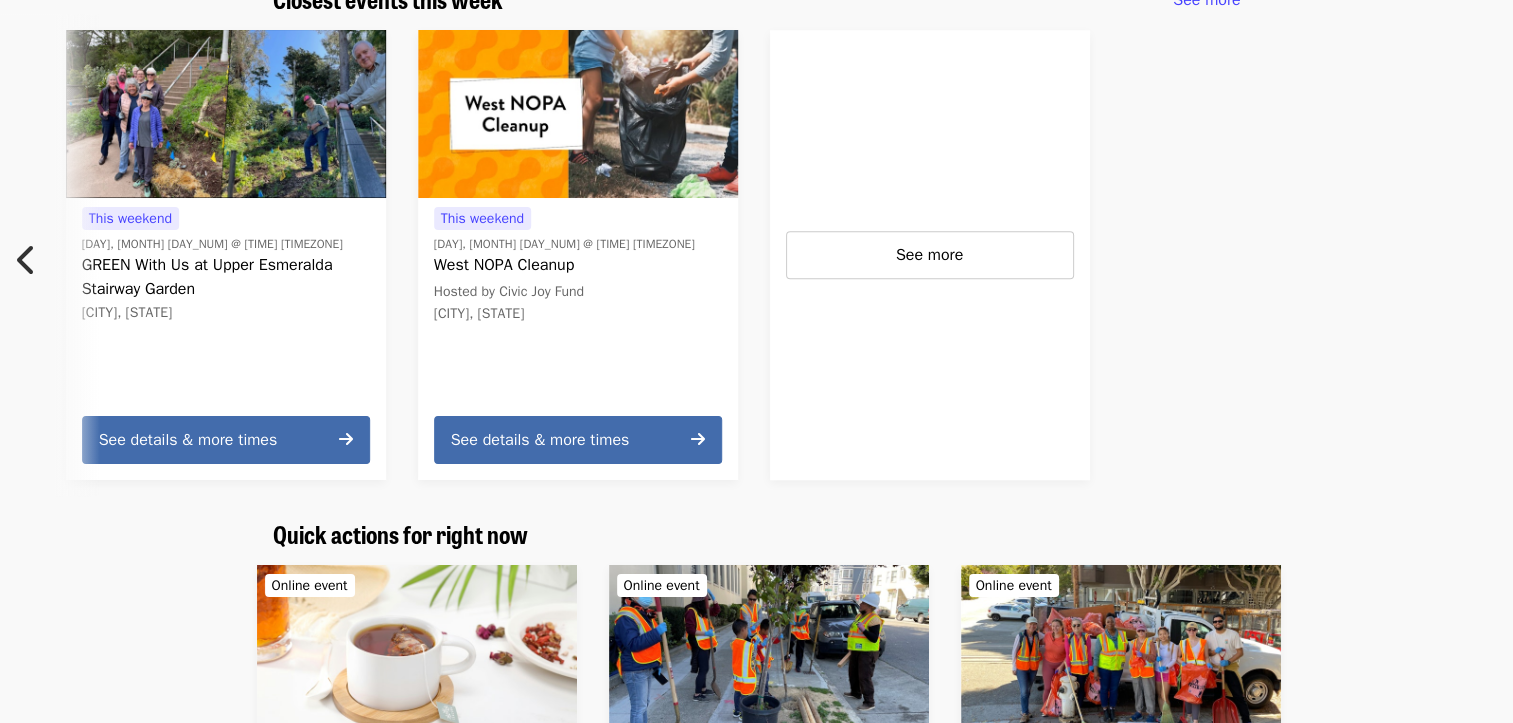 click at bounding box center (578, 114) 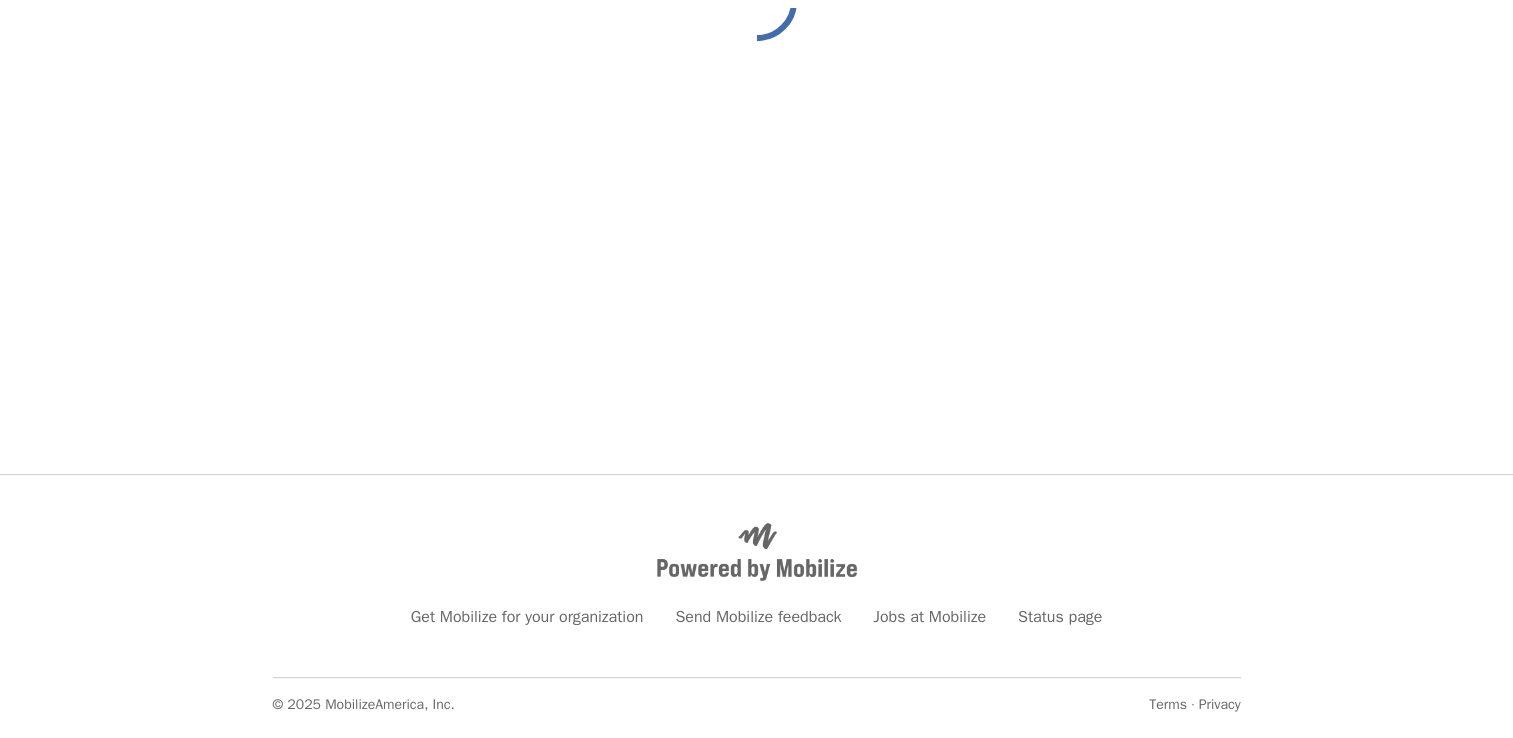scroll, scrollTop: 0, scrollLeft: 0, axis: both 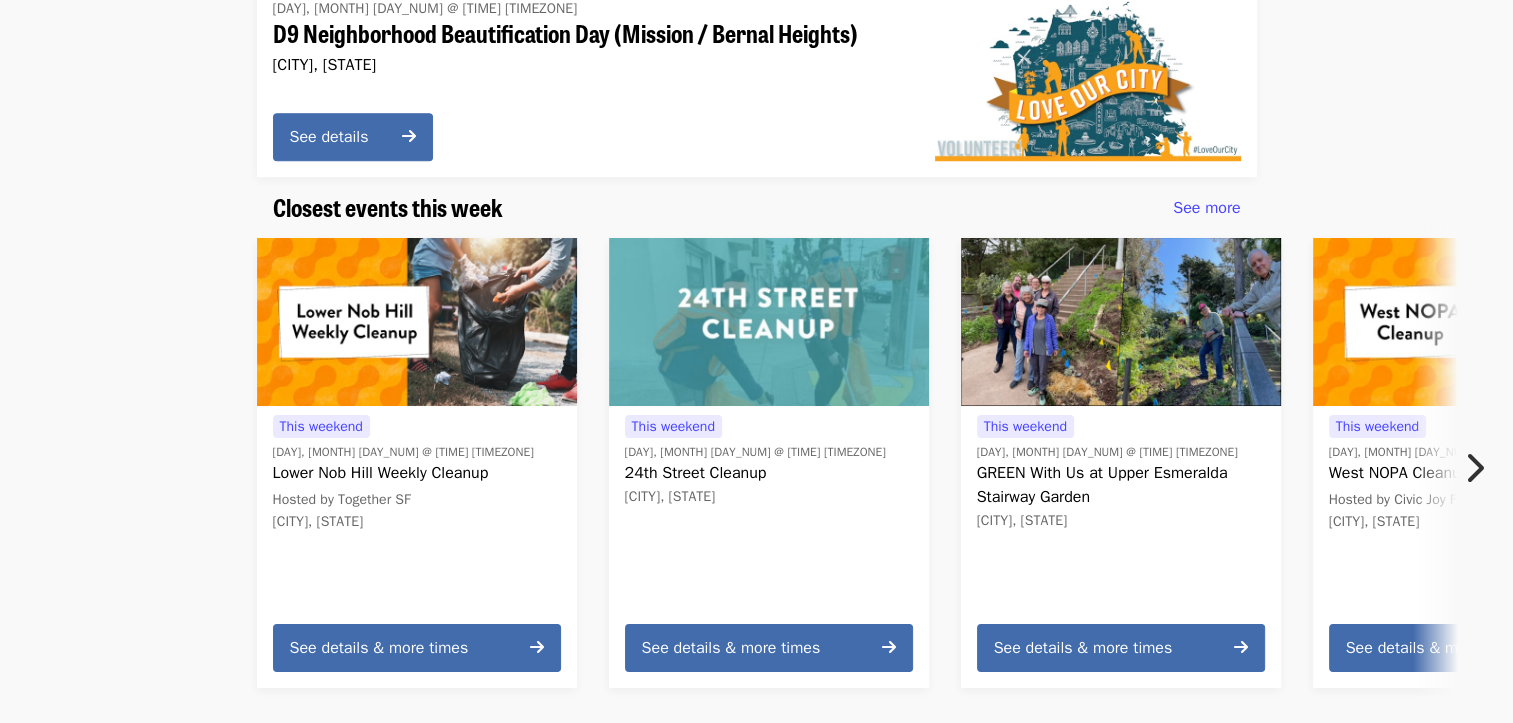 click at bounding box center [1474, 468] 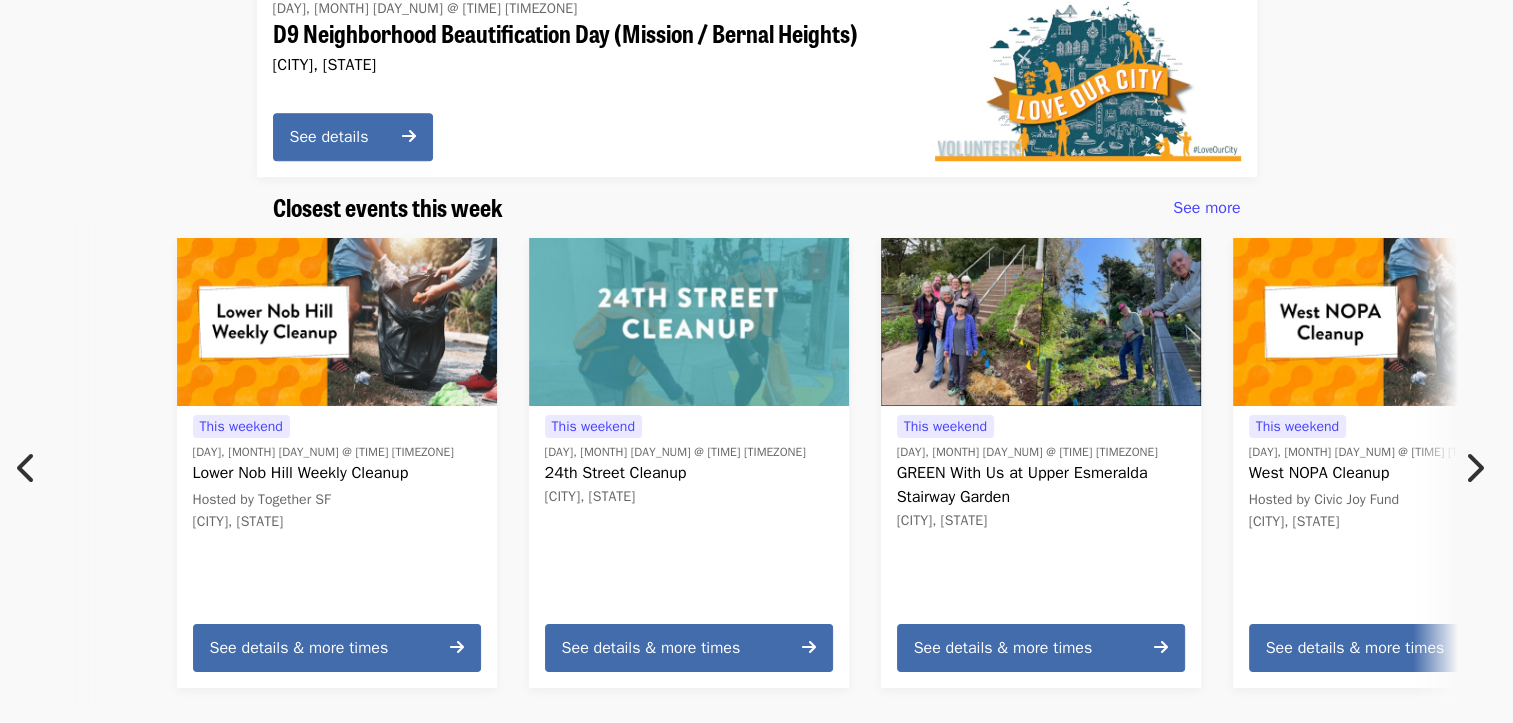 click at bounding box center (1474, 468) 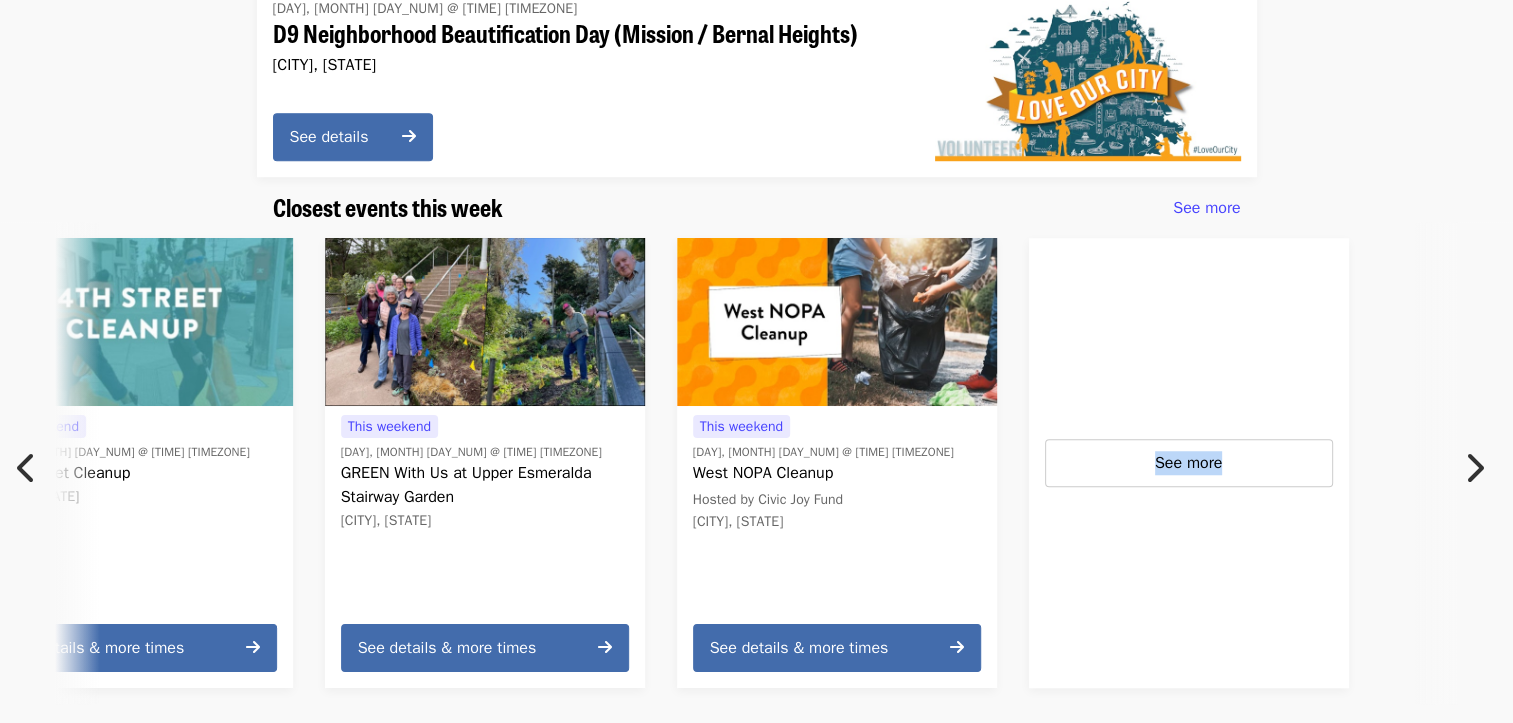 click on "This weekend Sun, Jul 20 @ 9:45am PDT Lower Nob Hill Weekly Cleanup Hosted by Together SF San Francisco, CA See details & more times   This weekend Sat, Jul 19 @ 11am PDT 24th Street Cleanup San Francisco, CA See details & more times   This weekend Sat, Jul 19 @ 10am PDT GREEN With Us at Upper Esmeralda Stairway Garden San Francisco, CA See details & more times   This weekend Sun, Jul 20 @ 9am PDT West NOPA Cleanup Hosted by Civic Joy Fund San Francisco, CA See details & more times See more" at bounding box center (748, 463) 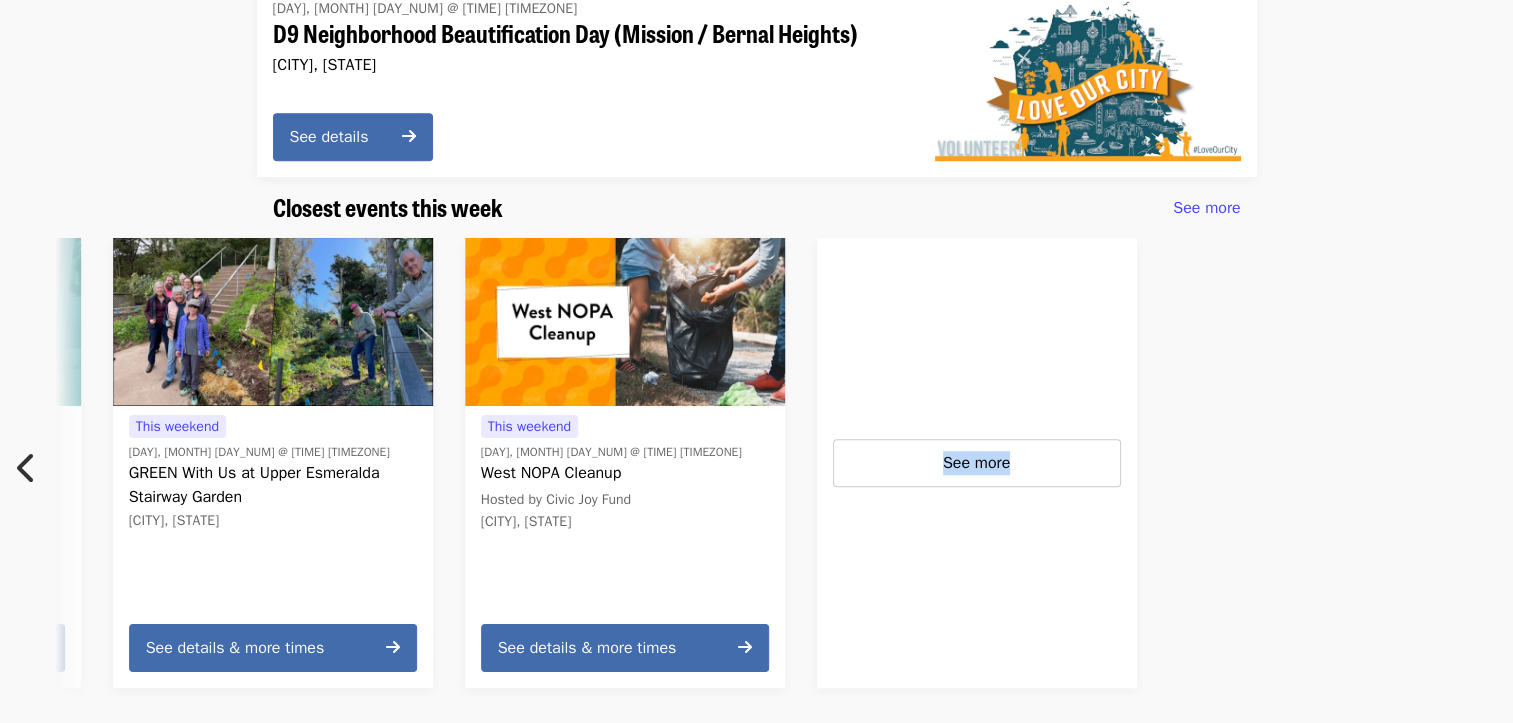 scroll, scrollTop: 0, scrollLeft: 896, axis: horizontal 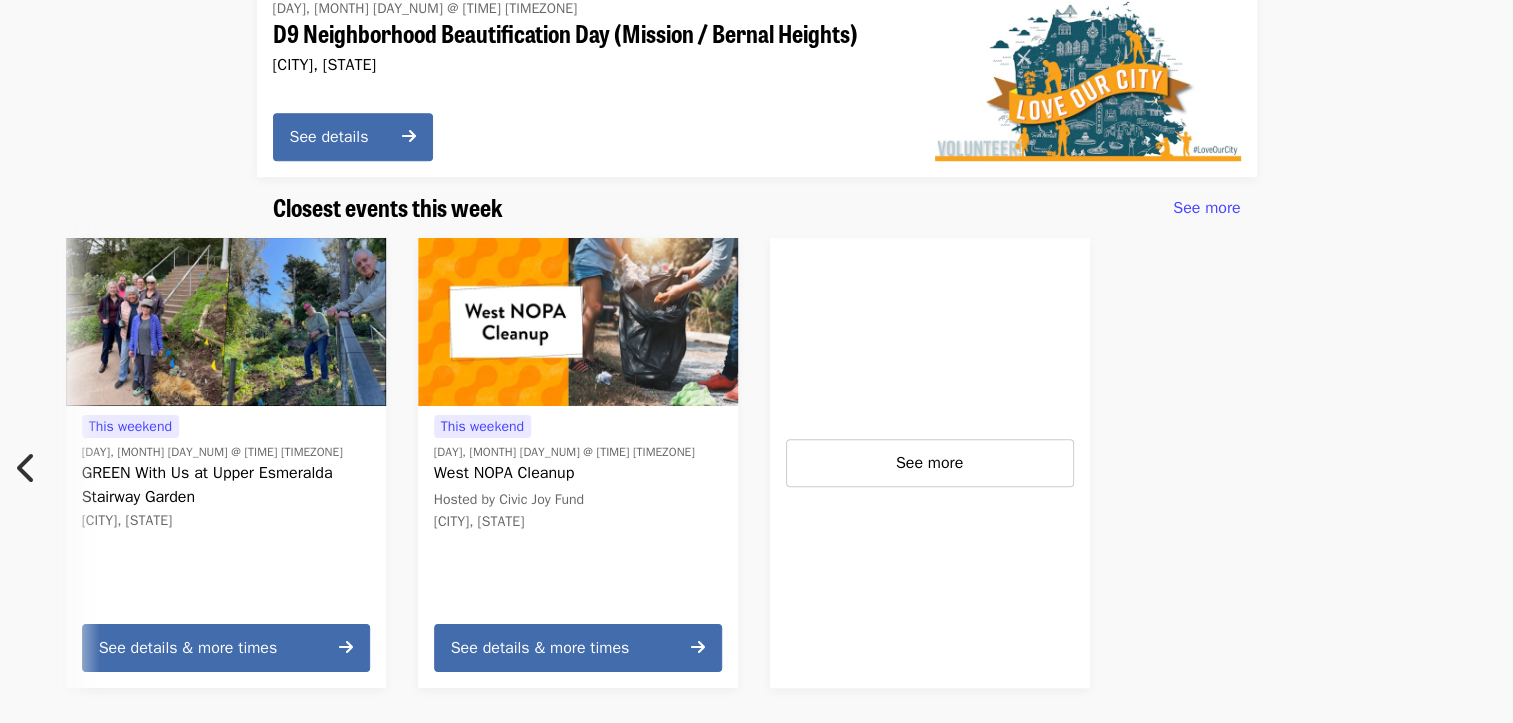 click at bounding box center (1333, 463) 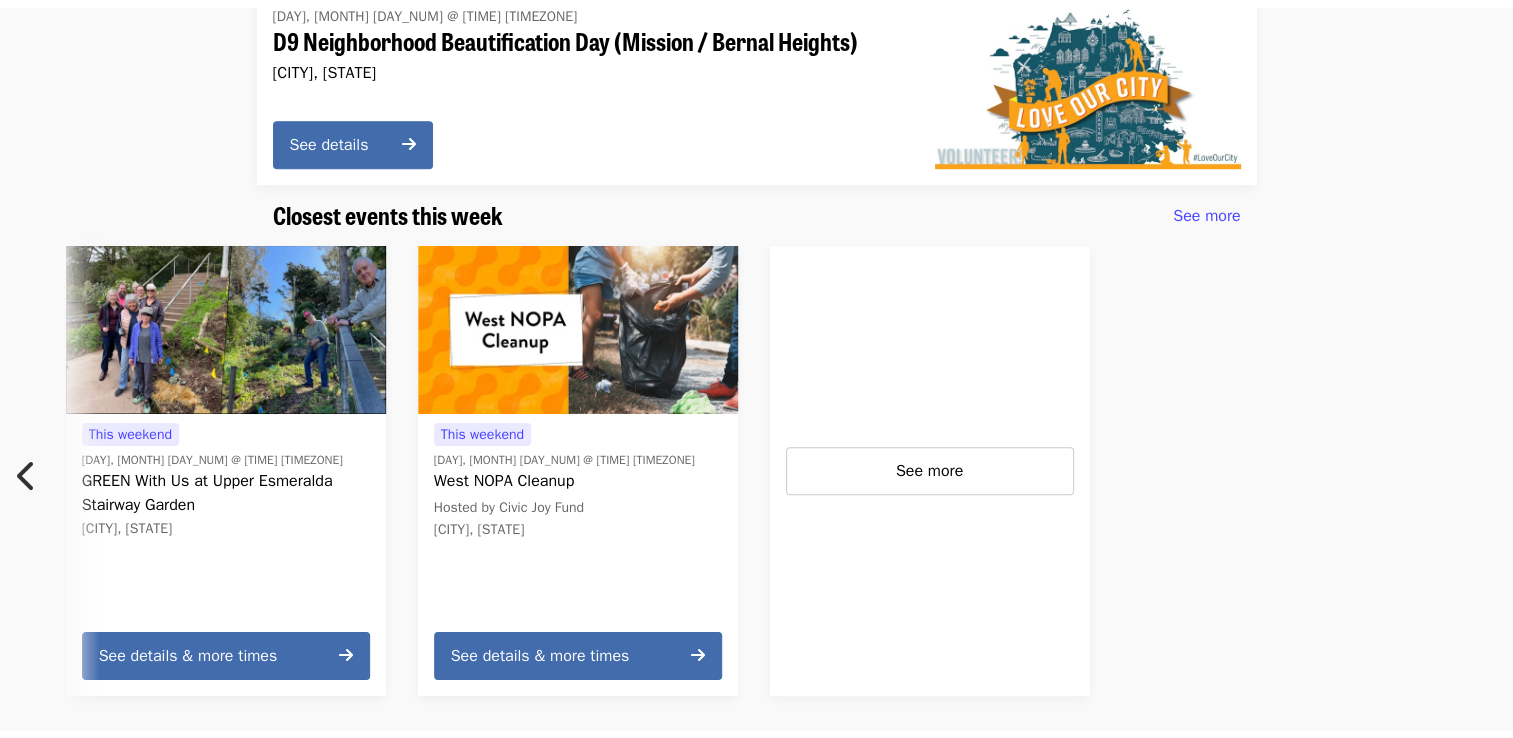 scroll, scrollTop: 0, scrollLeft: 0, axis: both 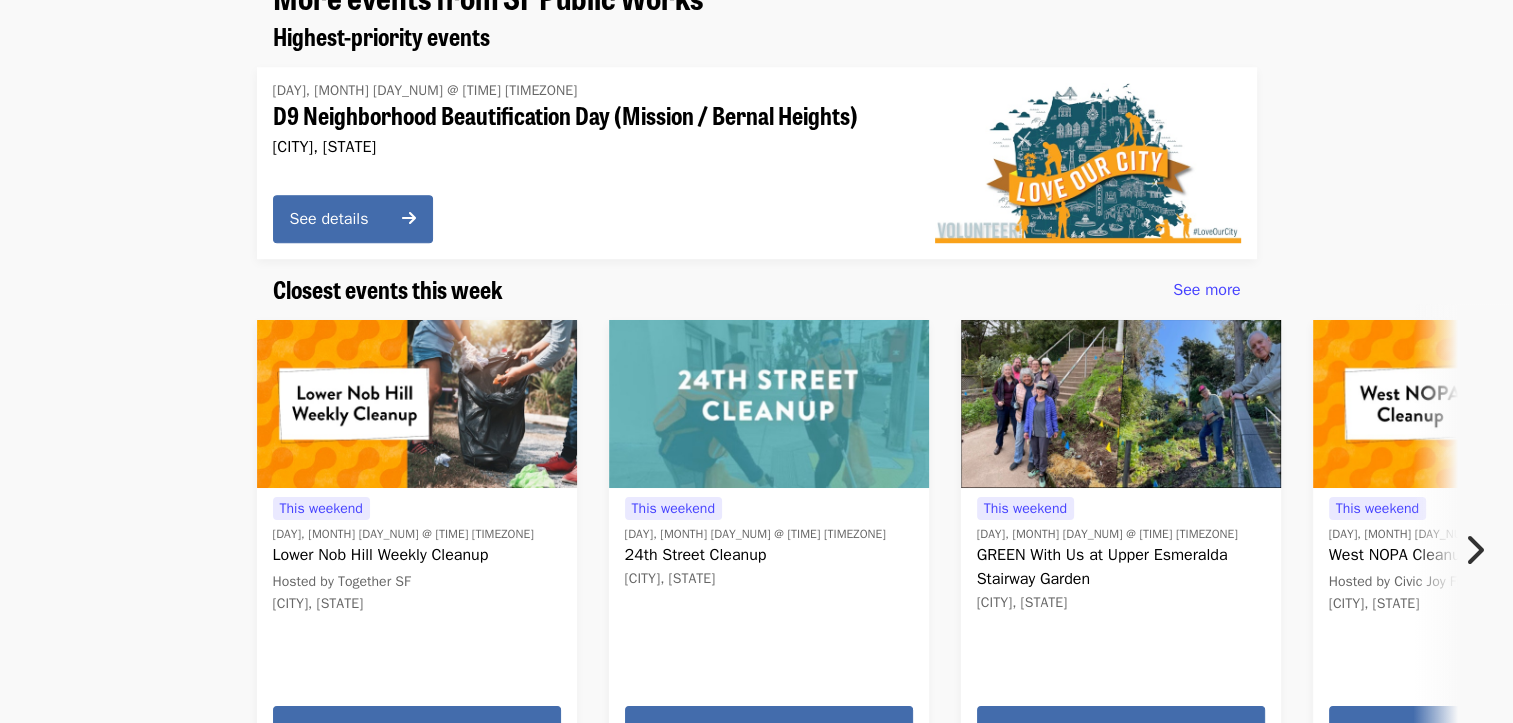 click at bounding box center [769, 404] 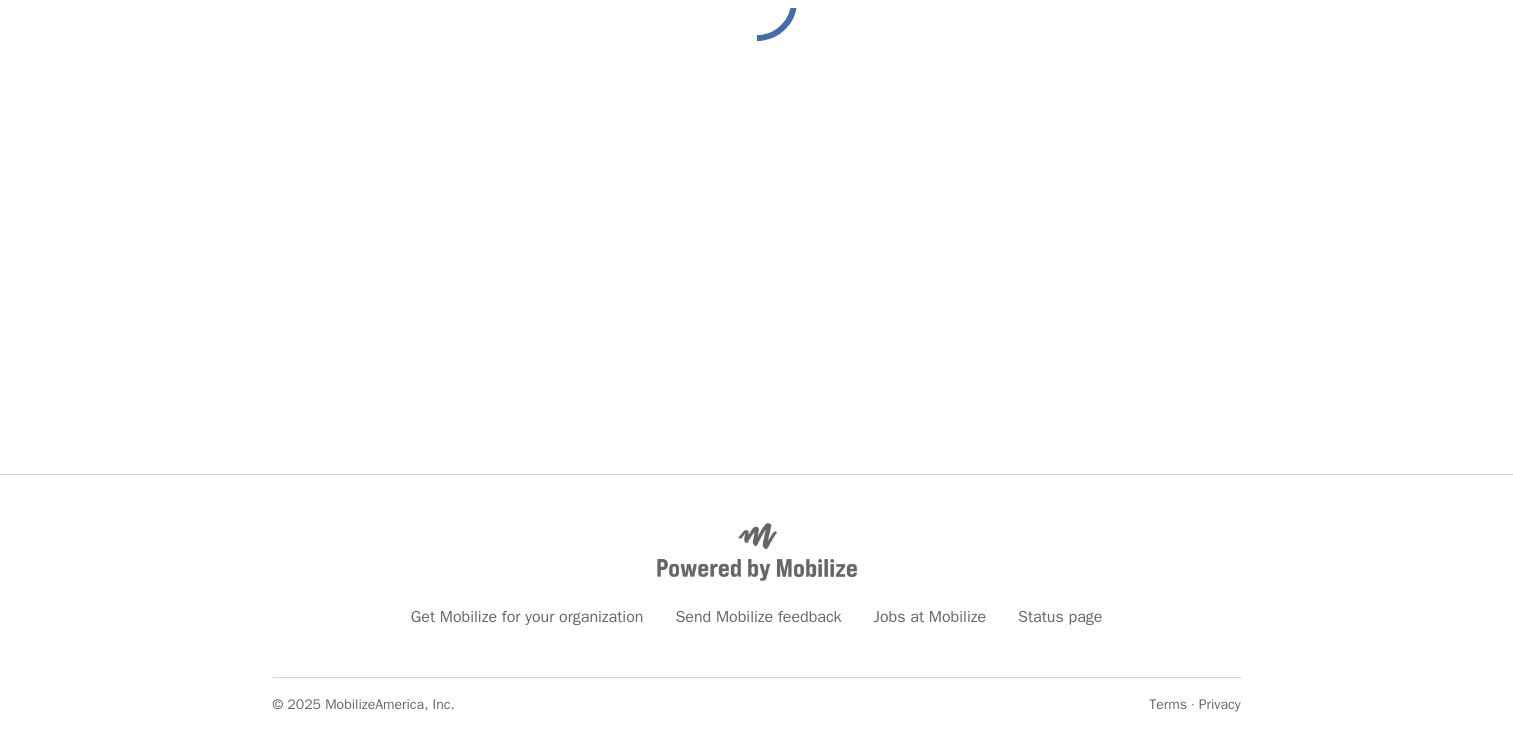 scroll, scrollTop: 0, scrollLeft: 0, axis: both 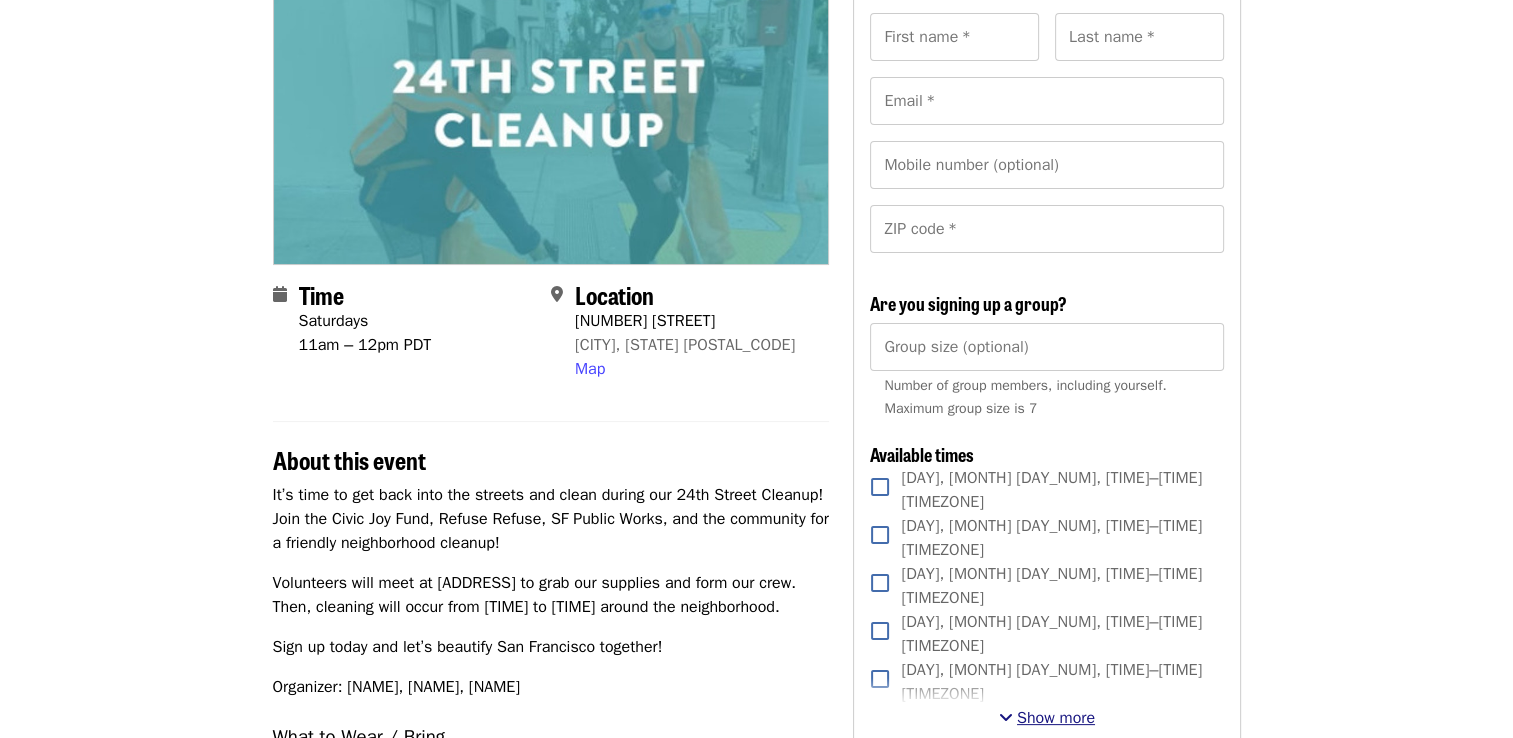 click on "Show more" at bounding box center (1056, 718) 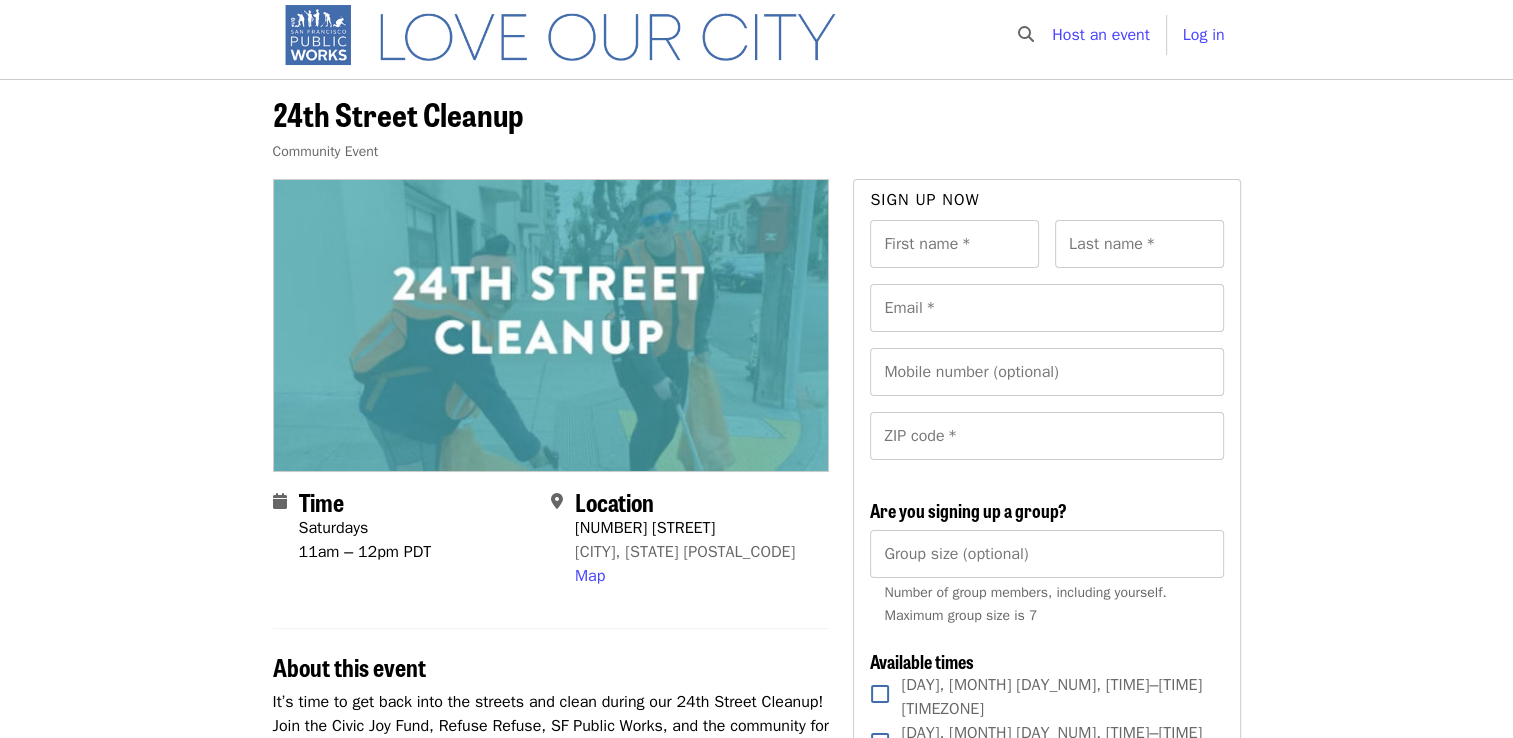 scroll, scrollTop: 0, scrollLeft: 0, axis: both 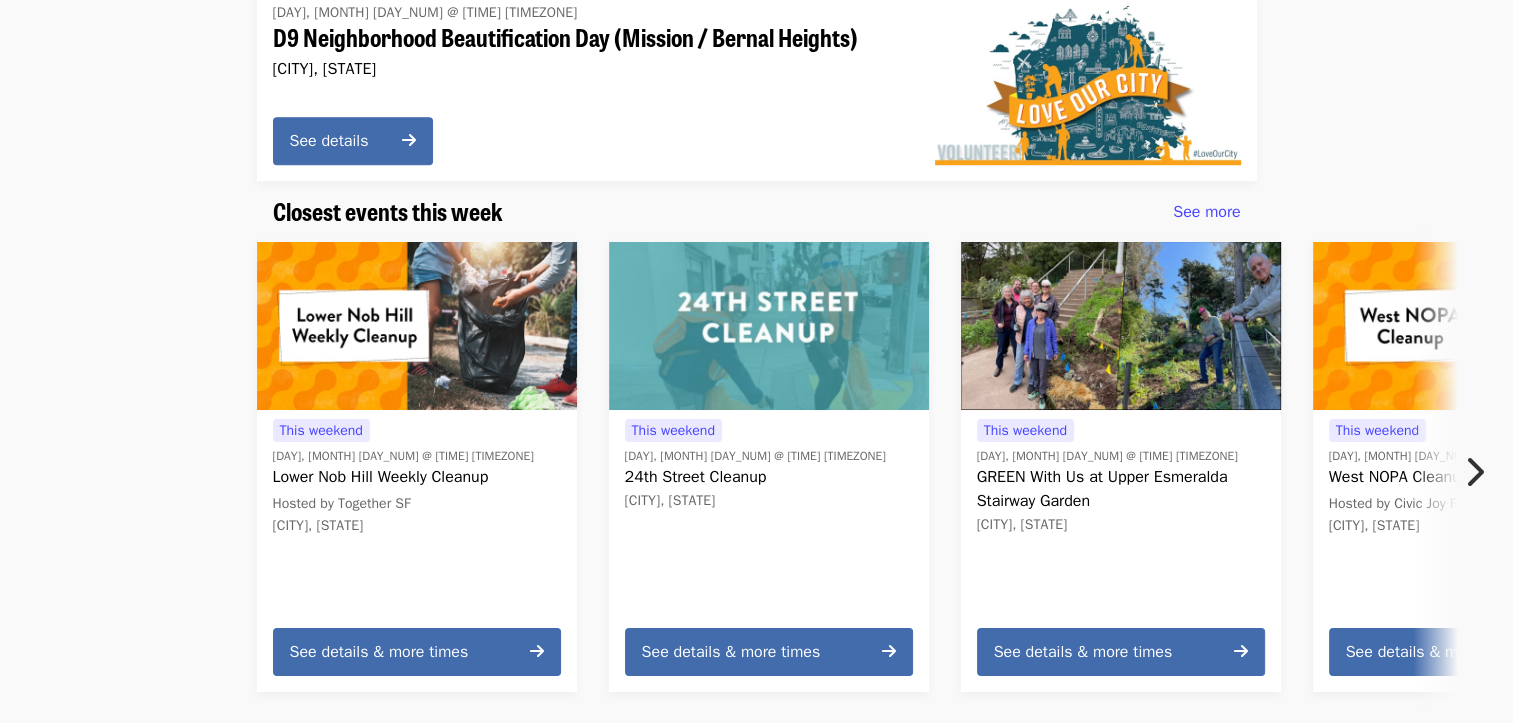 click at bounding box center [417, 326] 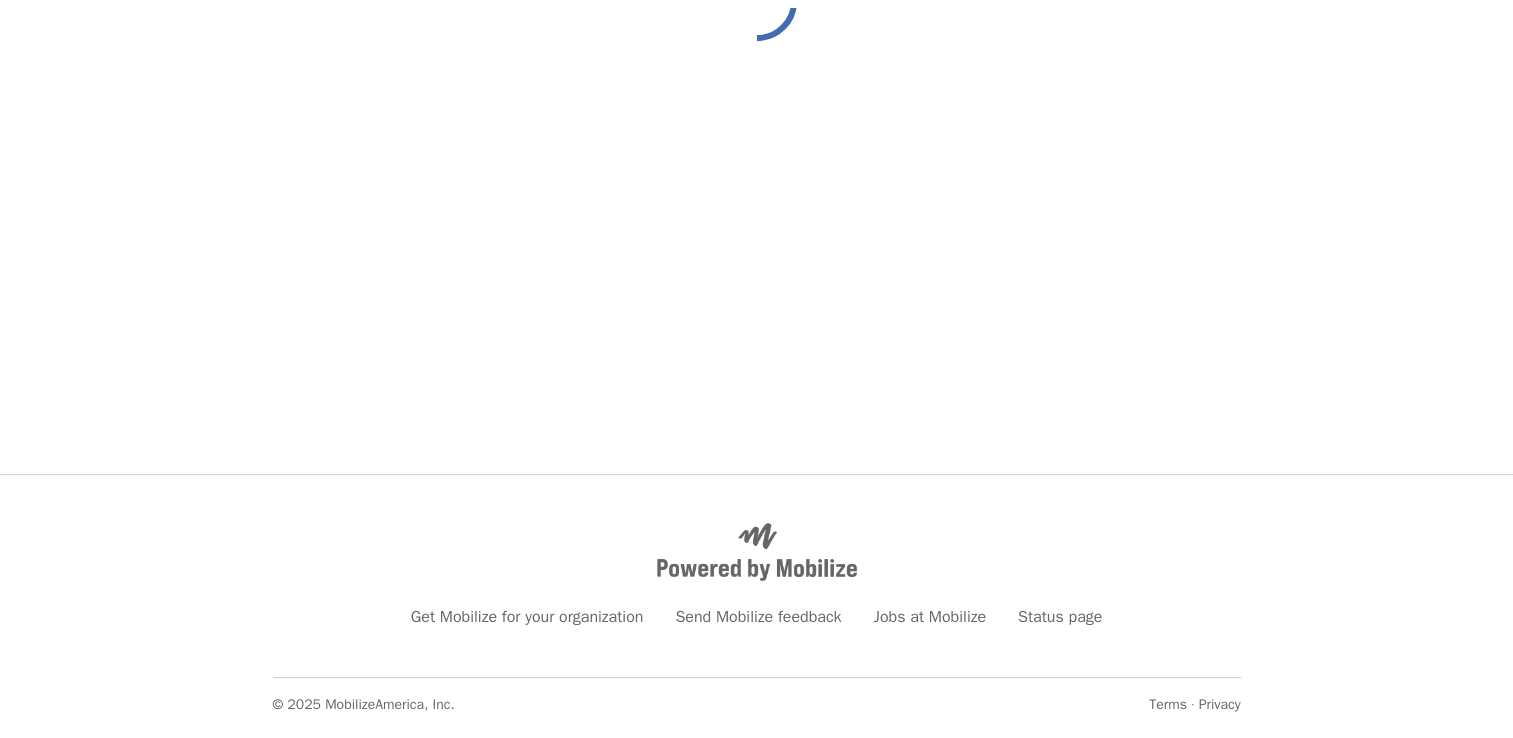 scroll, scrollTop: 0, scrollLeft: 0, axis: both 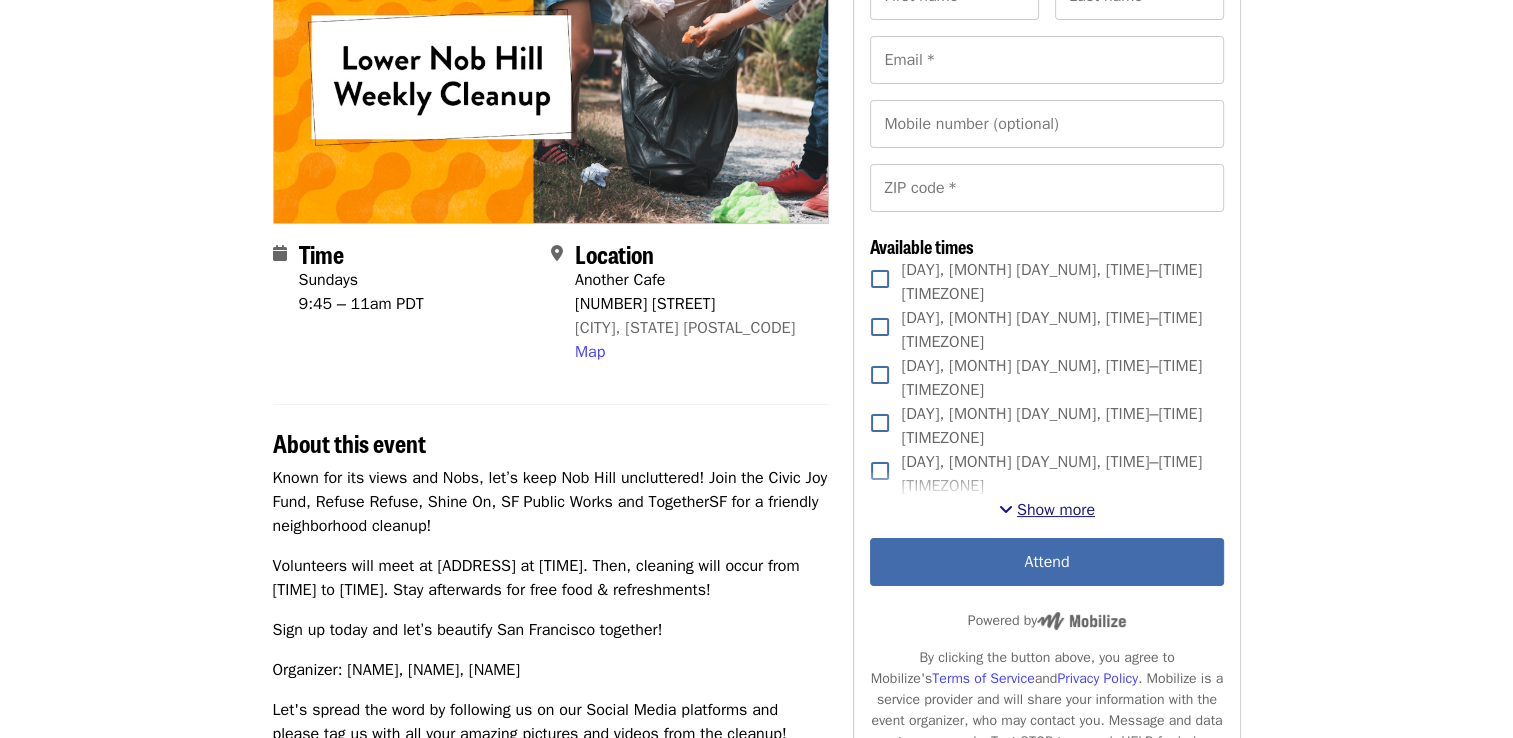 click on "Show more" at bounding box center (1056, 510) 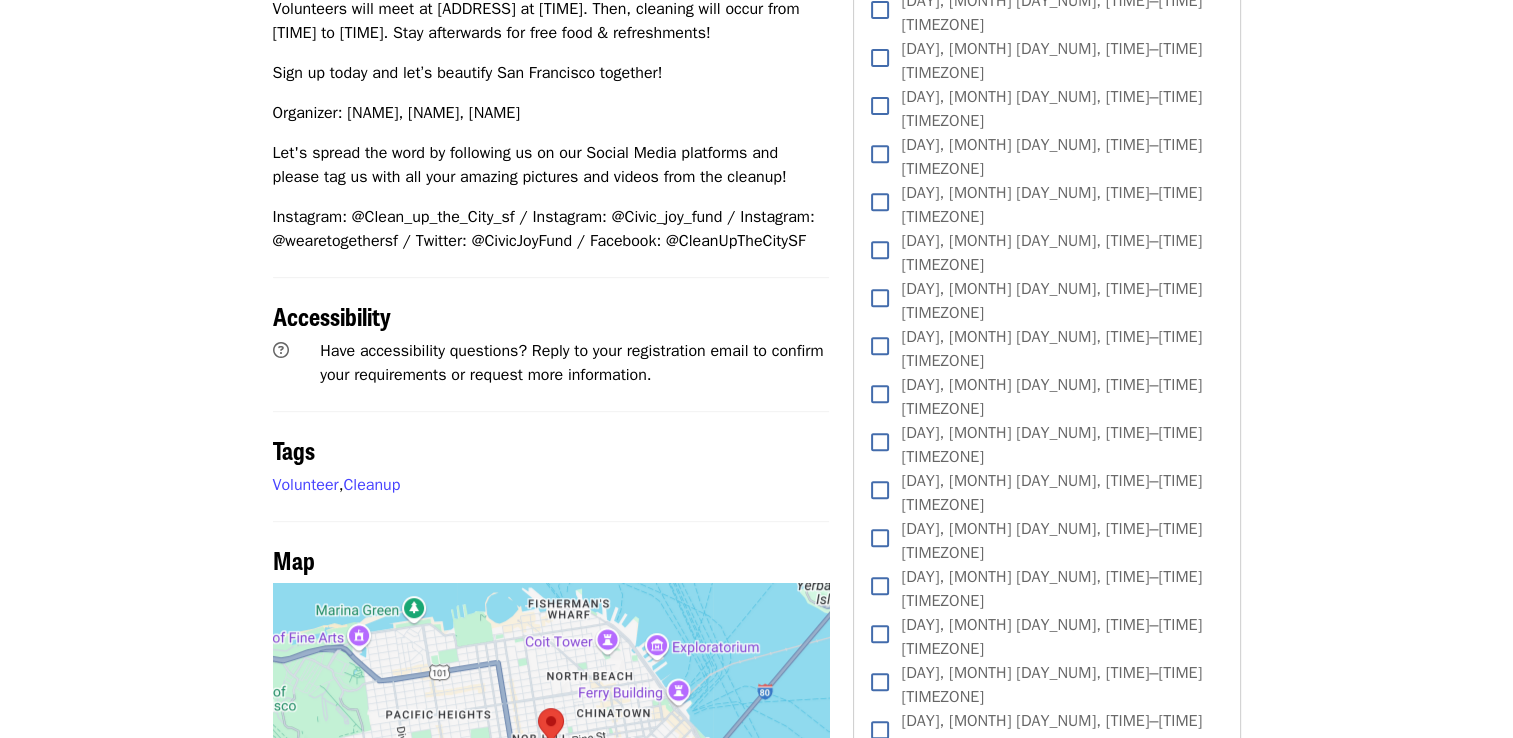 scroll, scrollTop: 811, scrollLeft: 0, axis: vertical 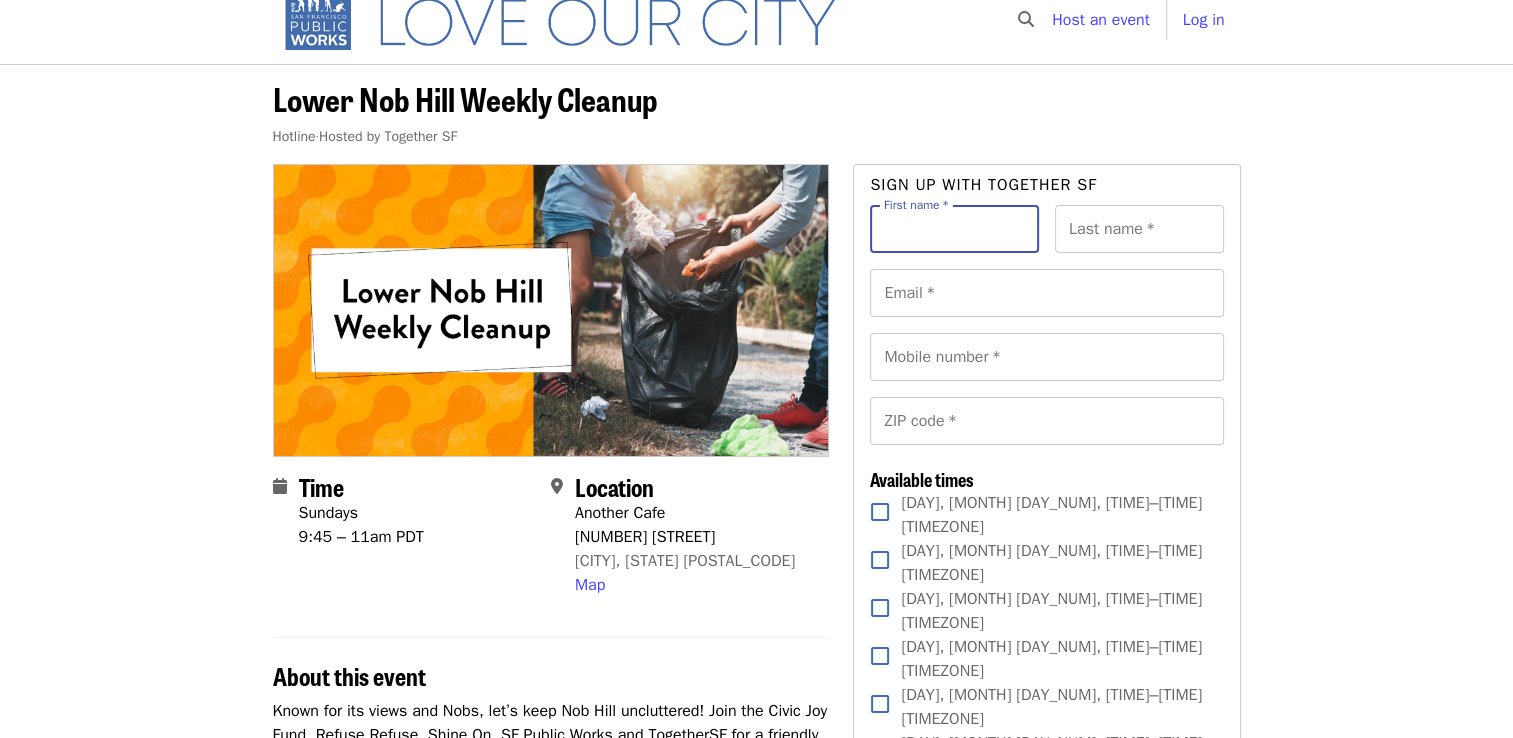 click on "First name   *" at bounding box center (954, 229) 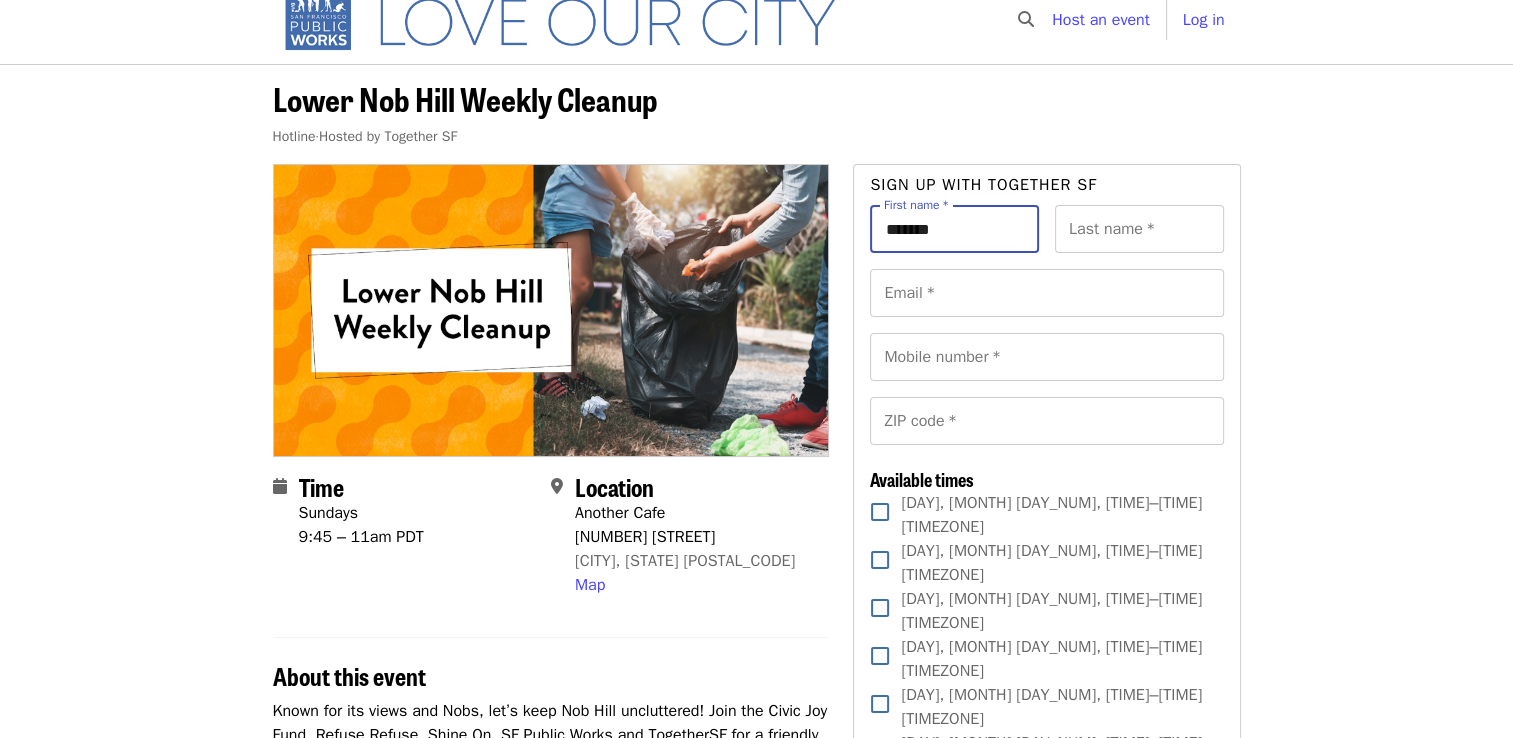 type on "*******" 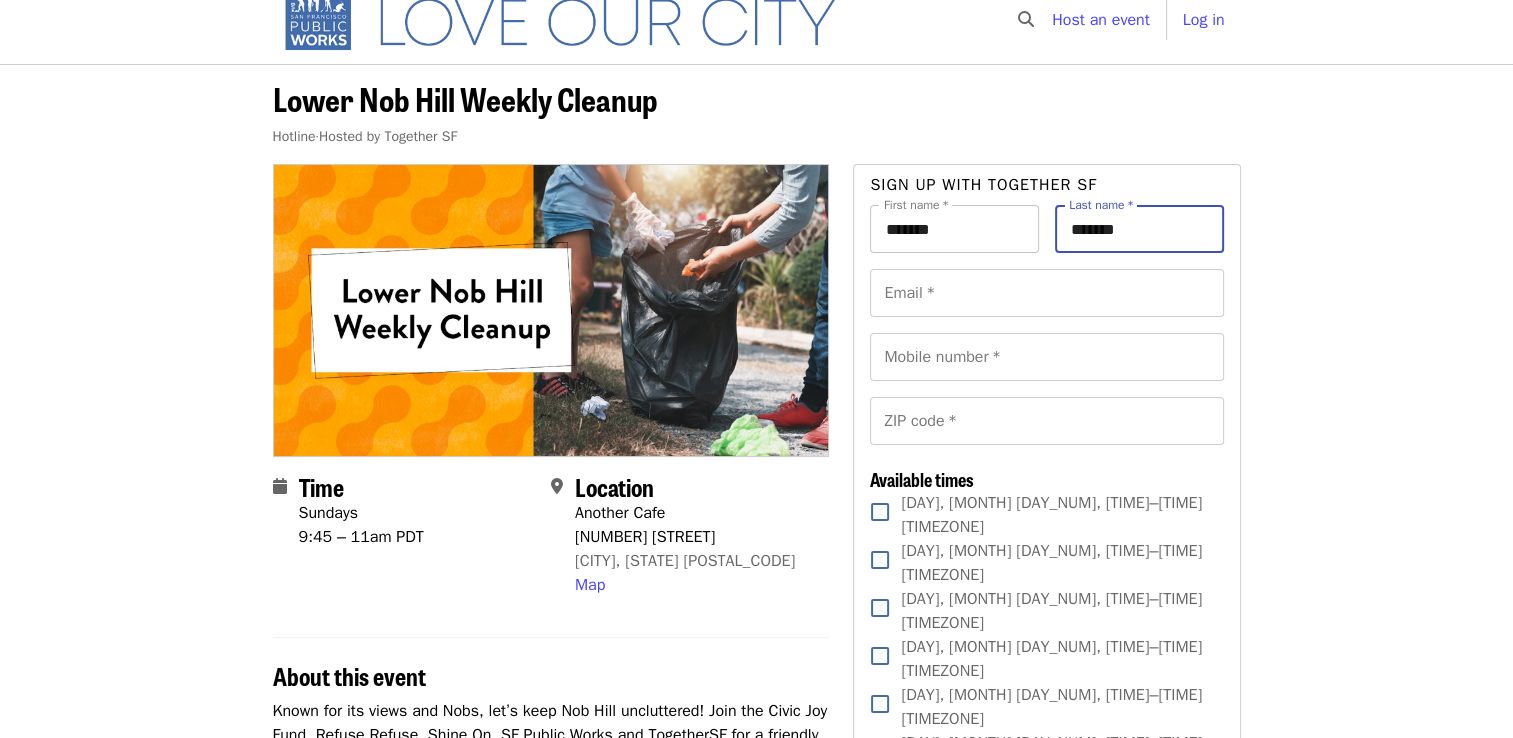 type on "*******" 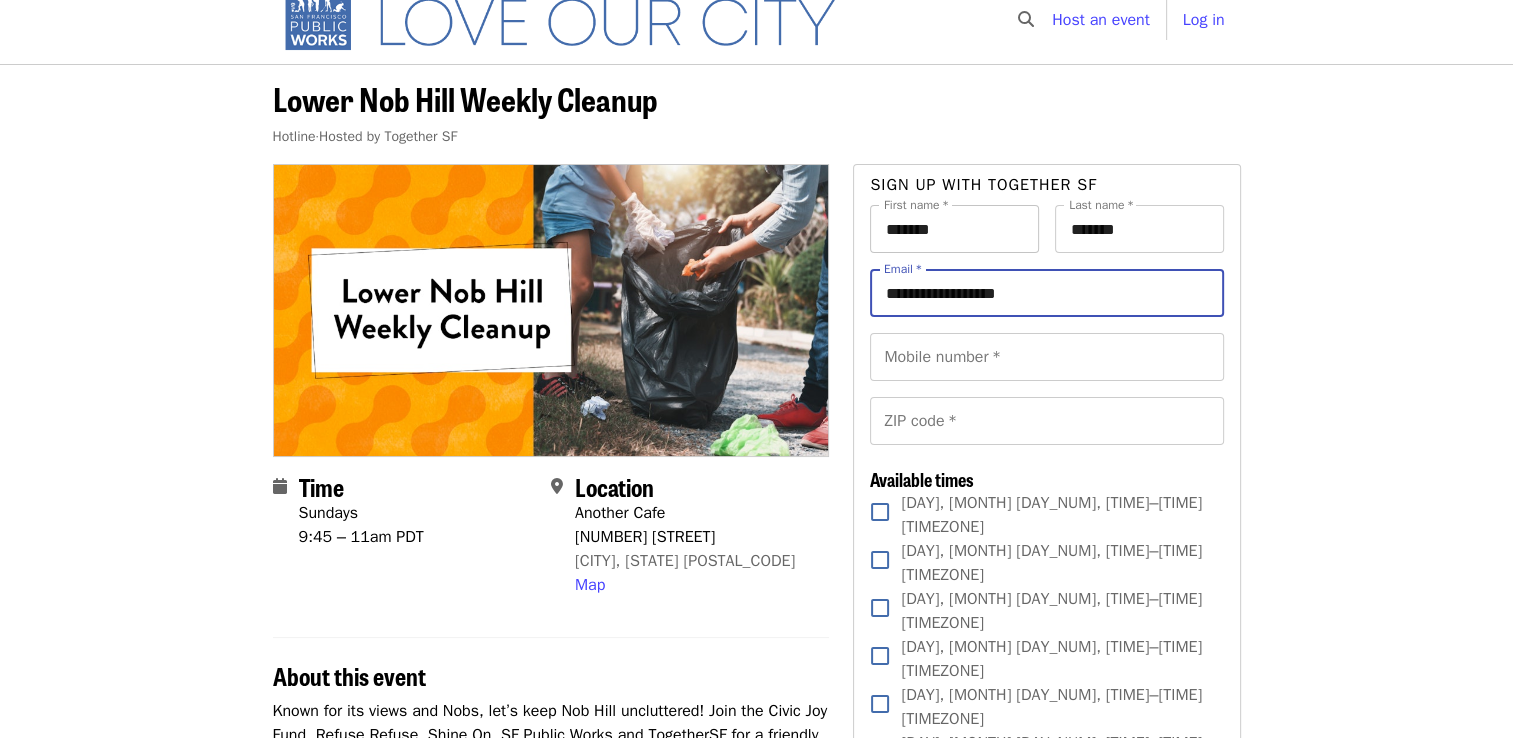 type on "**********" 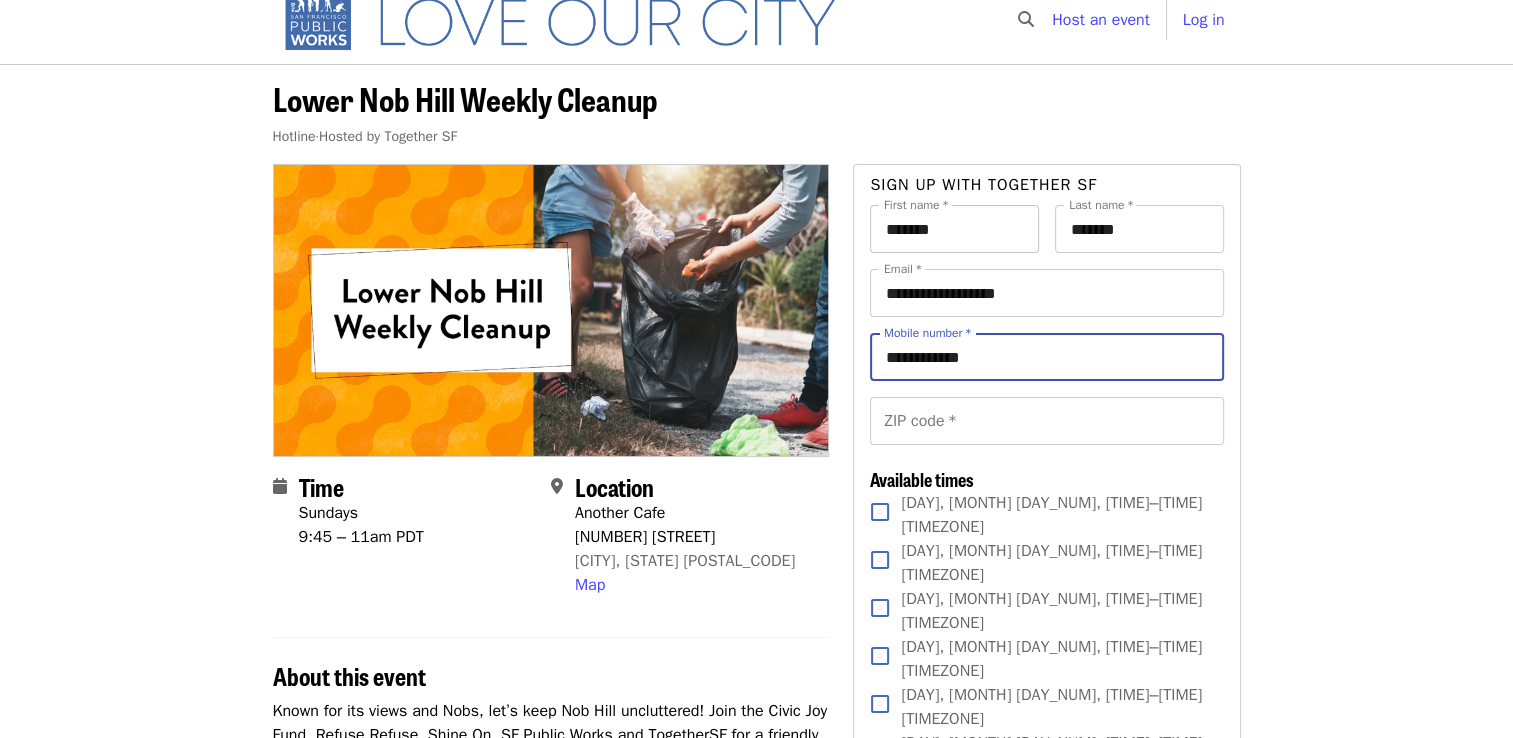 type on "**********" 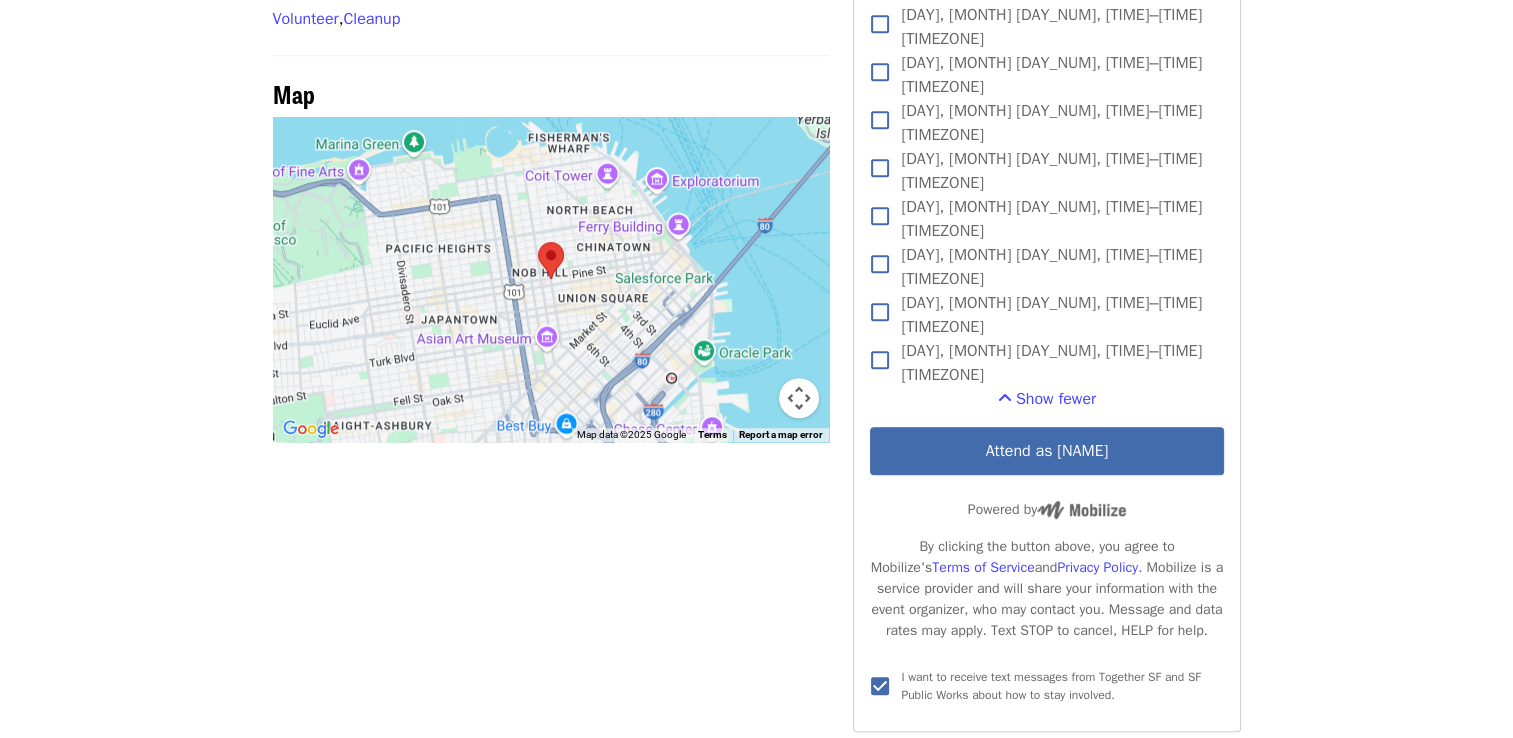 scroll, scrollTop: 1296, scrollLeft: 0, axis: vertical 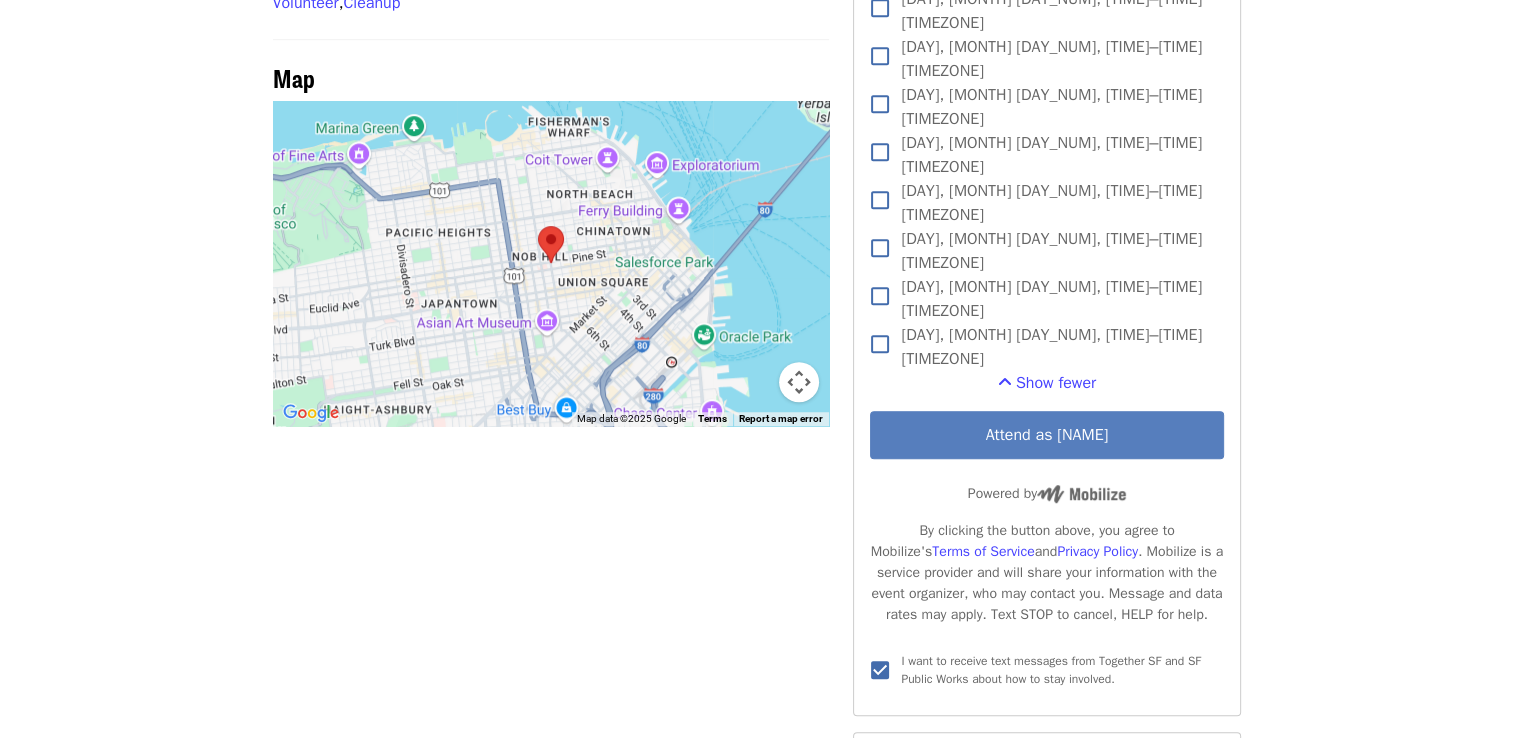 type on "*****" 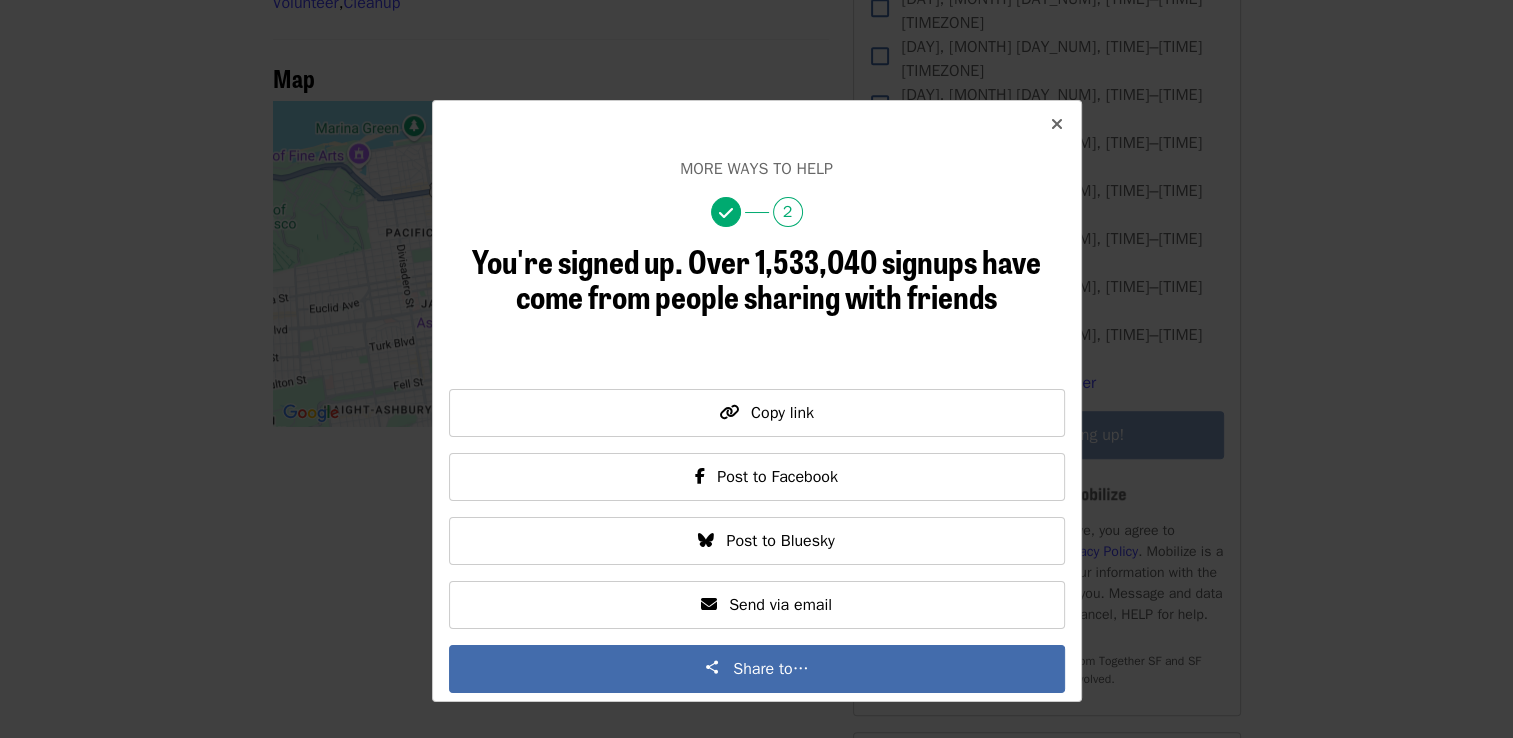 click at bounding box center [1057, 124] 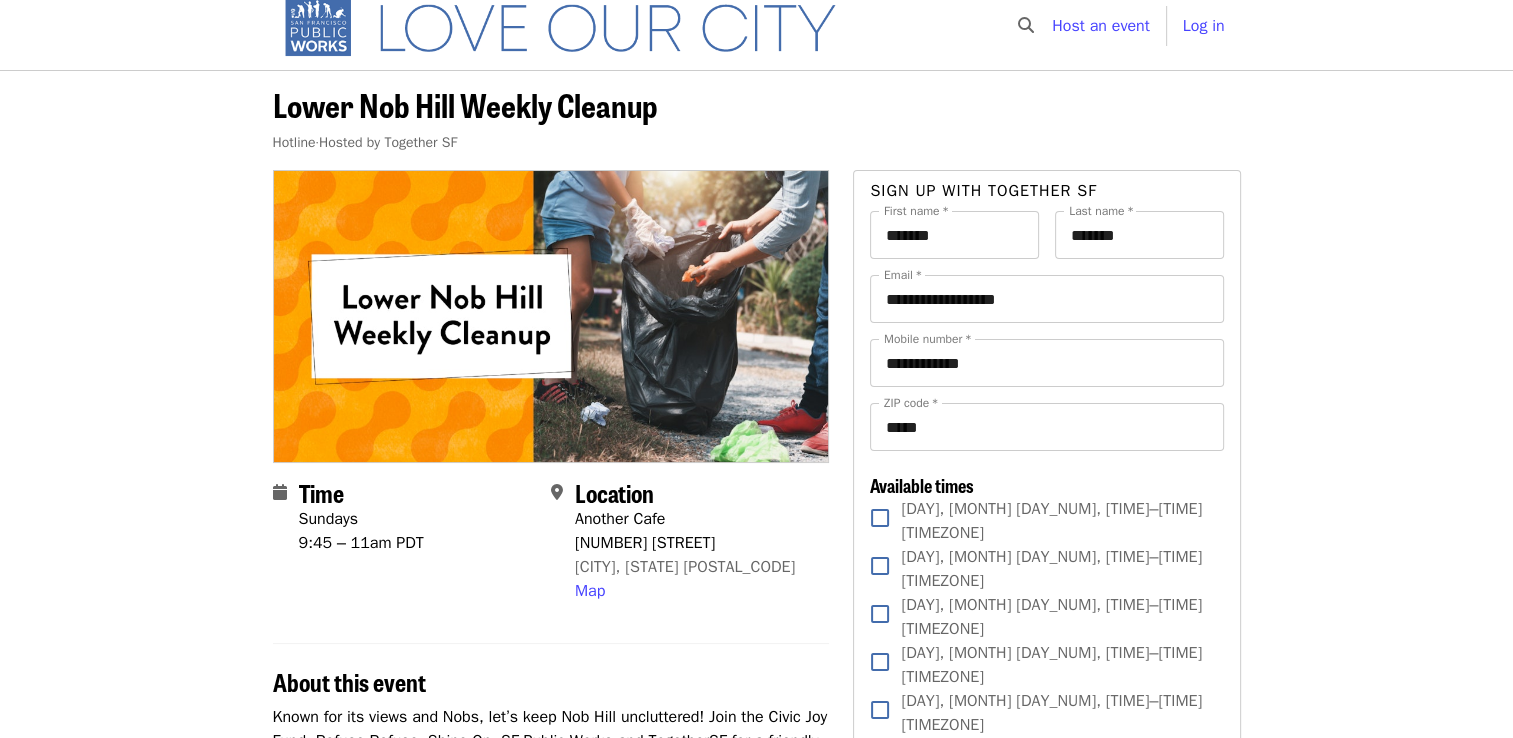 scroll, scrollTop: 0, scrollLeft: 0, axis: both 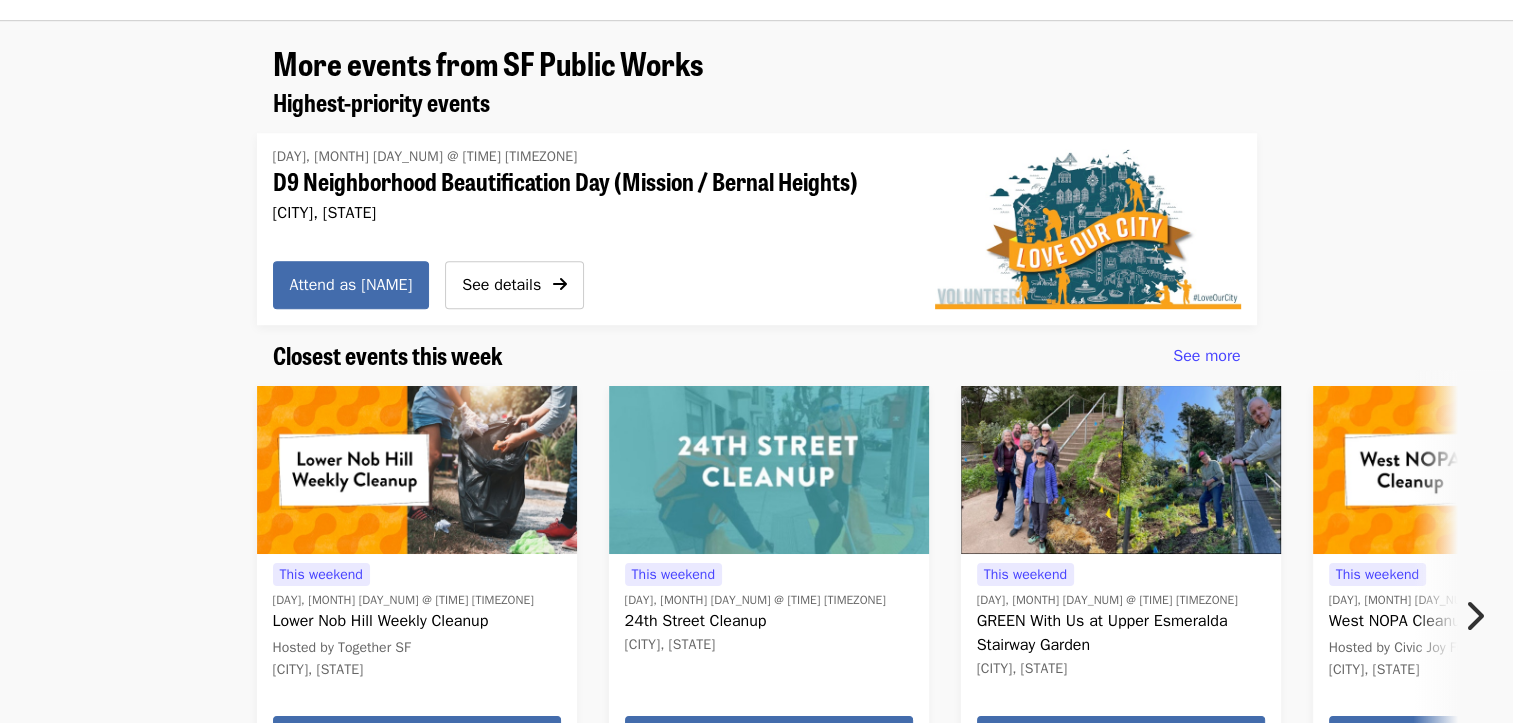 click on "D9 Neighborhood Beautification Day (Mission / Bernal Heights)" at bounding box center (580, 181) 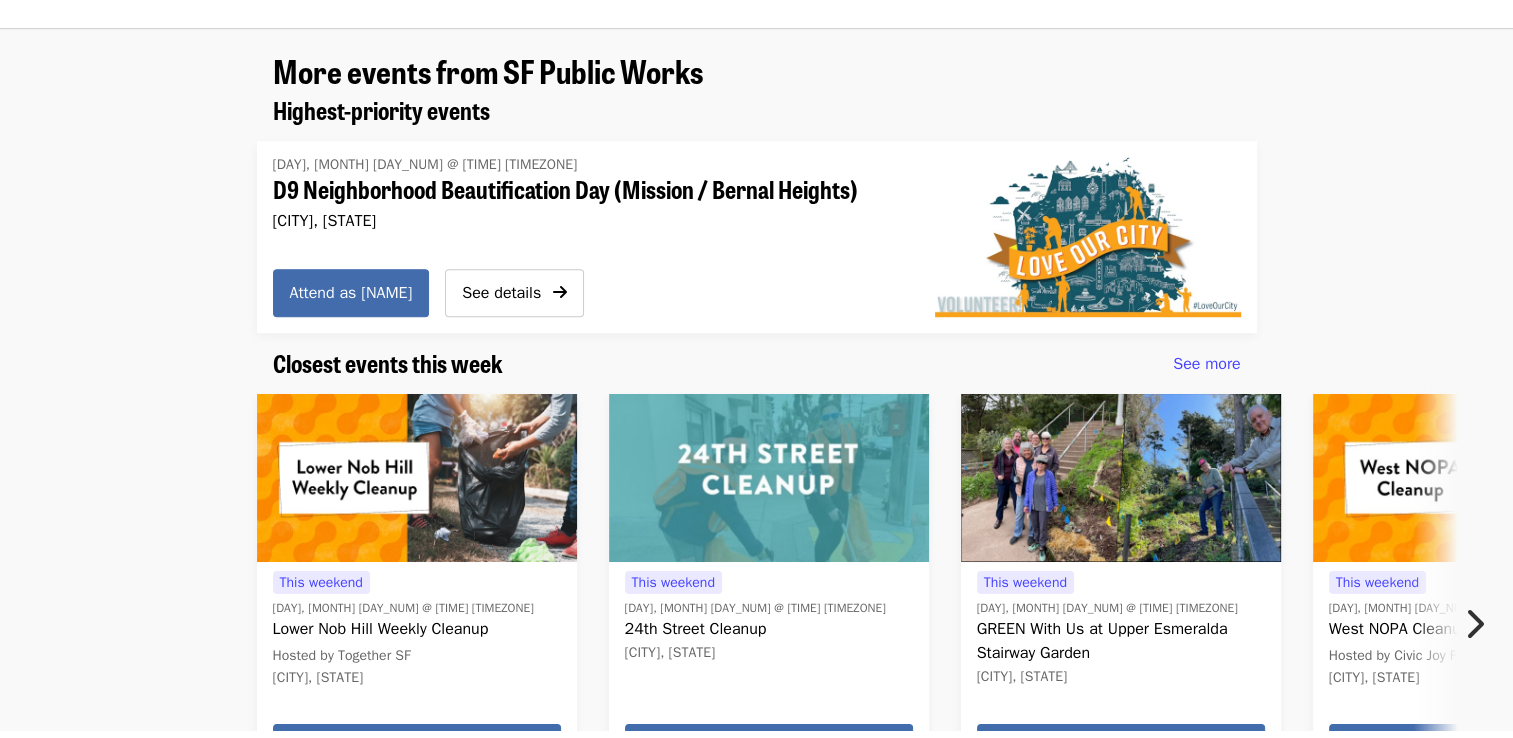 scroll, scrollTop: 0, scrollLeft: 0, axis: both 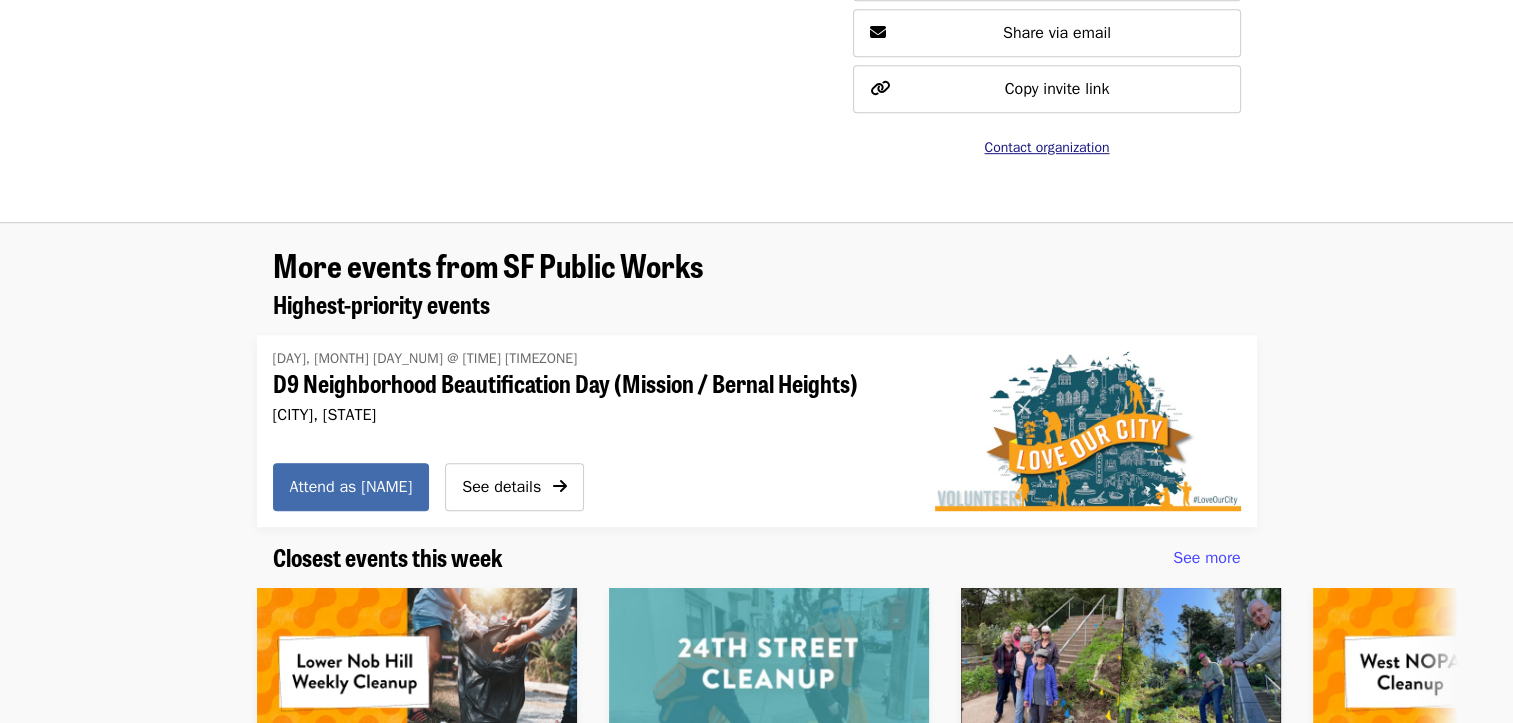 click on "Contact organization" at bounding box center (1046, 147) 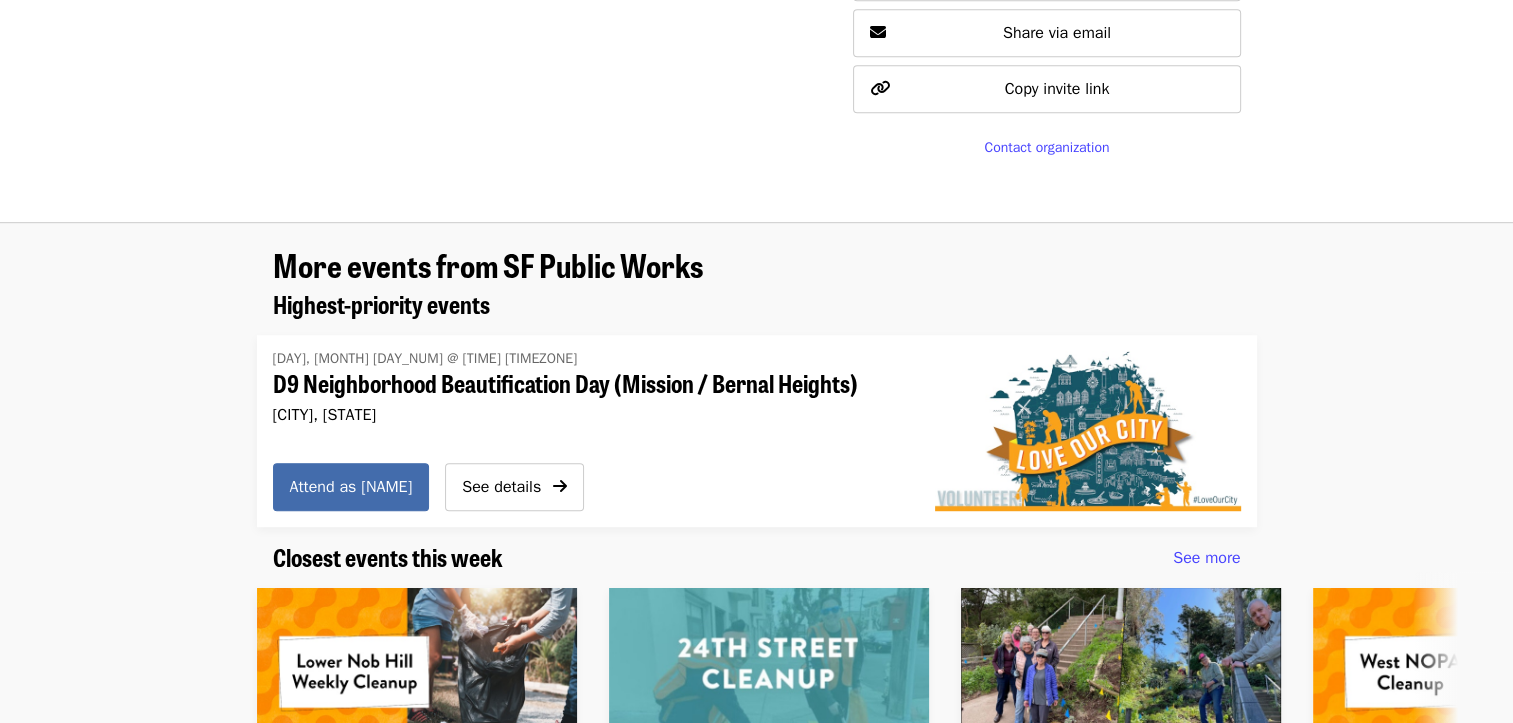 click at bounding box center (769, 672) 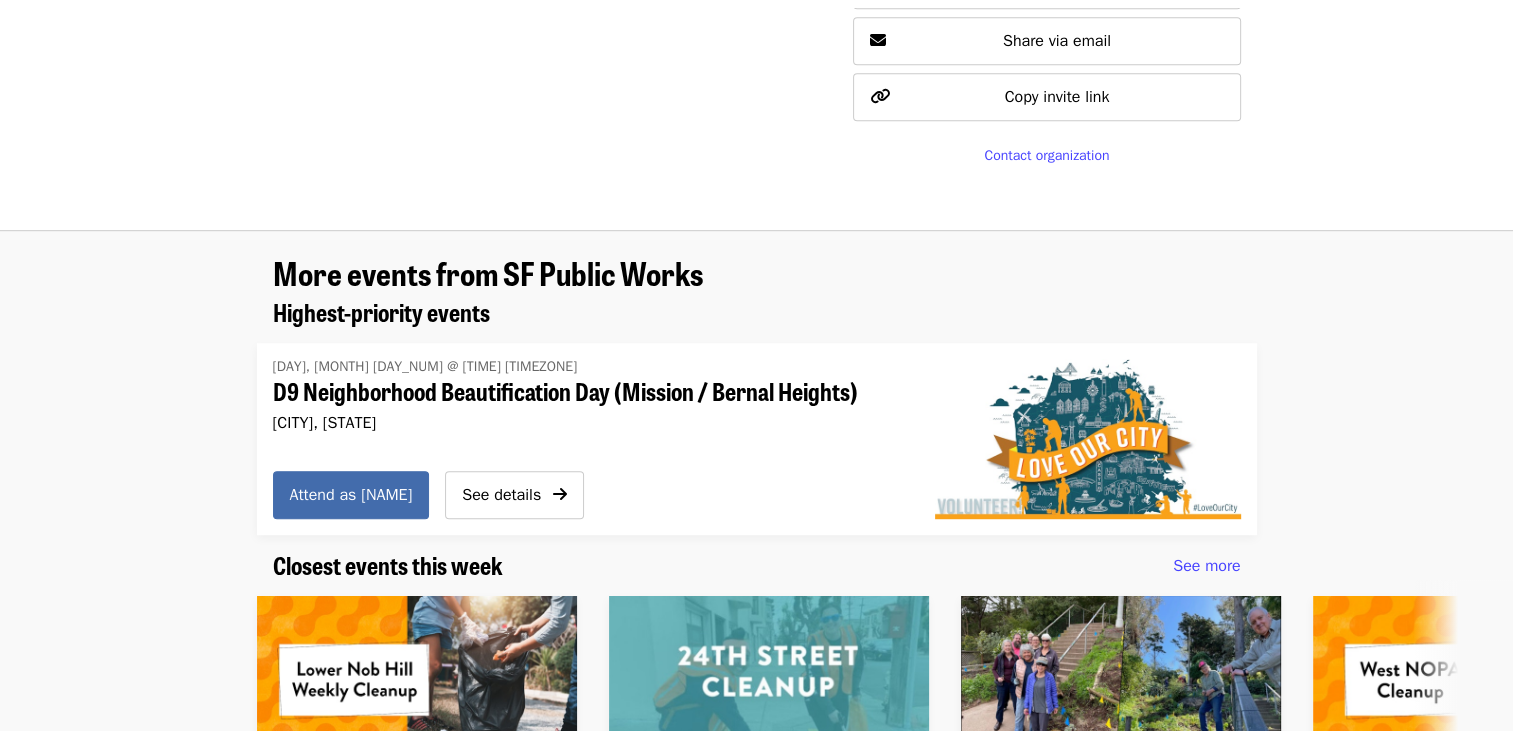 scroll, scrollTop: 0, scrollLeft: 0, axis: both 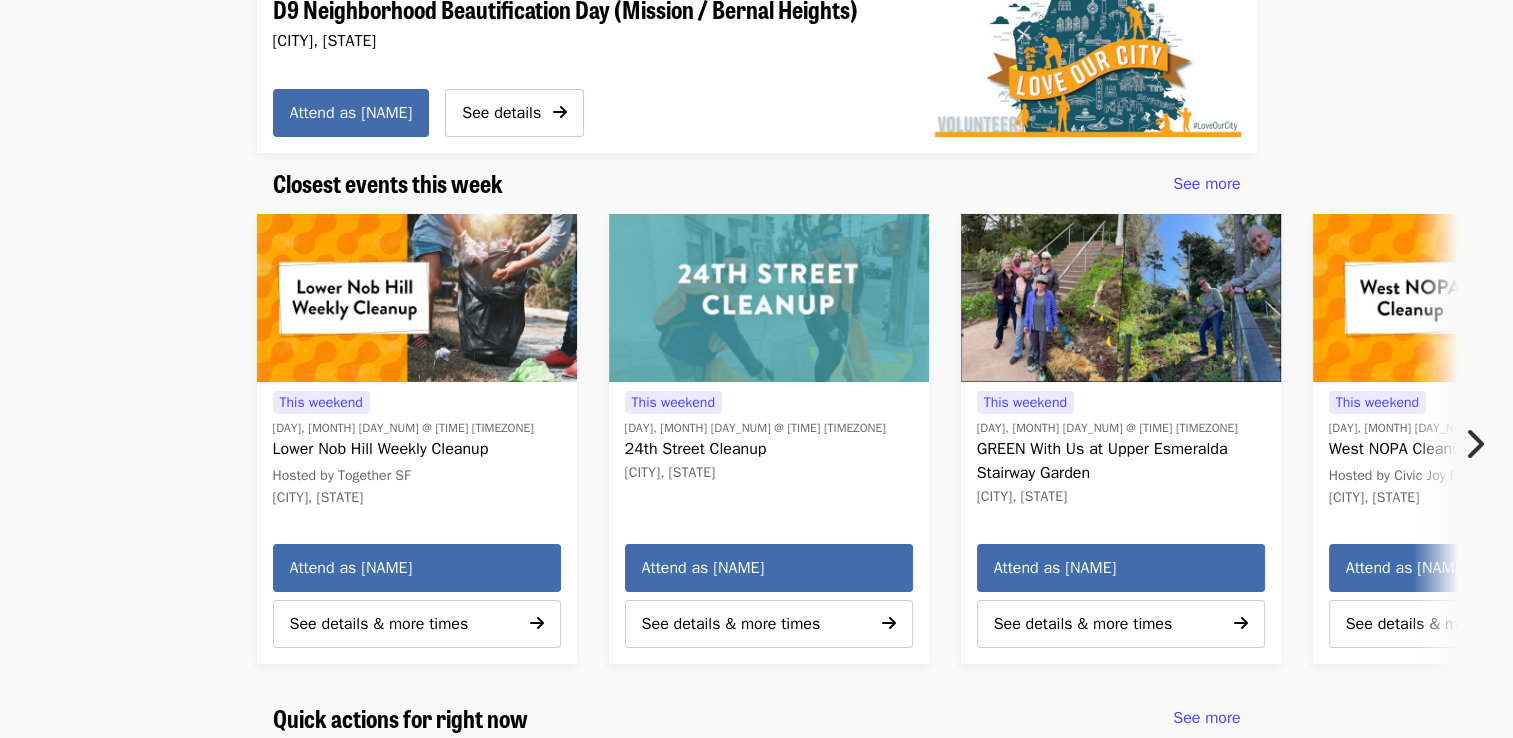 click on "GREEN With Us at Upper Esmeralda Stairway Garden" at bounding box center [1121, 461] 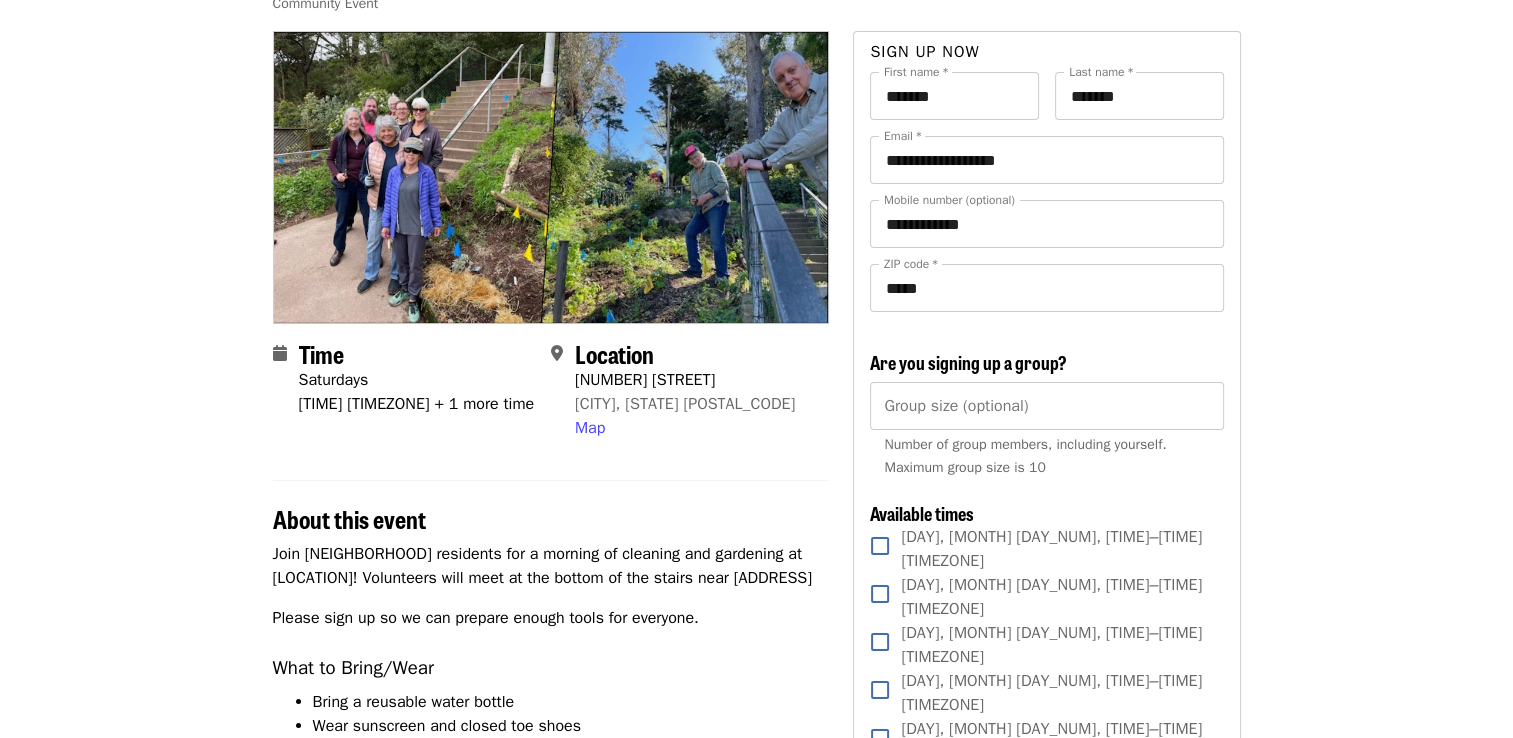 scroll, scrollTop: 142, scrollLeft: 0, axis: vertical 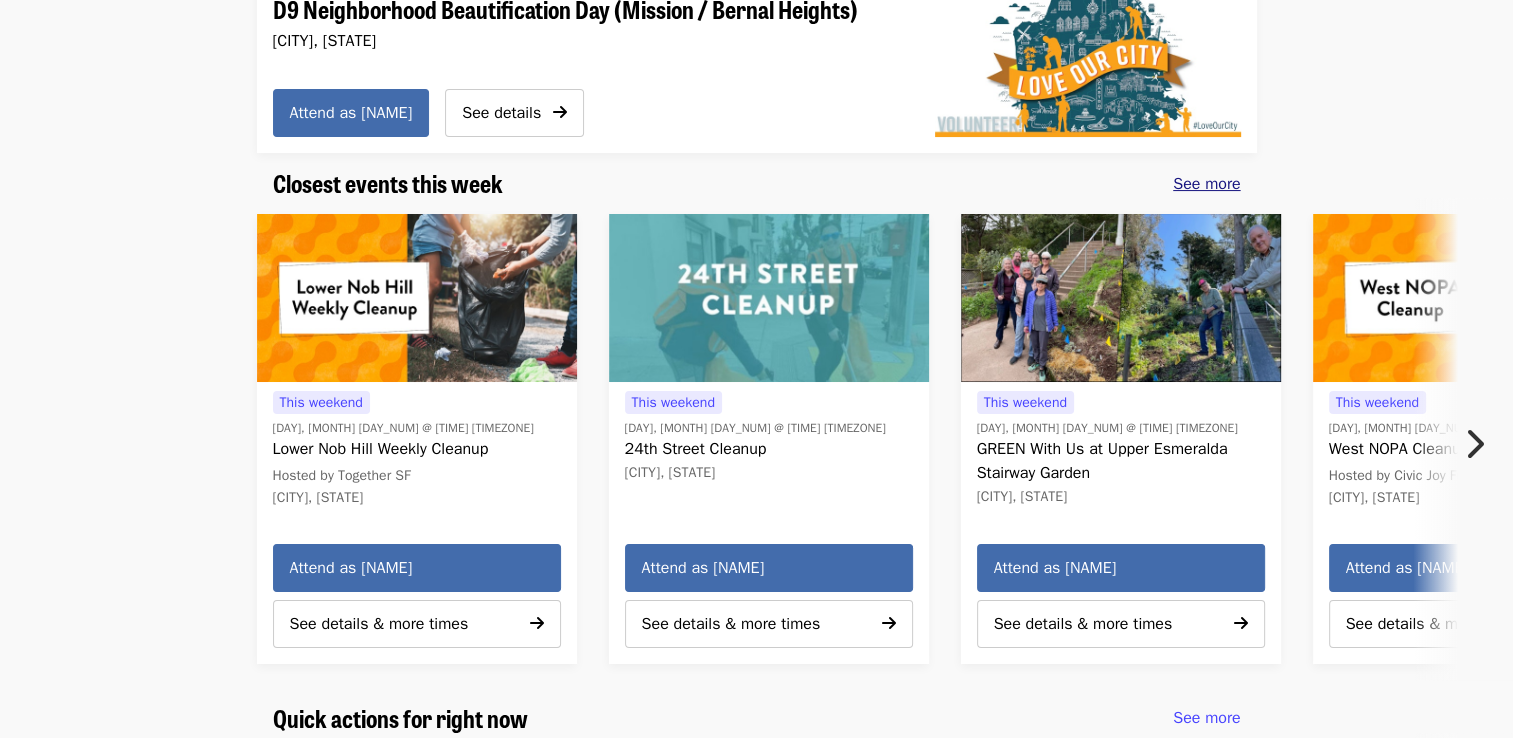 click on "See more" at bounding box center [1206, 184] 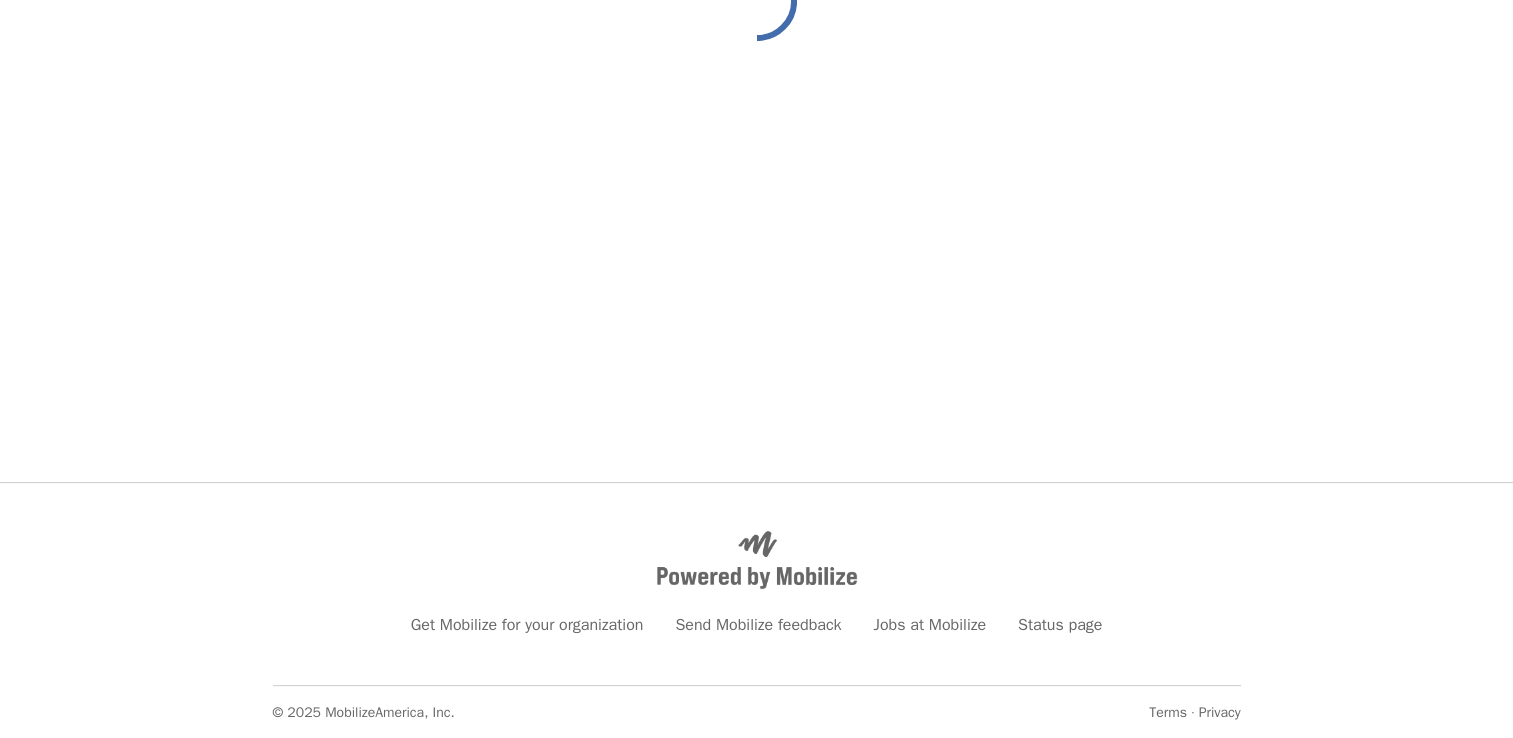 scroll, scrollTop: 0, scrollLeft: 0, axis: both 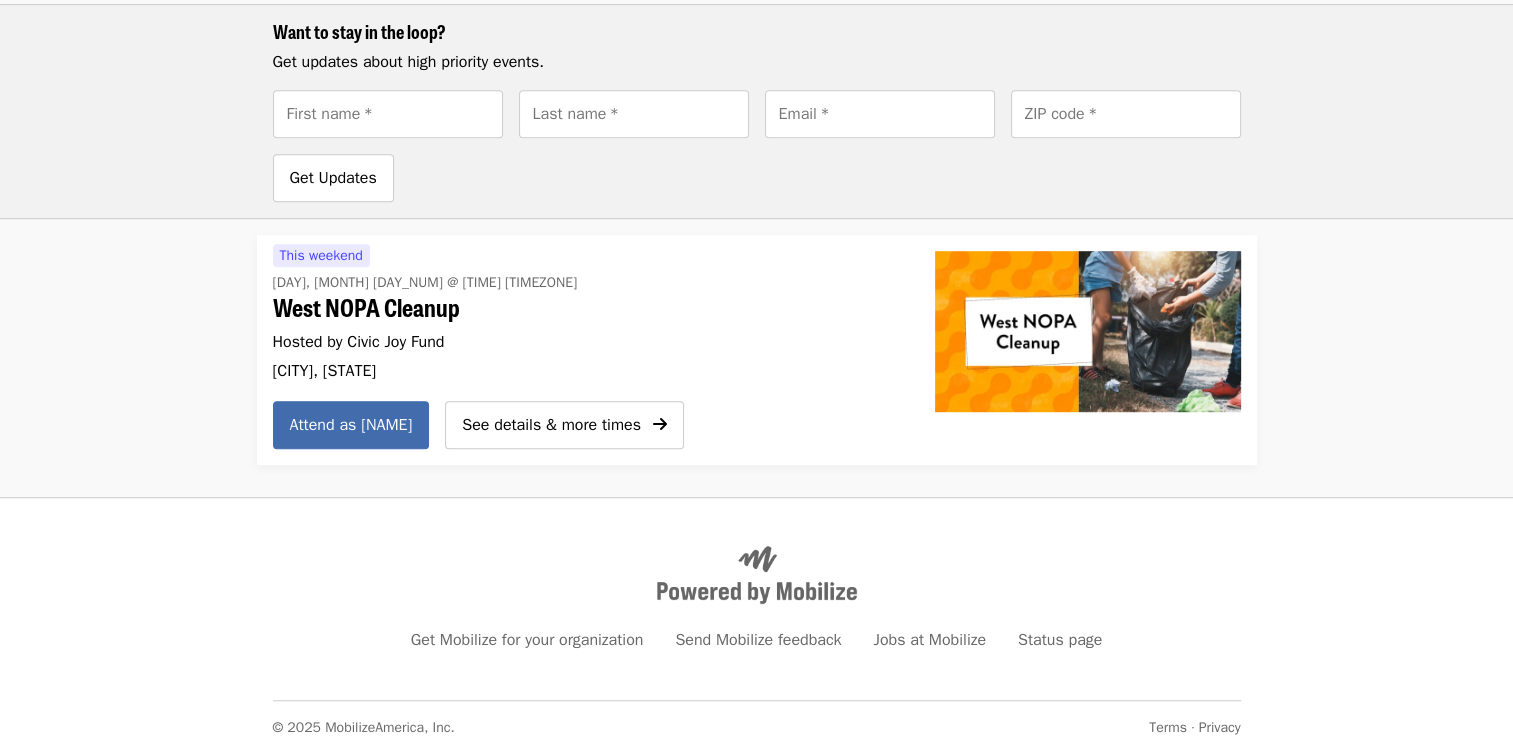 click on "Sun, Jul 20 @ 9am PDT" at bounding box center (425, 282) 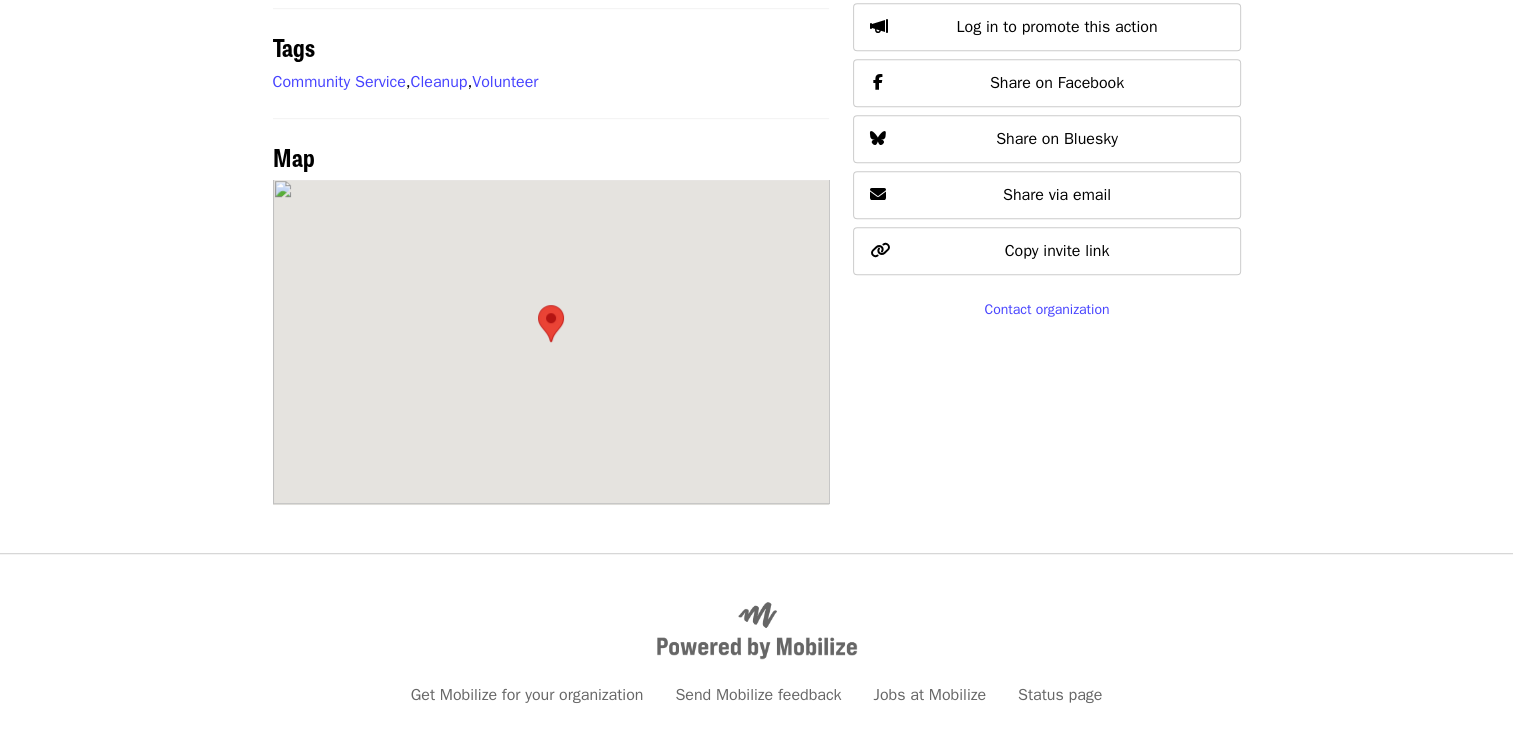 scroll, scrollTop: 0, scrollLeft: 0, axis: both 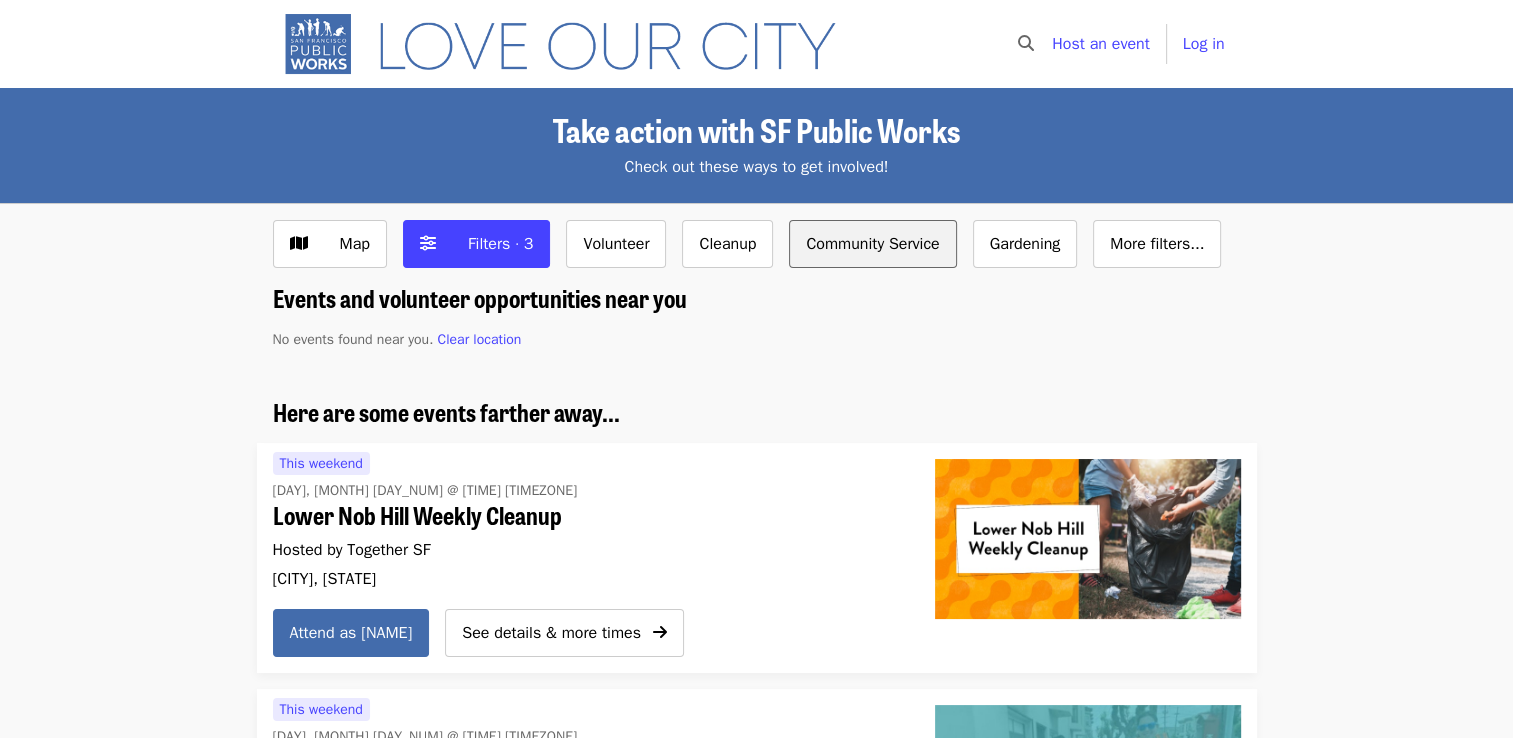click on "Community Service" at bounding box center [872, 244] 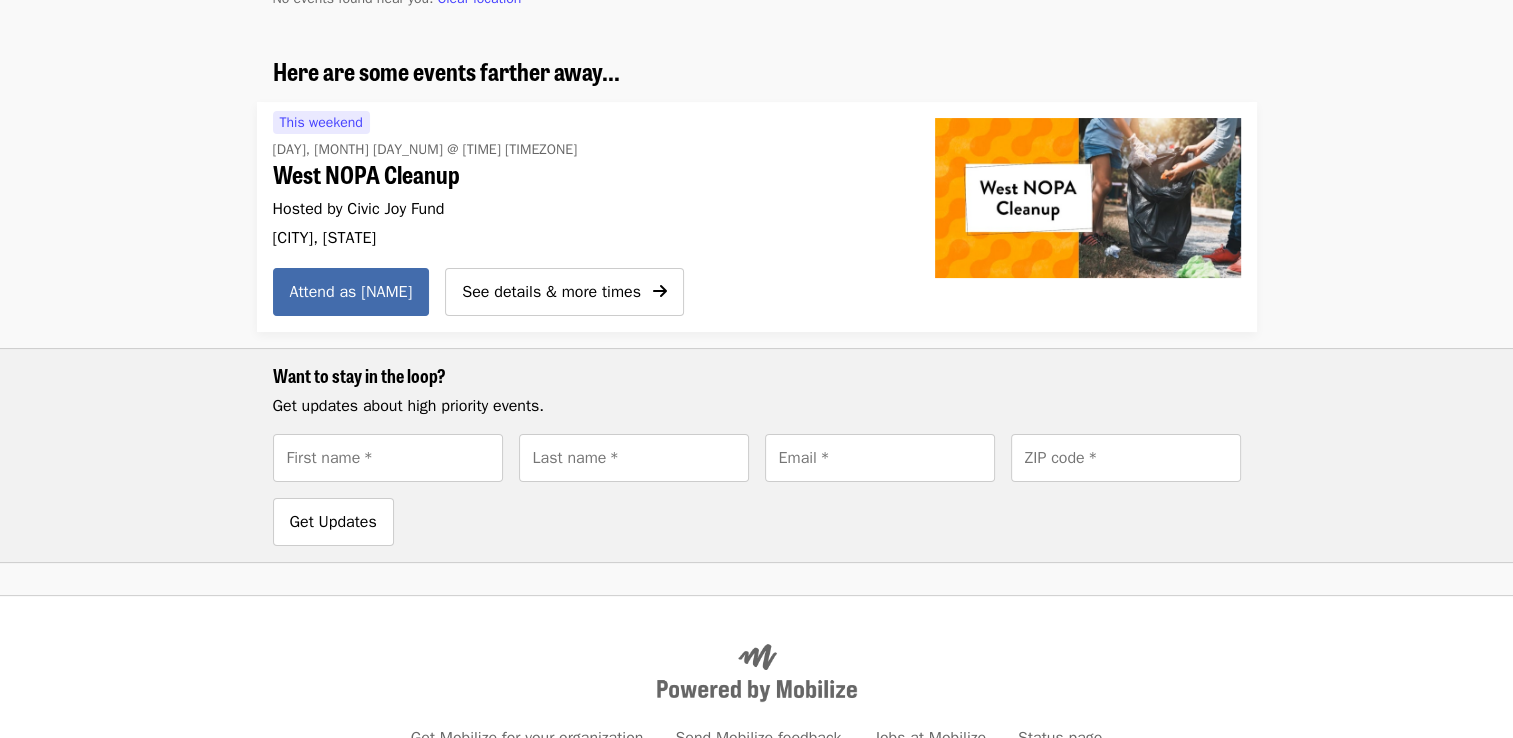 scroll, scrollTop: 0, scrollLeft: 0, axis: both 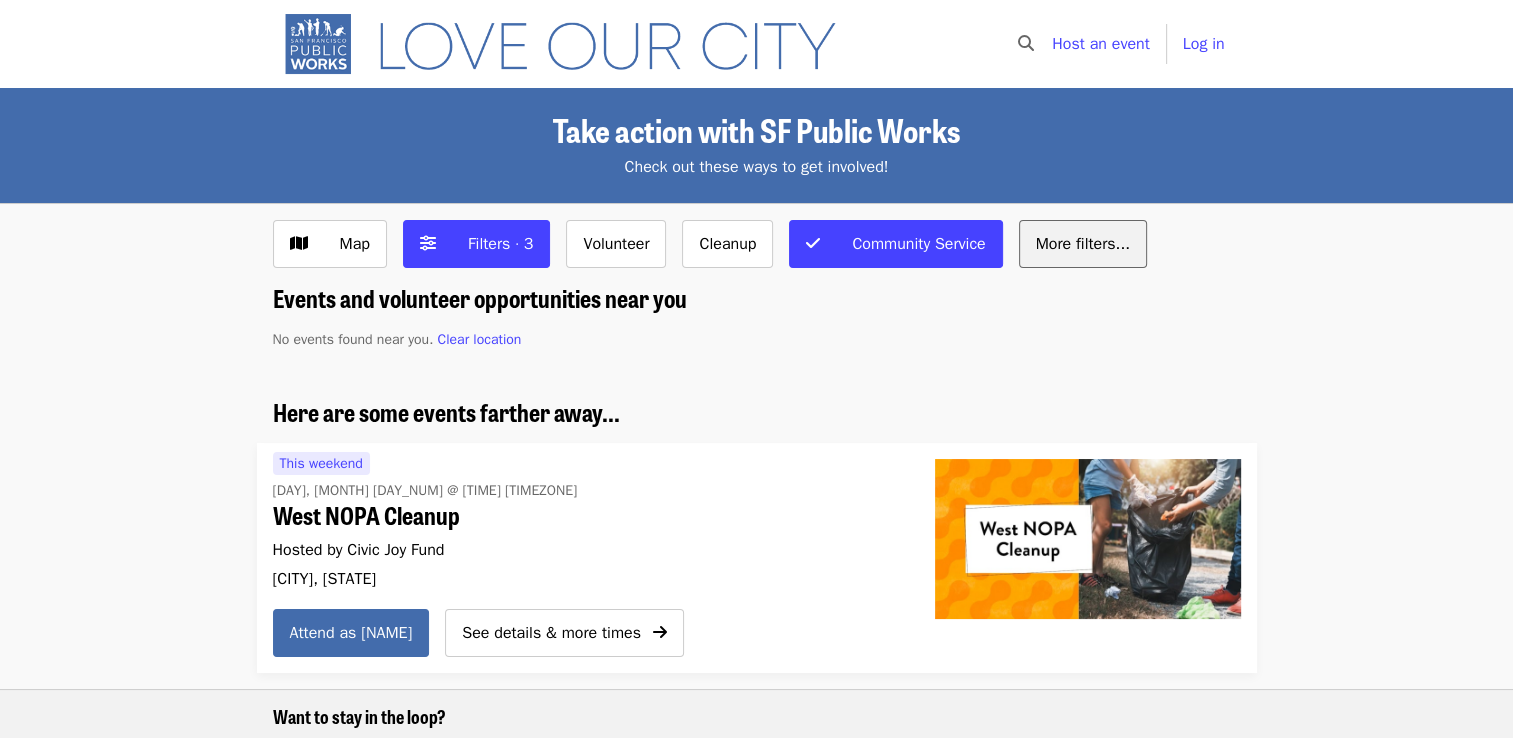 click on "More filters..." at bounding box center (1083, 244) 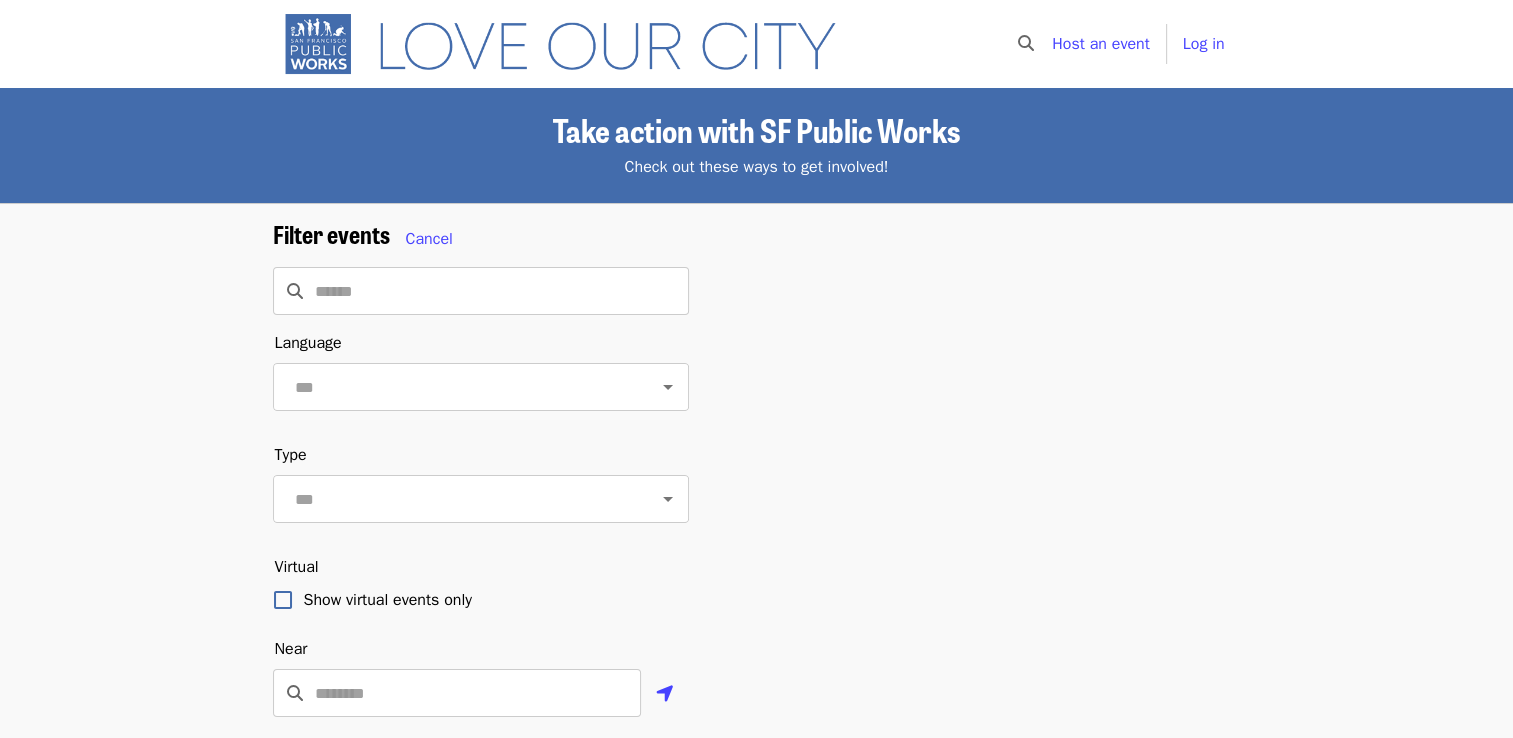 drag, startPoint x: 1500, startPoint y: 154, endPoint x: 1505, endPoint y: 180, distance: 26.476404 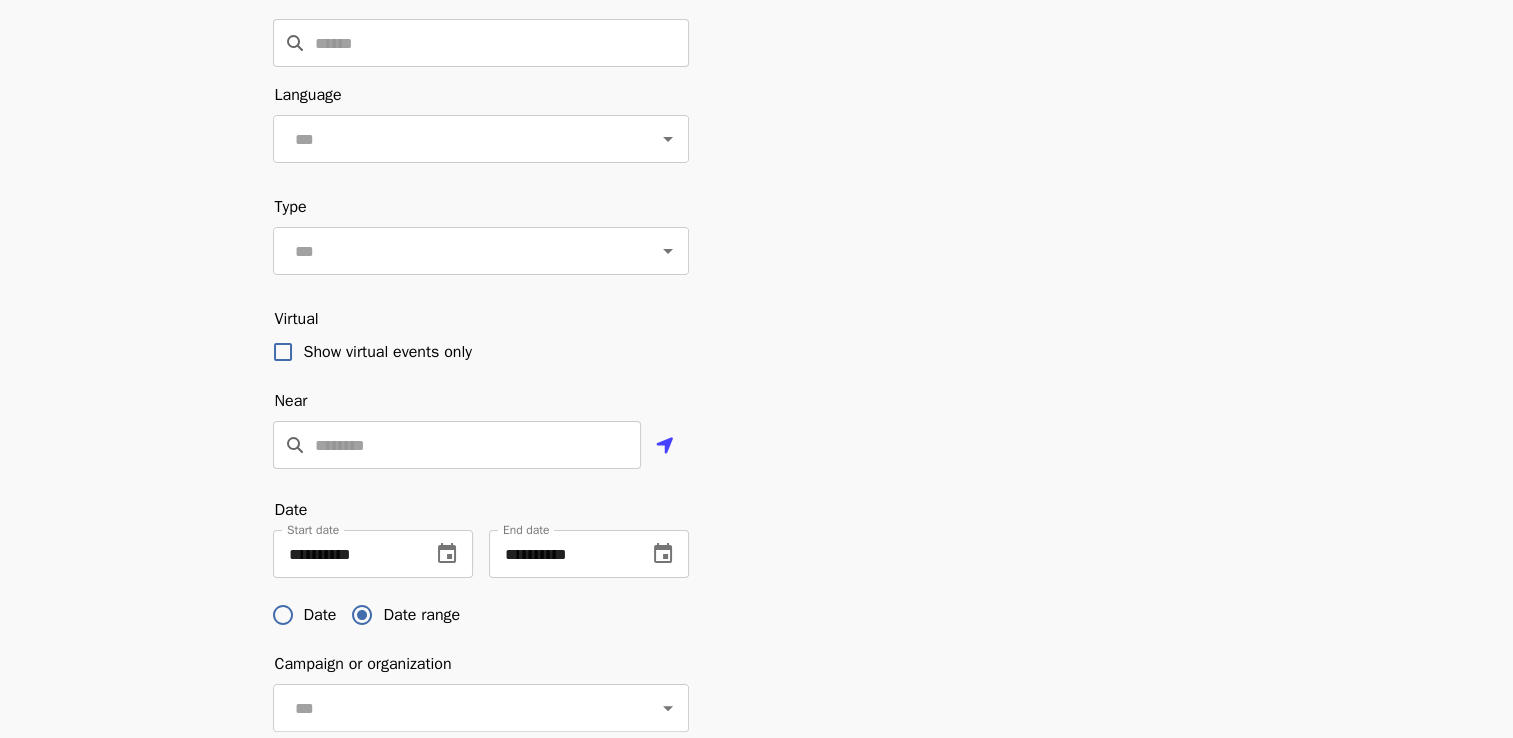 scroll, scrollTop: 0, scrollLeft: 0, axis: both 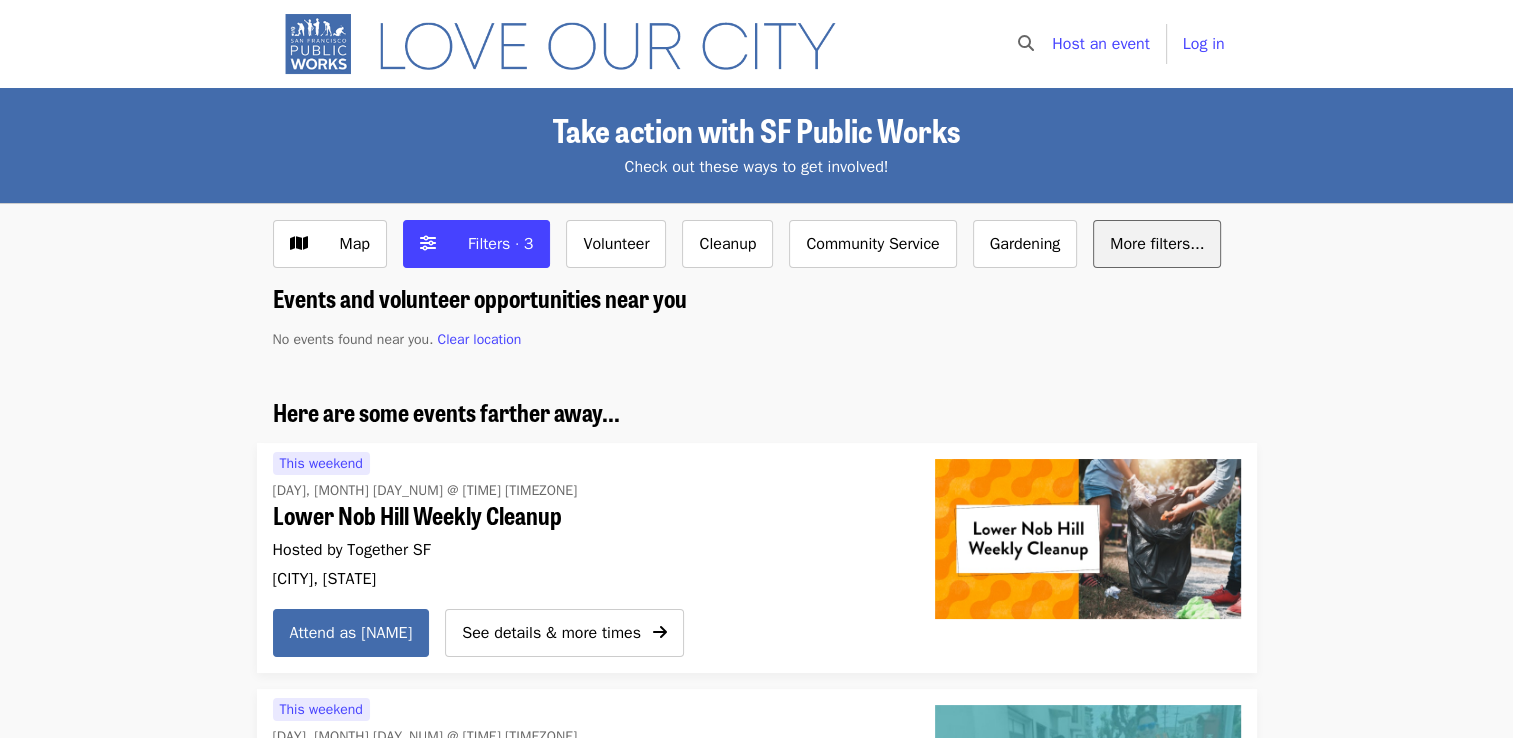 click on "More filters..." at bounding box center [1157, 244] 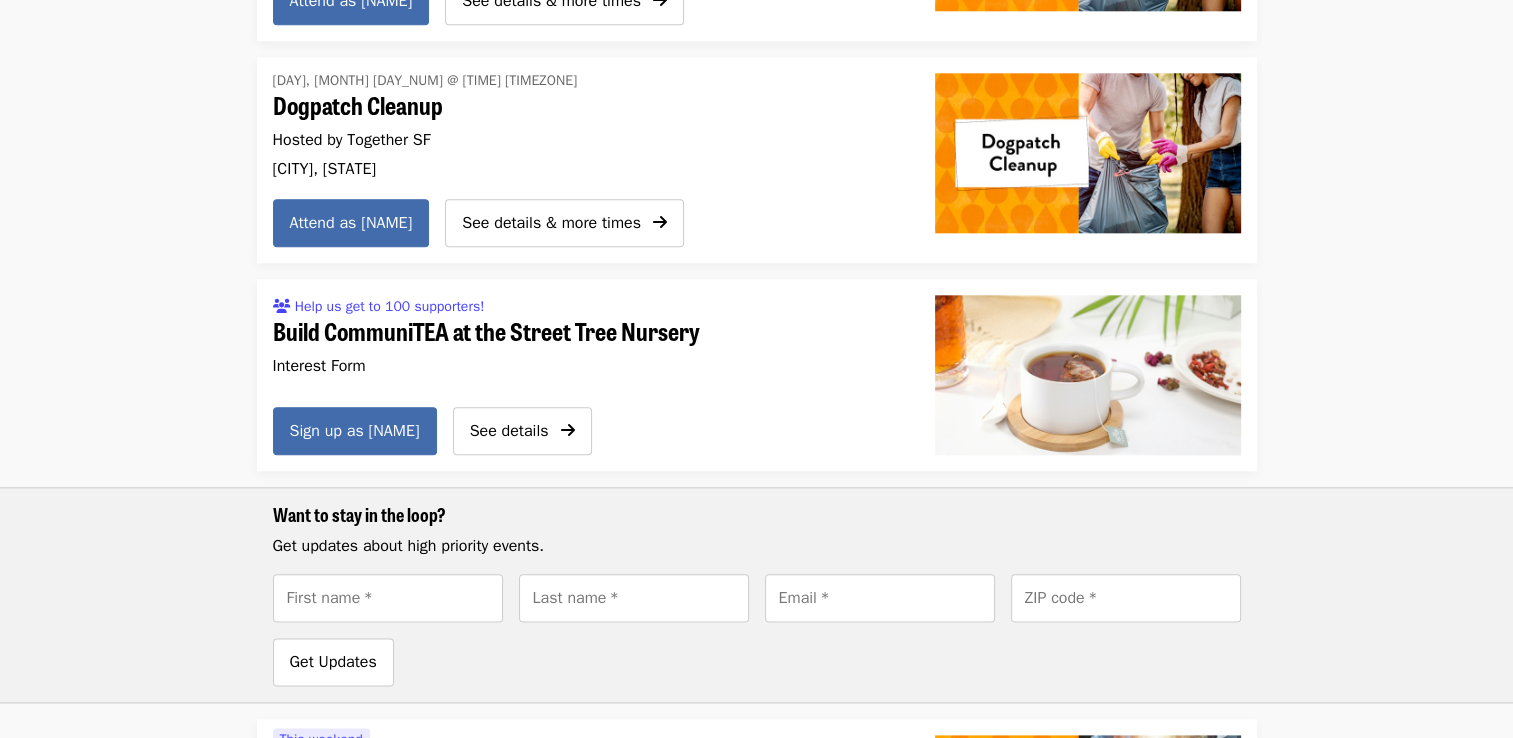 scroll, scrollTop: 1985, scrollLeft: 0, axis: vertical 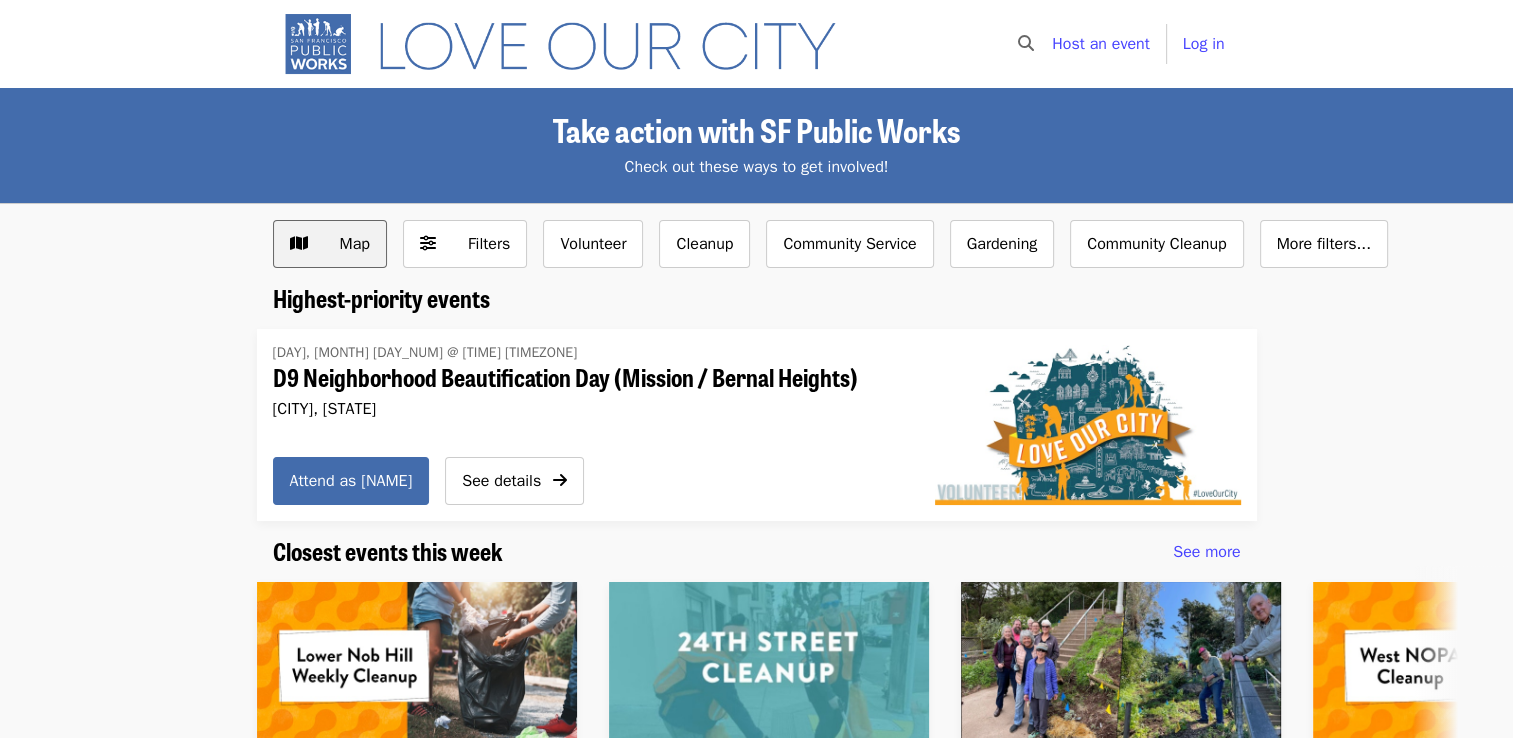 click on "Map" at bounding box center (330, 244) 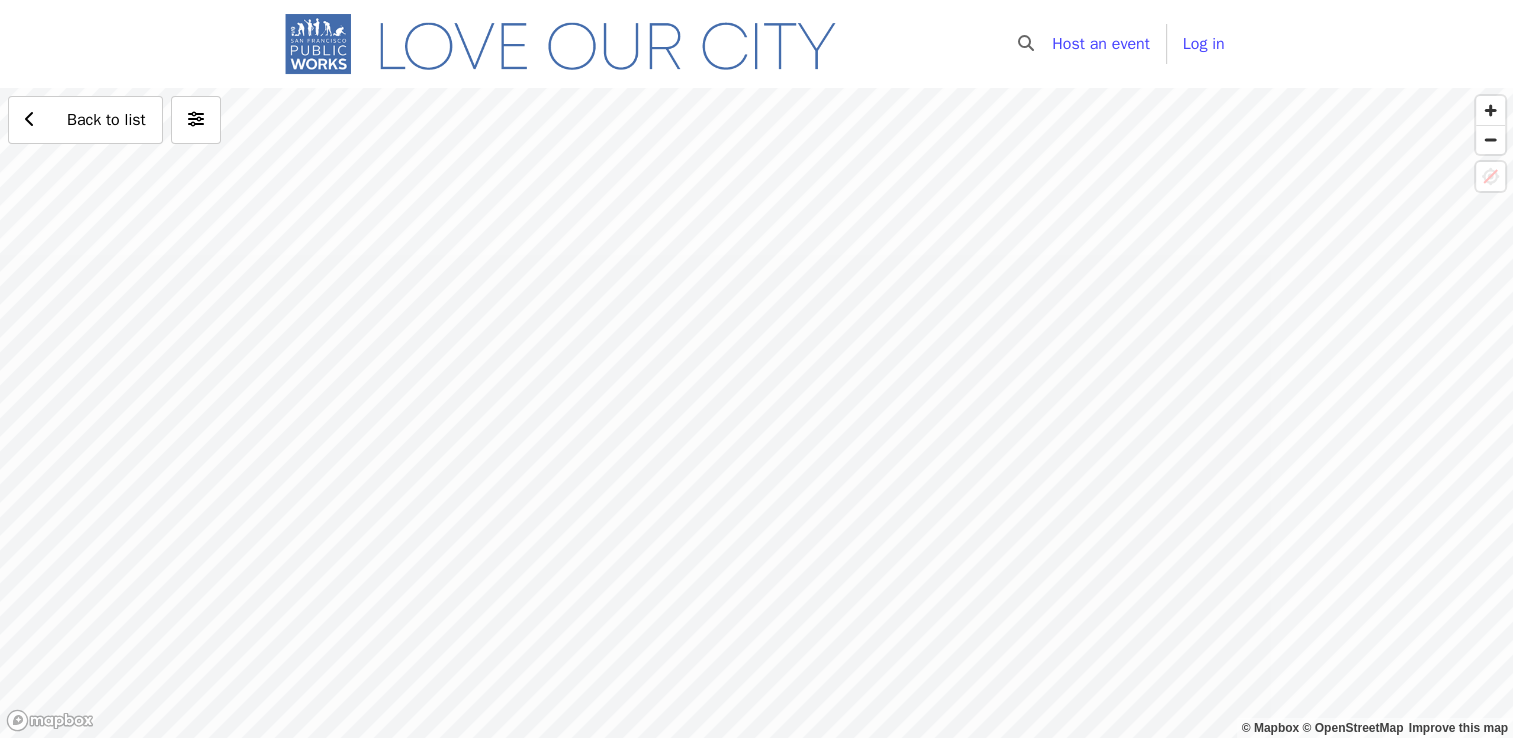 click on "Back to list" at bounding box center [756, 413] 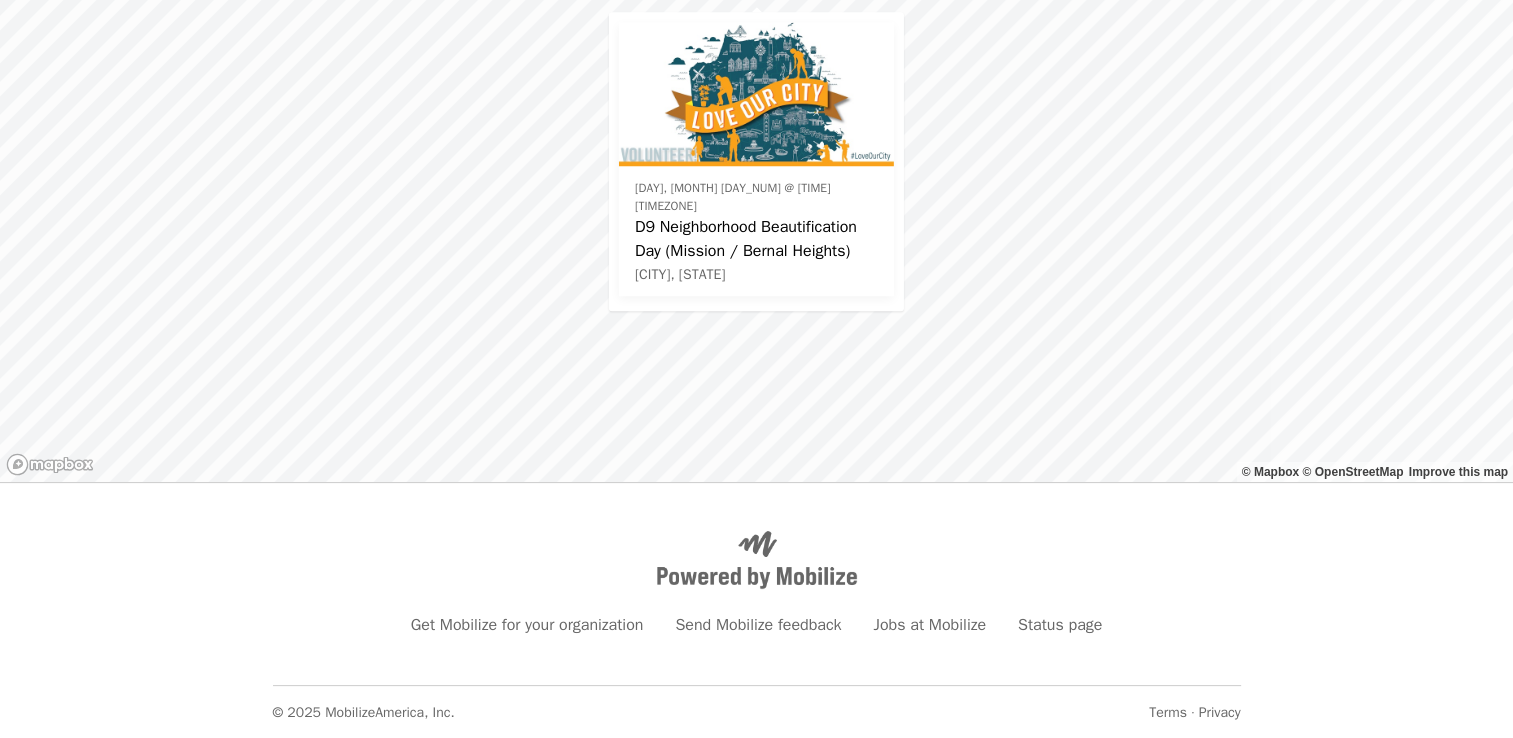 scroll, scrollTop: 0, scrollLeft: 0, axis: both 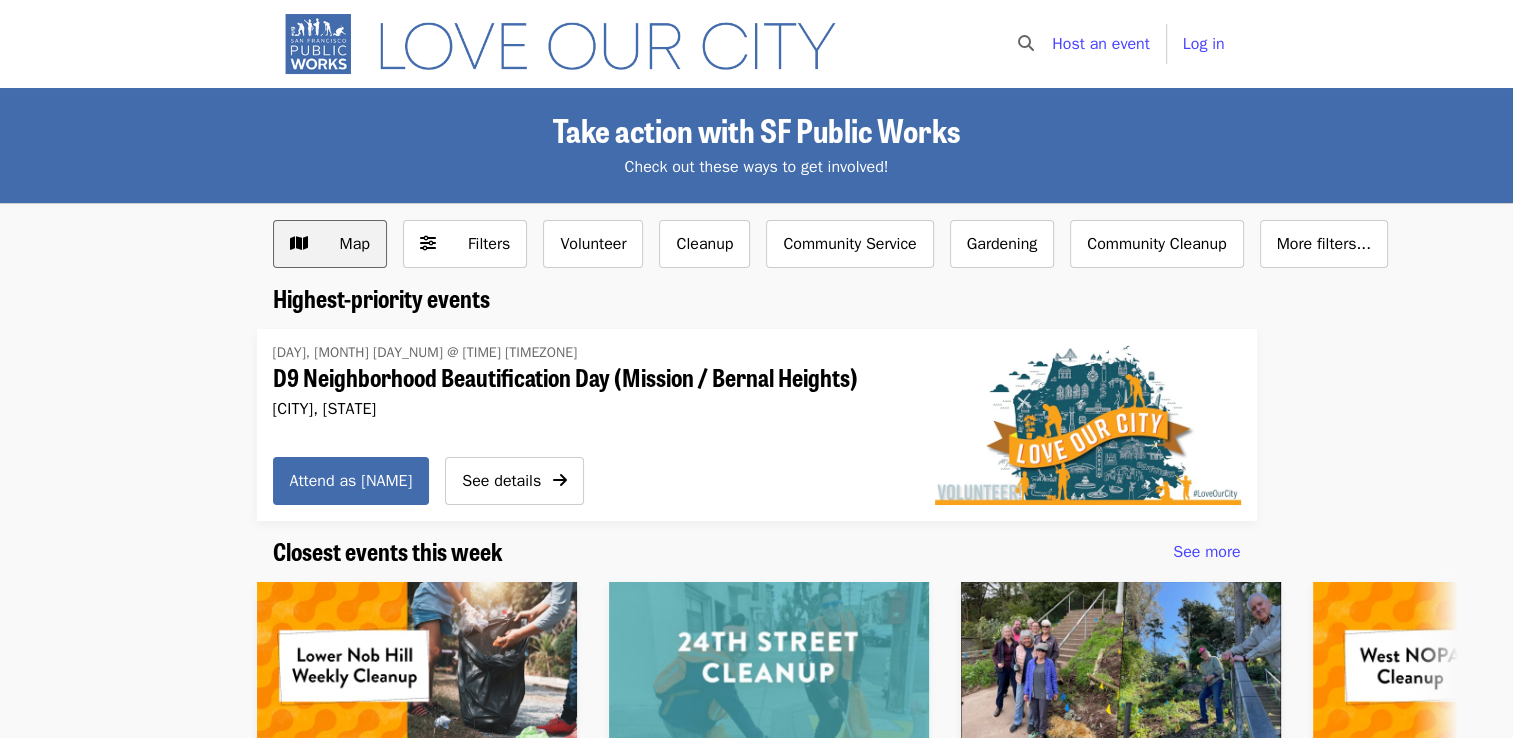 click on "Map" at bounding box center (345, 244) 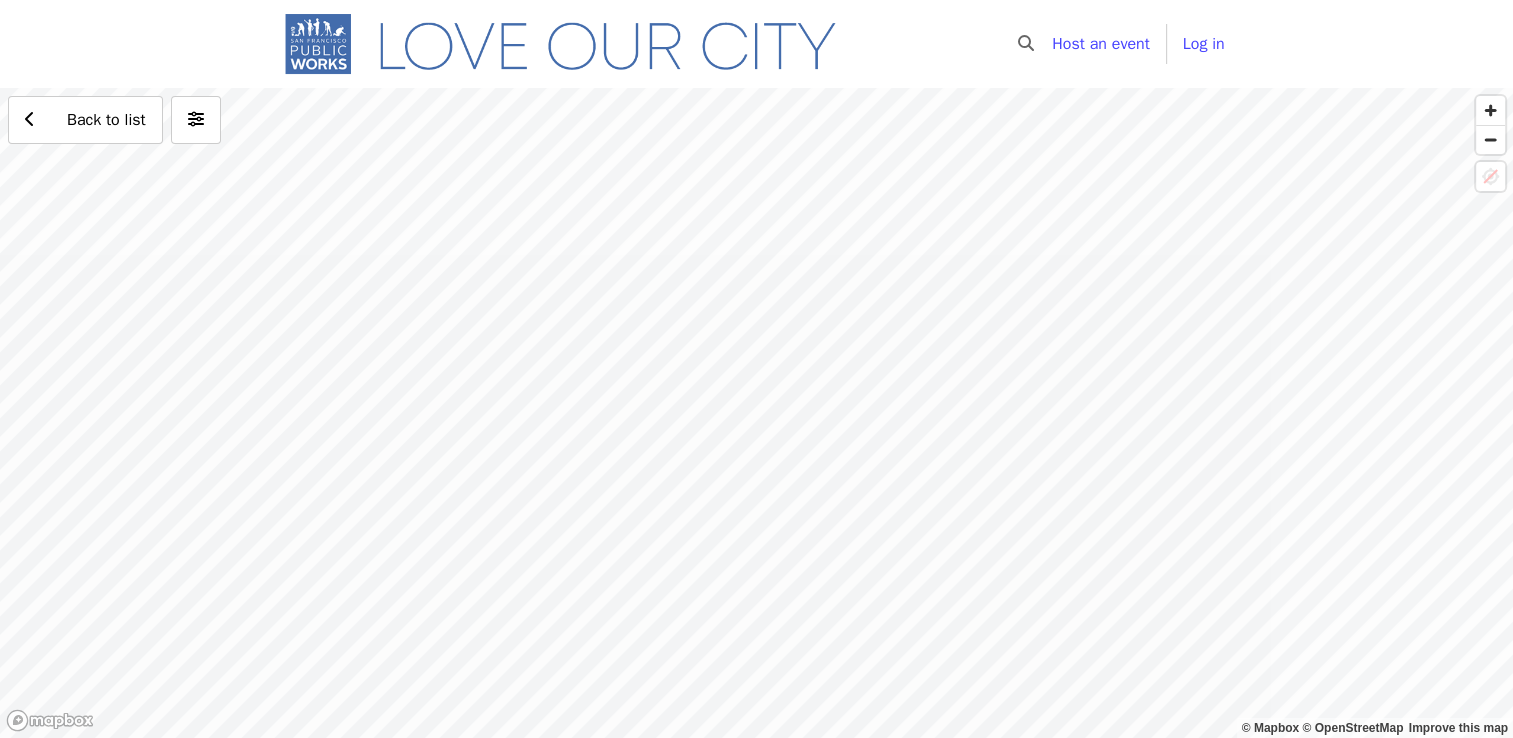 click on "Back to list" at bounding box center [756, 413] 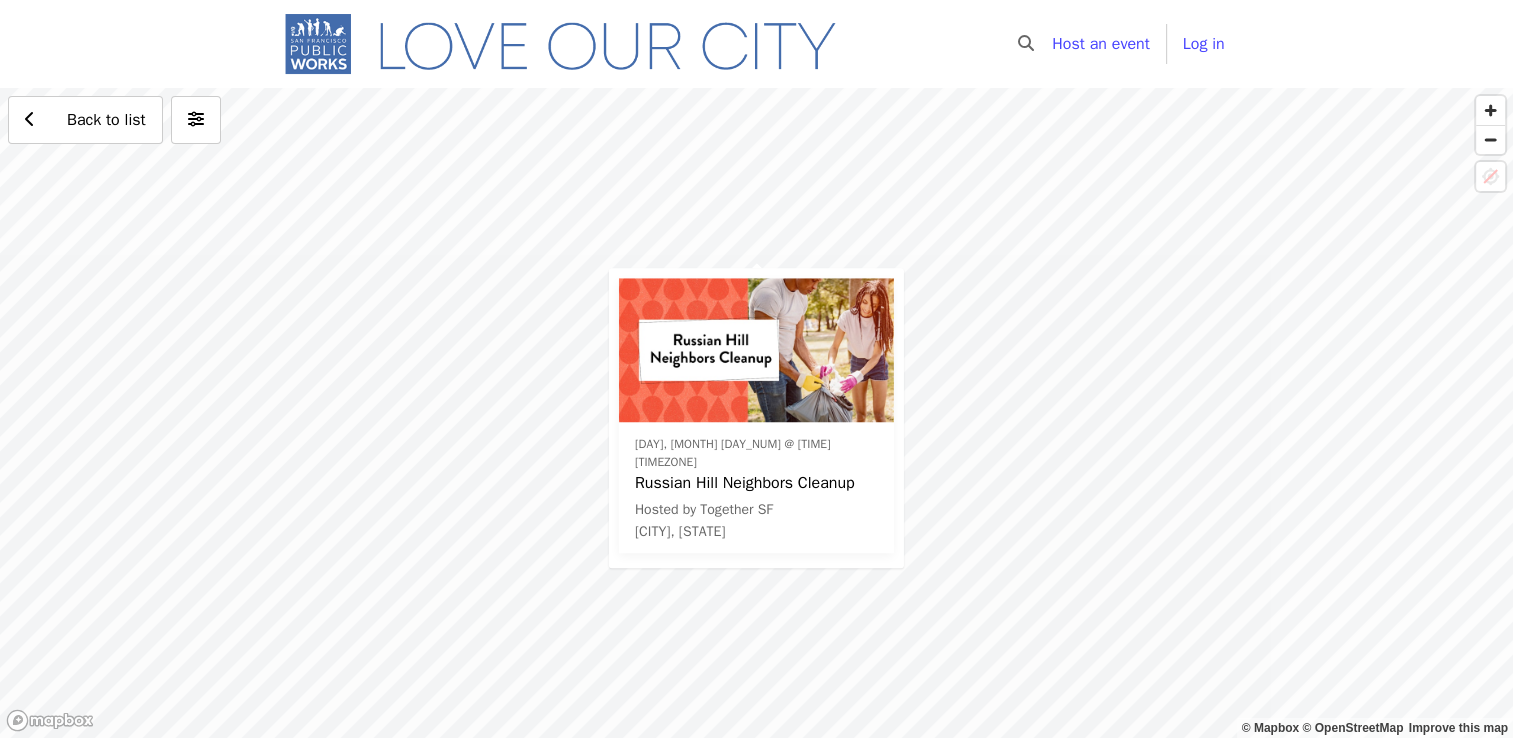 click at bounding box center (756, 350) 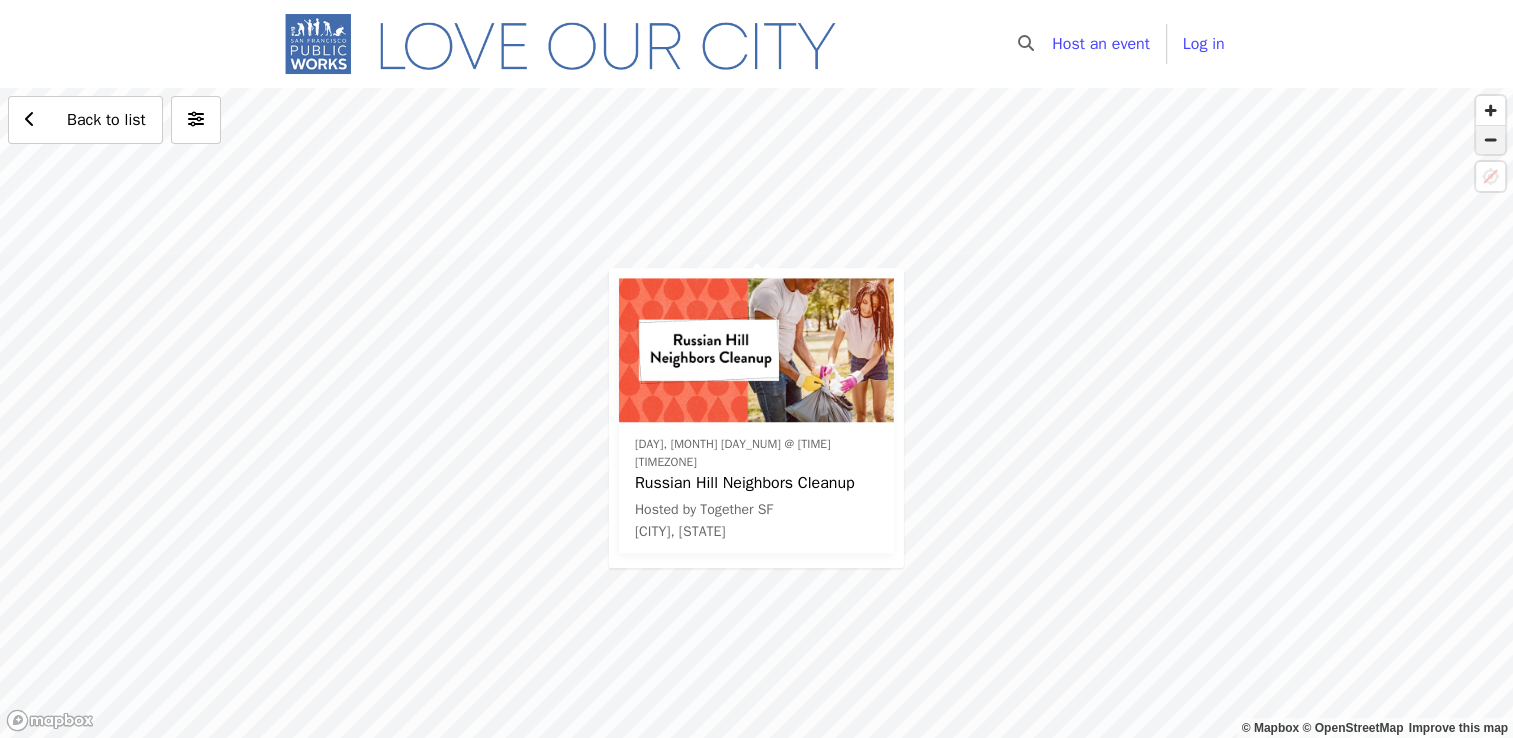 click at bounding box center [1490, 140] 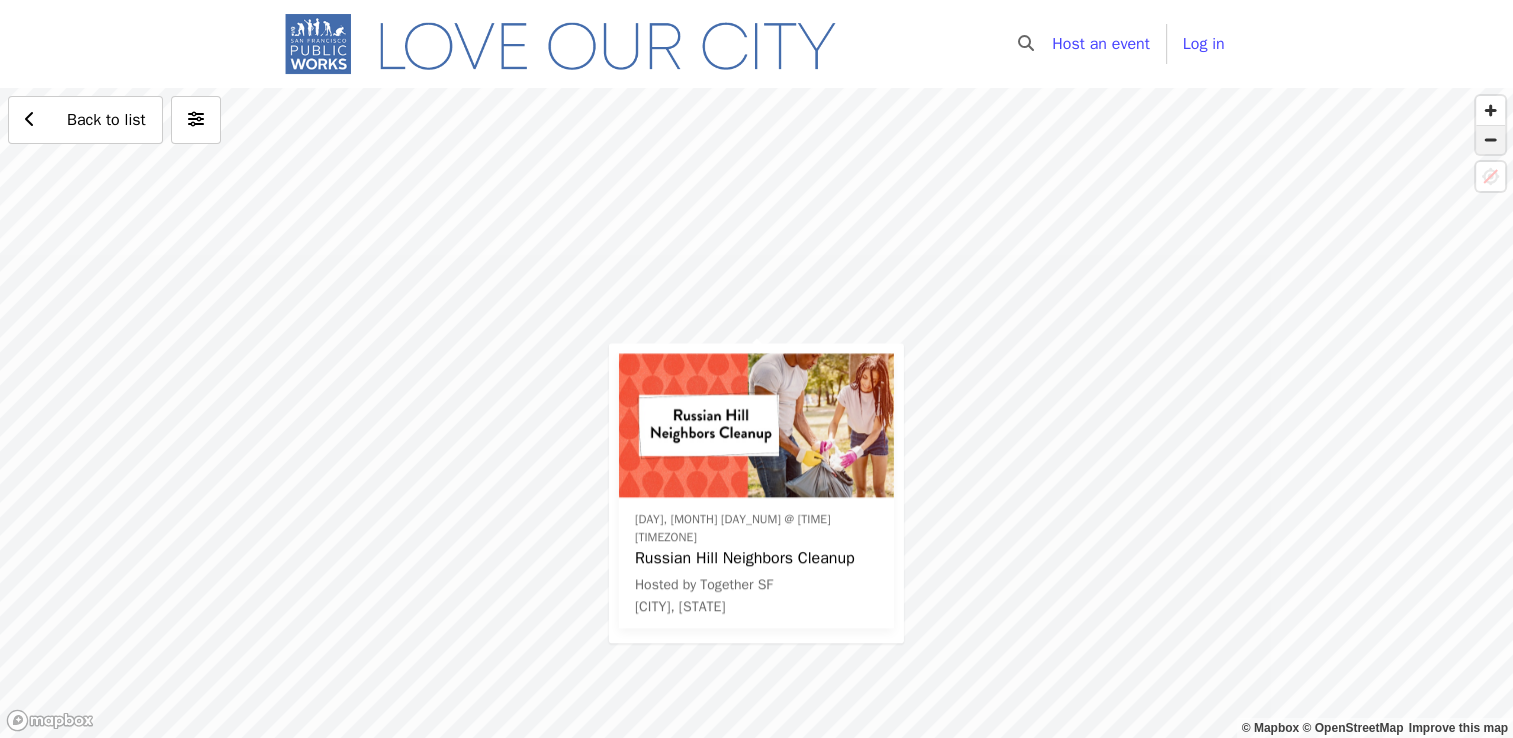 click at bounding box center (1490, 140) 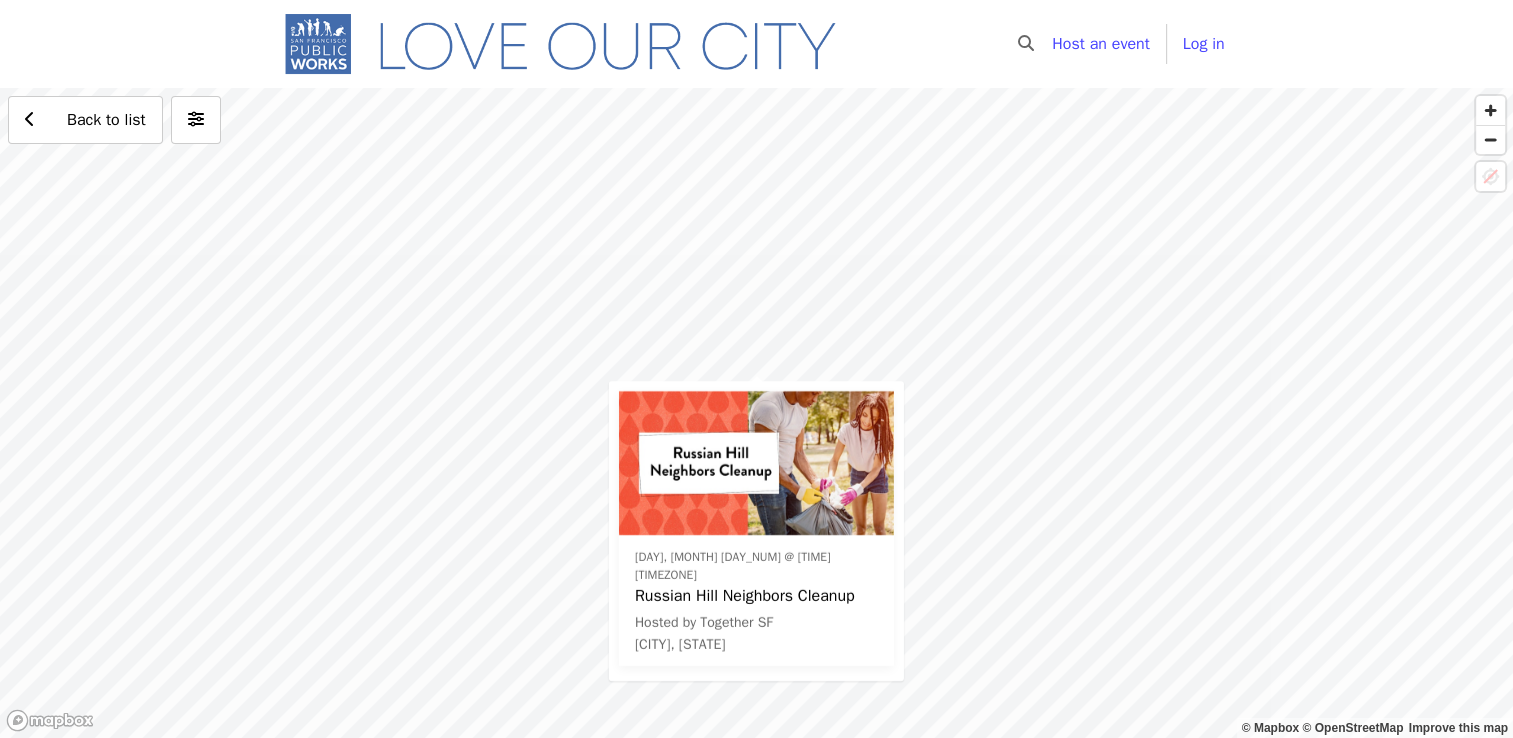 click on "Sat, Aug 9 @ 9:30am PDT Russian Hill Neighbors Cleanup Hosted by Together SF San Francisco, CA Back to list" at bounding box center [756, 413] 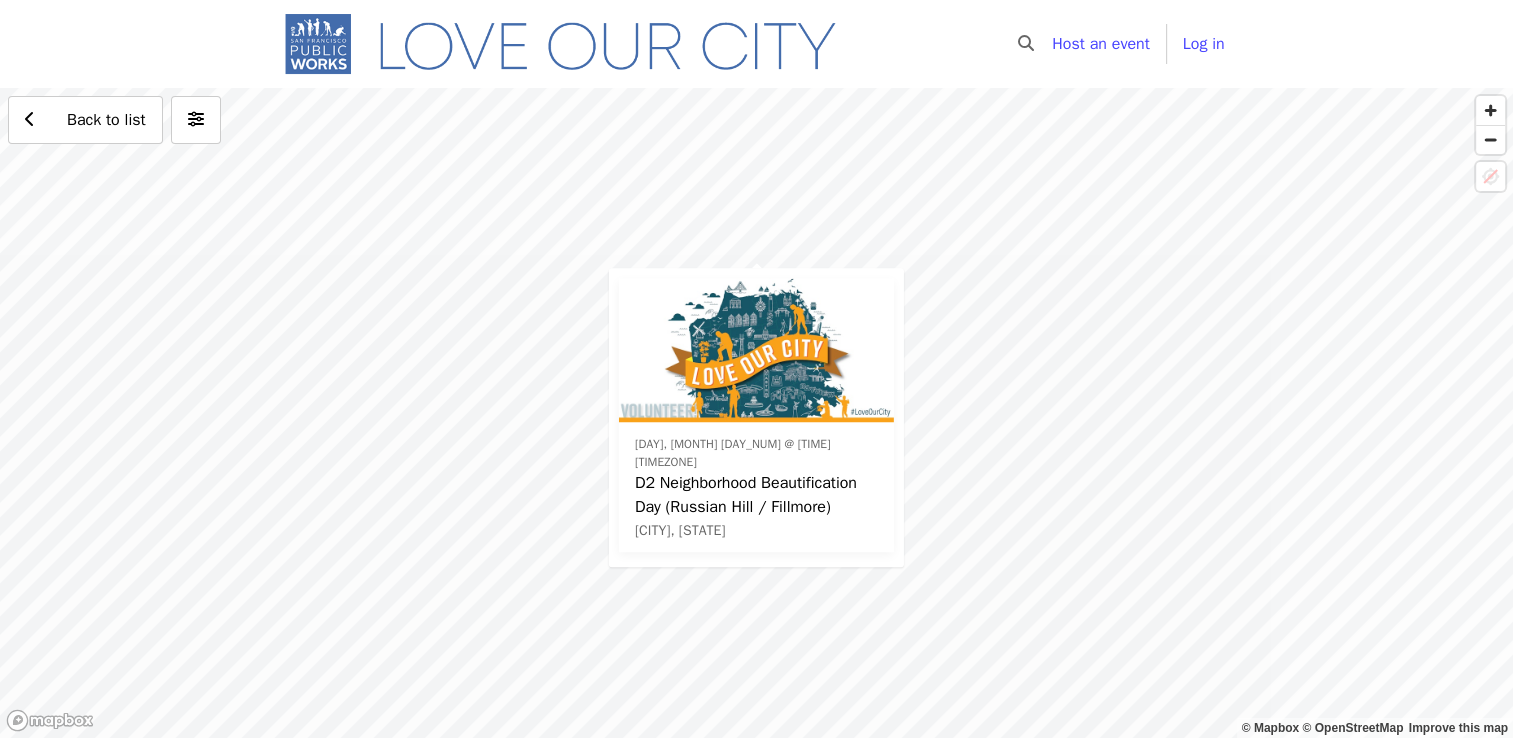 click on "Sat, Sep 6 @ 8:30am PDT" at bounding box center [756, 453] 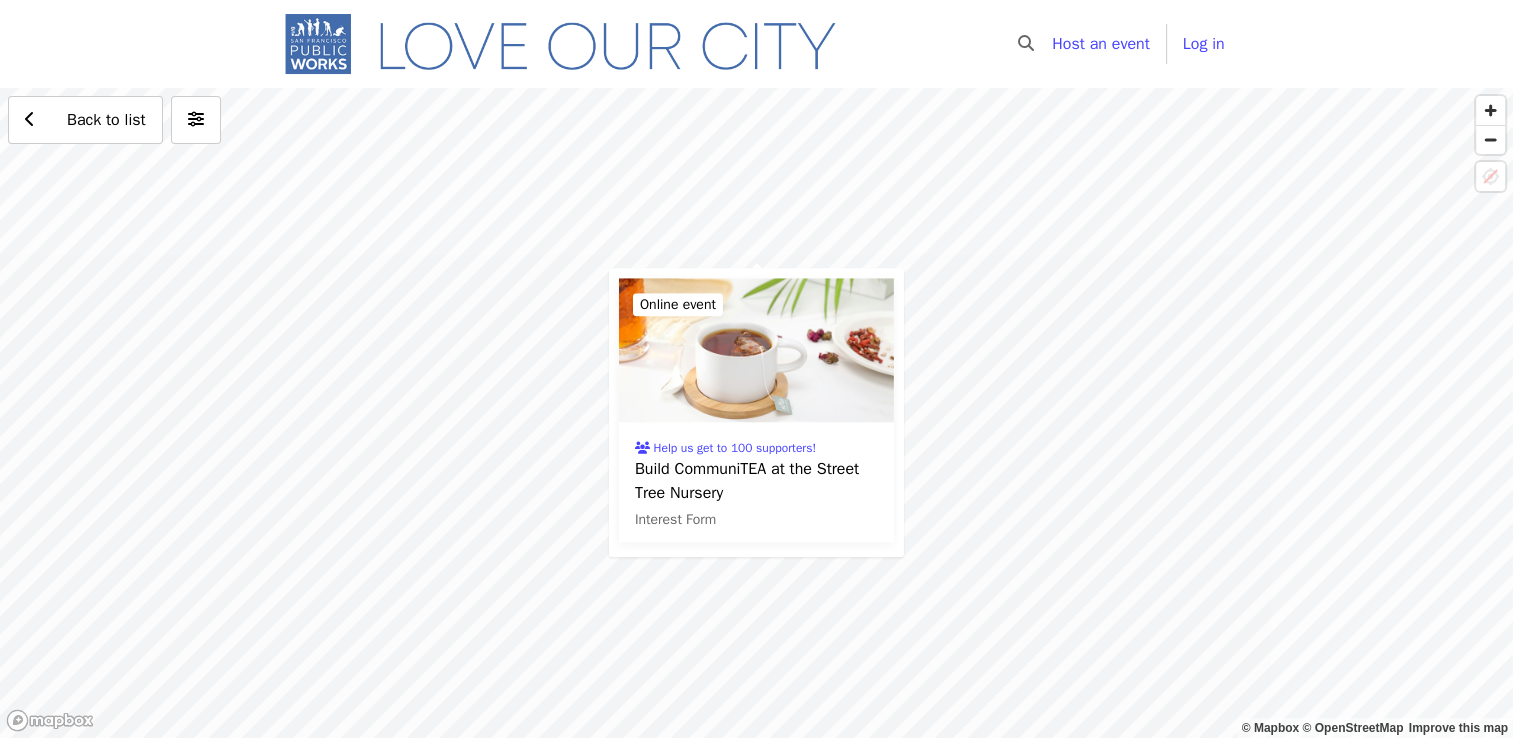 click at bounding box center (756, 350) 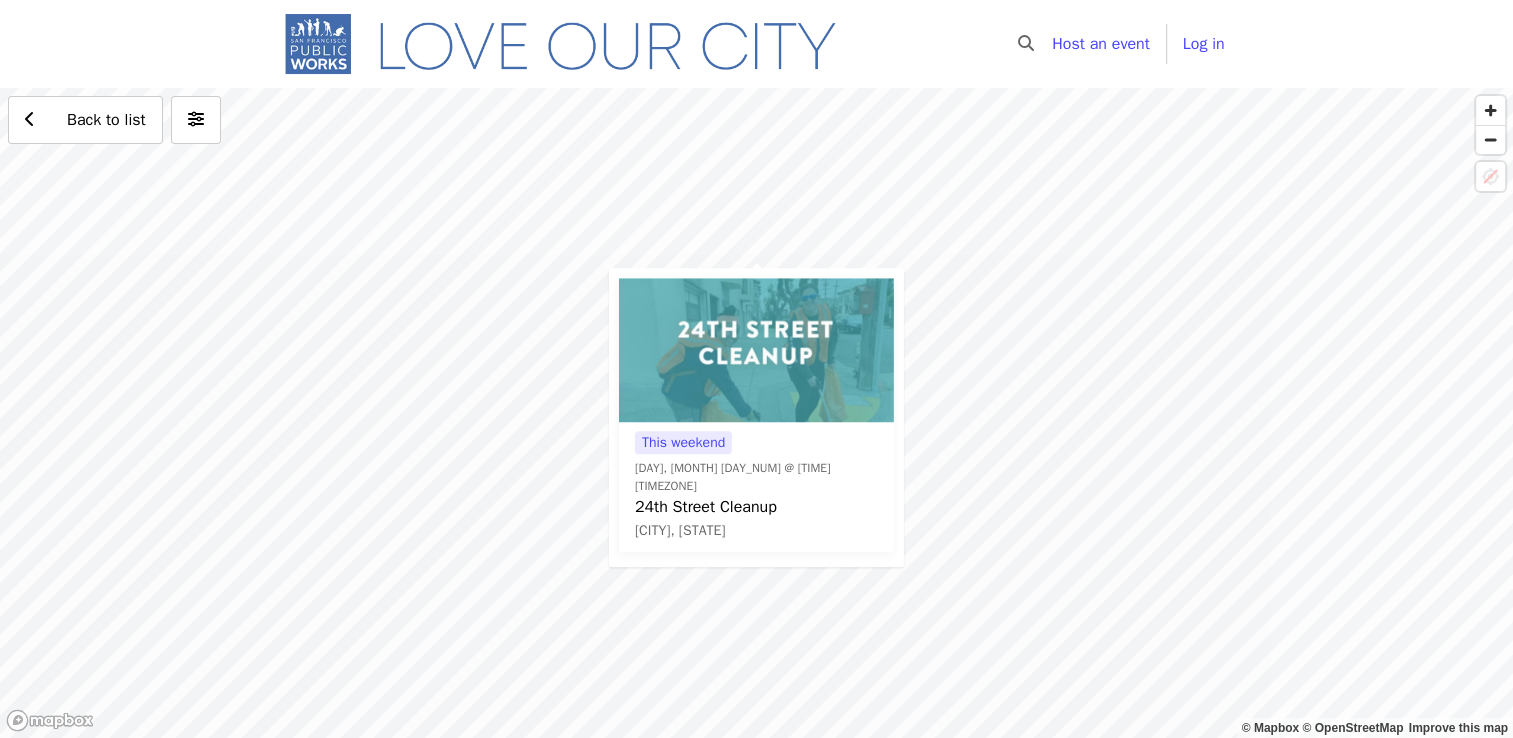 click at bounding box center [756, 350] 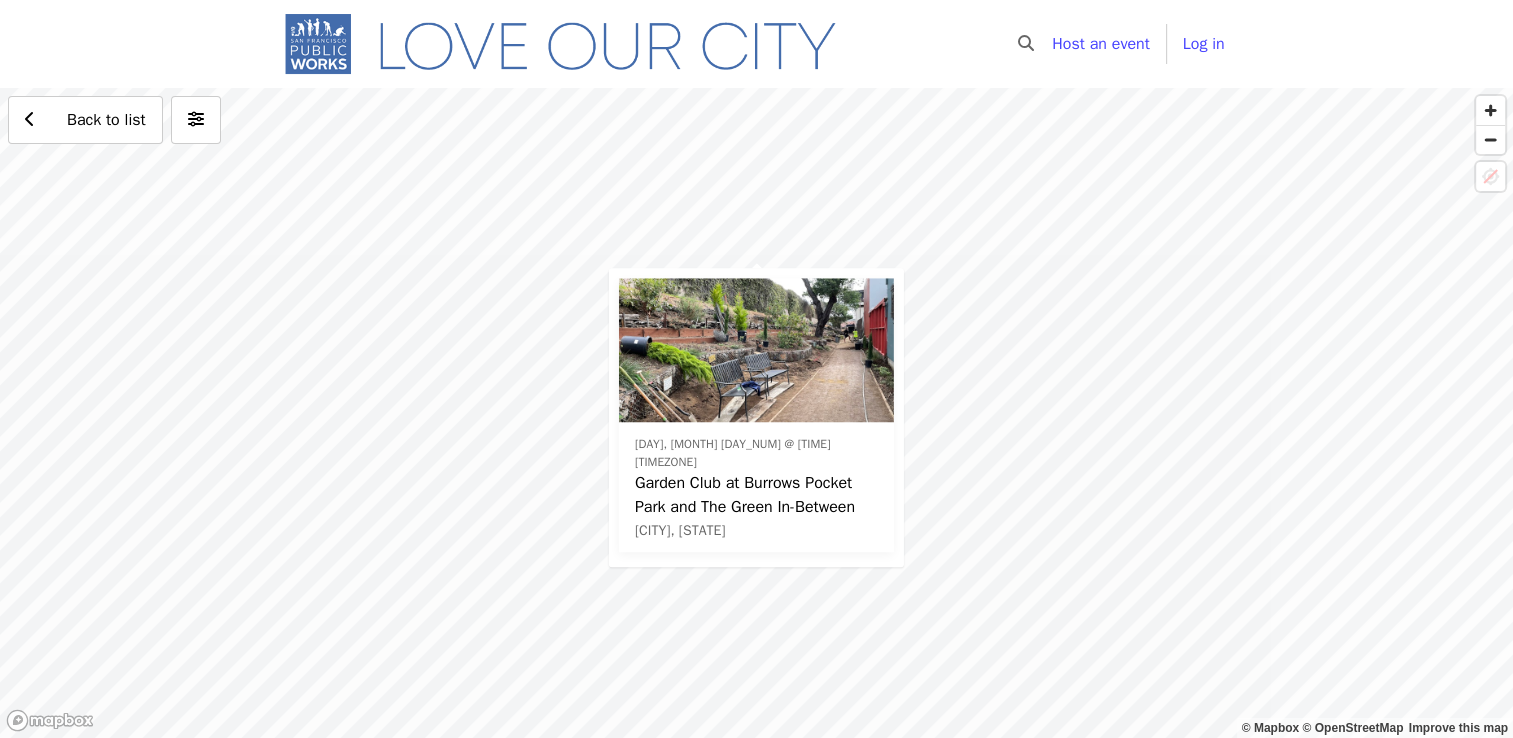 click at bounding box center [756, 350] 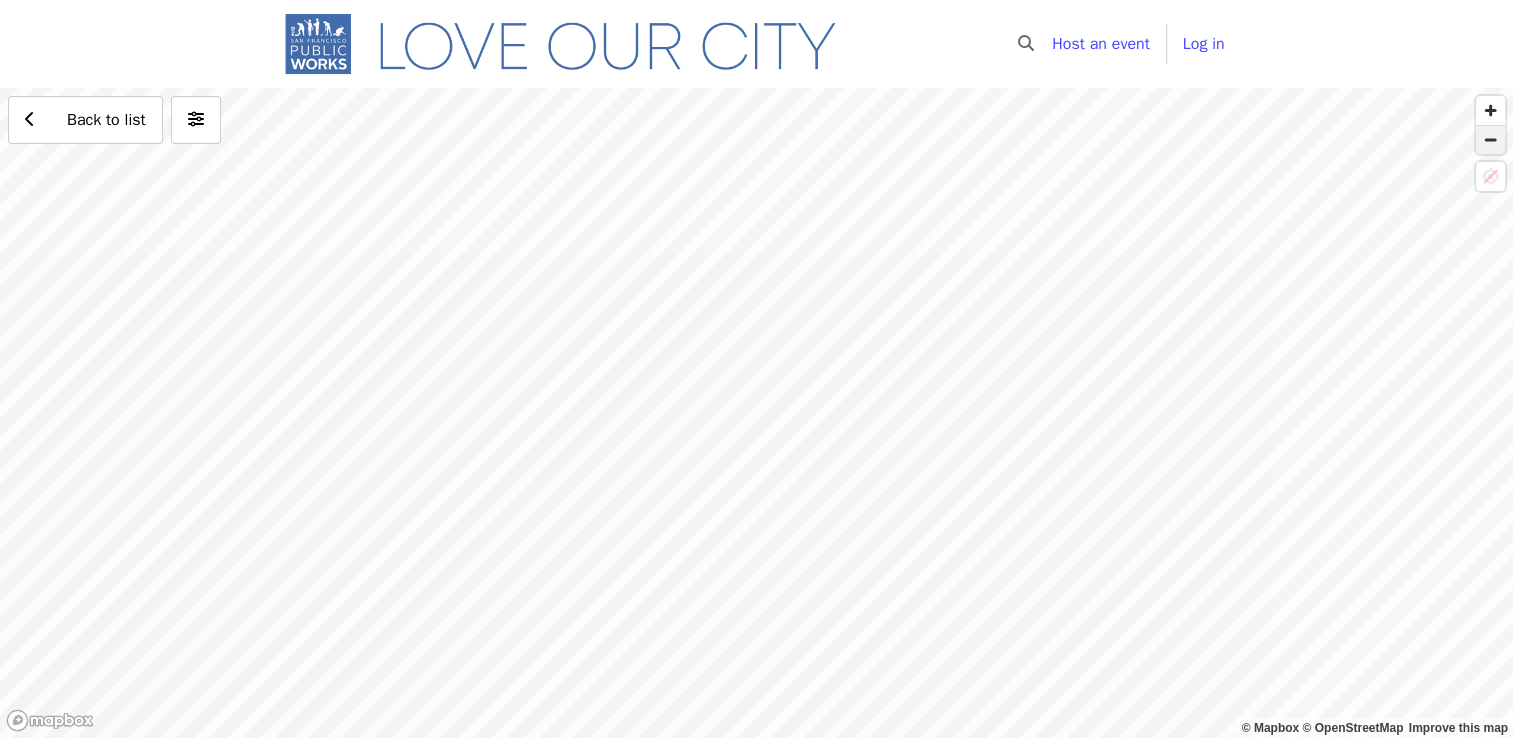 click at bounding box center (1490, 140) 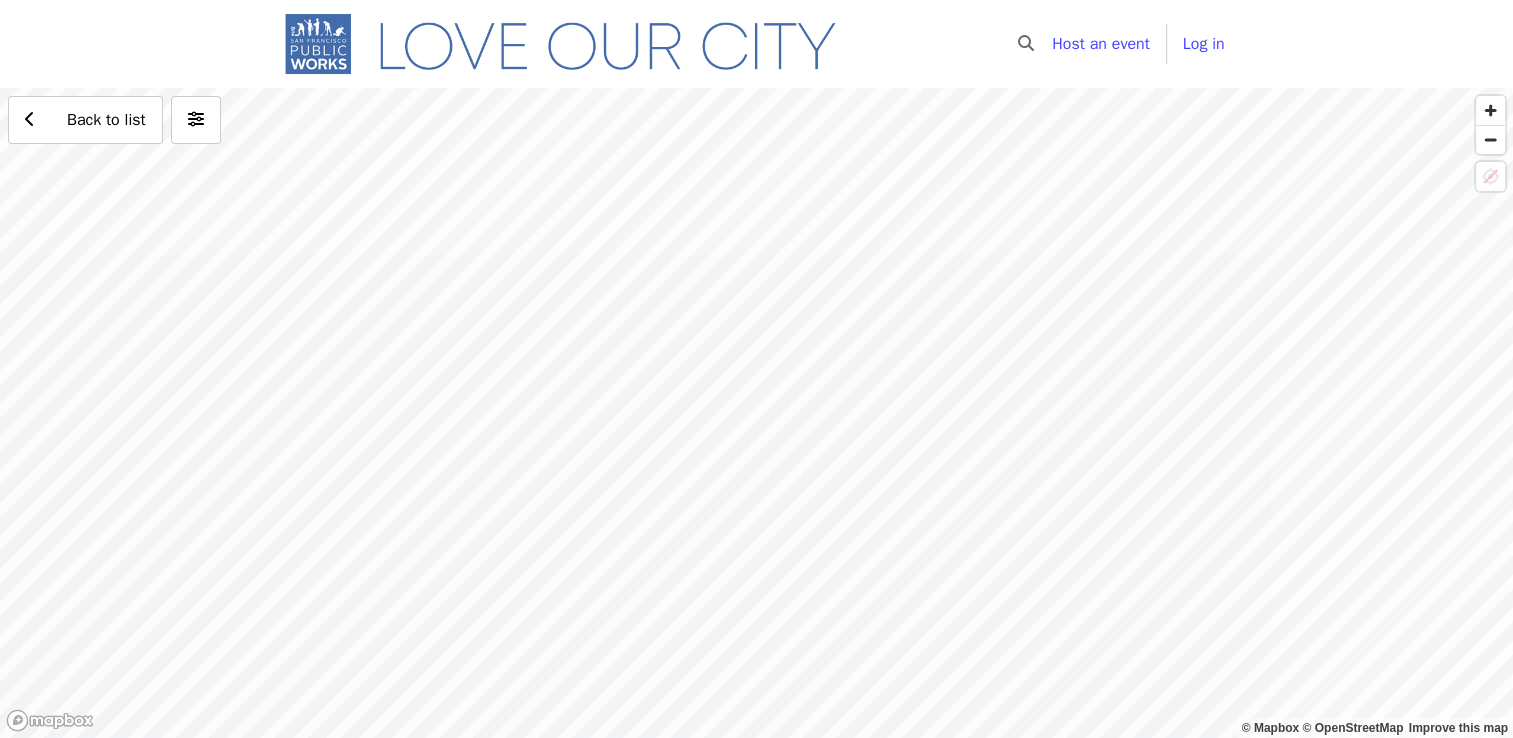 click on "Back to list" at bounding box center (756, 413) 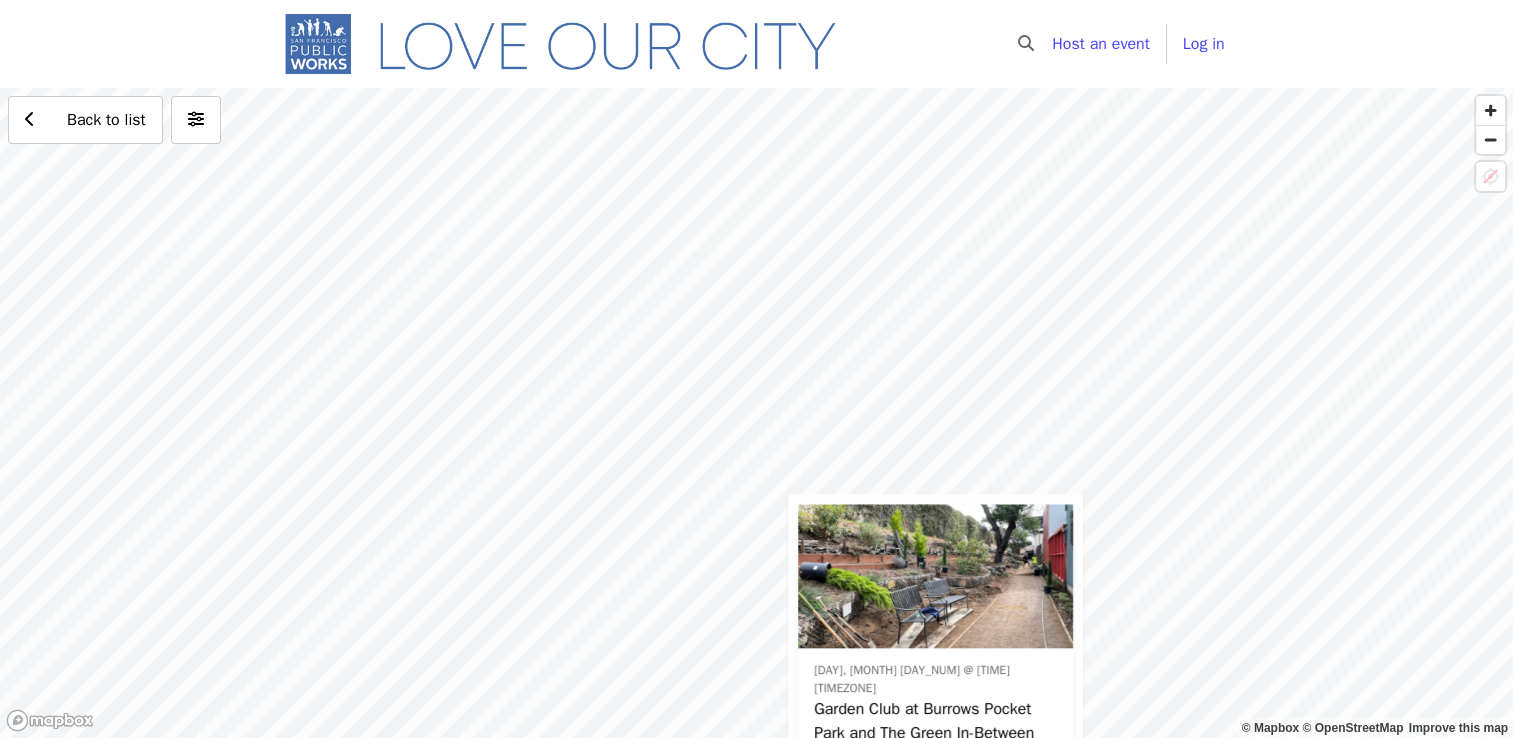 drag, startPoint x: 515, startPoint y: 230, endPoint x: 692, endPoint y: 786, distance: 583.4938 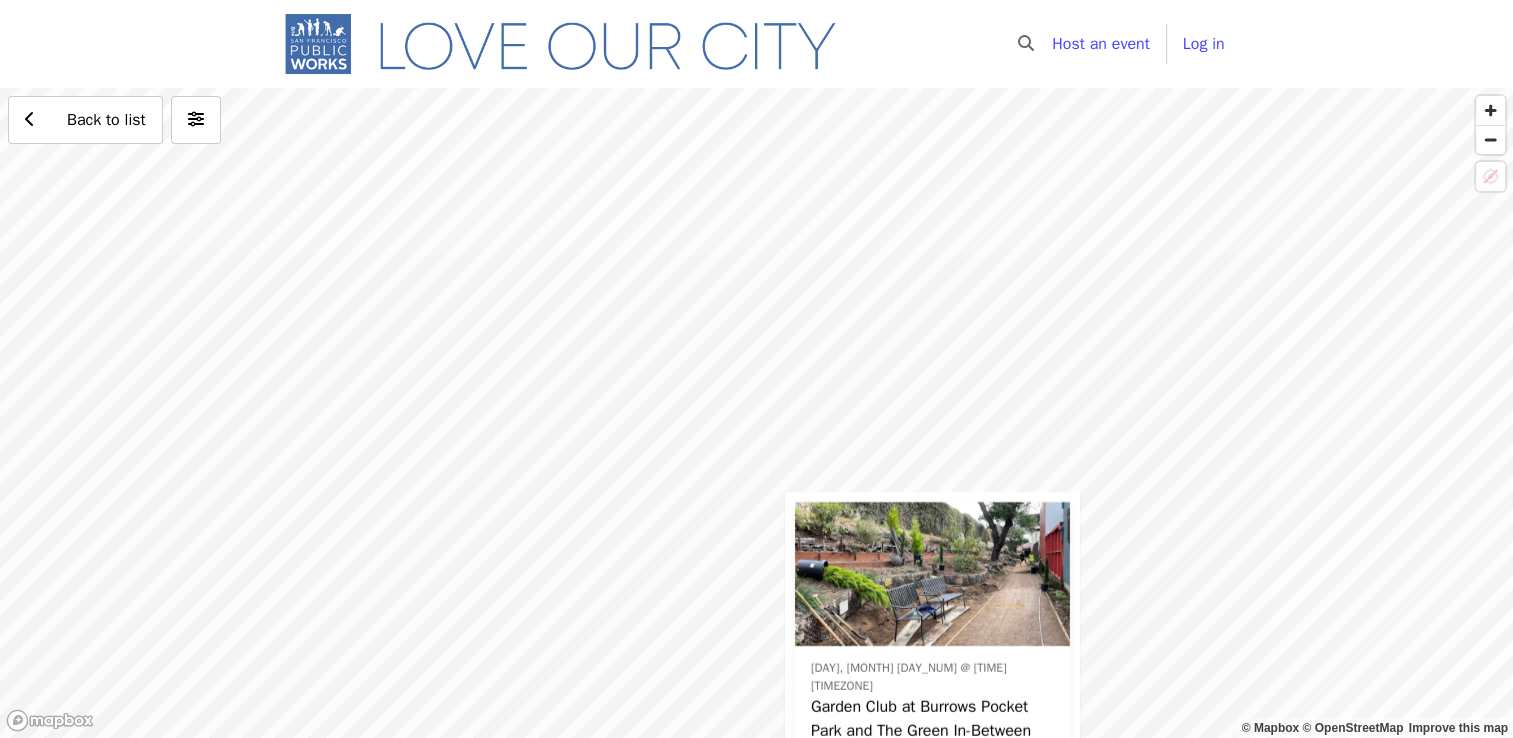 click on "Sat, Aug 2 @ 10am PDT Garden Club at Burrows Pocket Park and The Green In-Between San Francisco, CA Back to list" at bounding box center (756, 413) 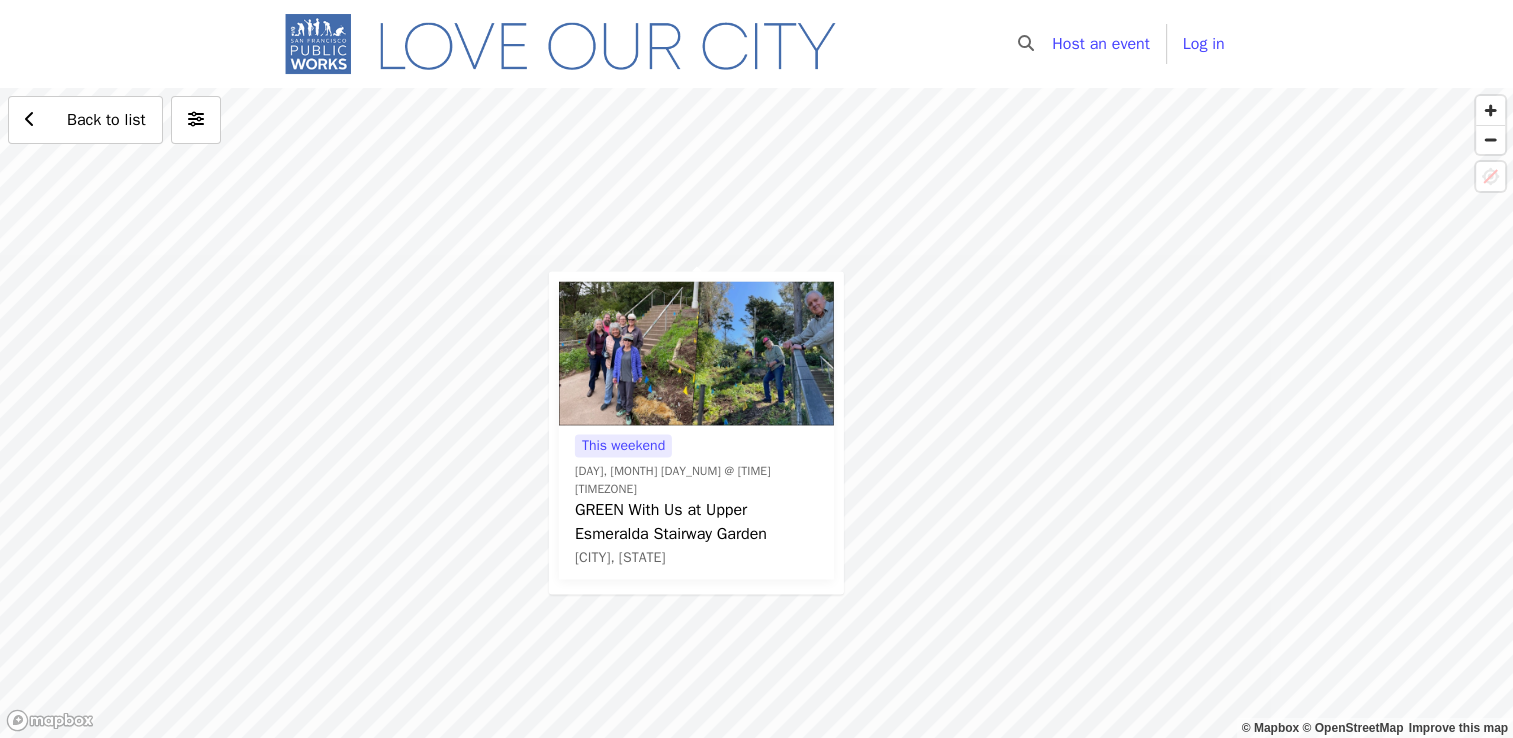 click on "This weekend Sat, Jul 19 @ 10am PDT GREEN With Us at Upper Esmeralda Stairway Garden San Francisco, CA Back to list" at bounding box center [756, 413] 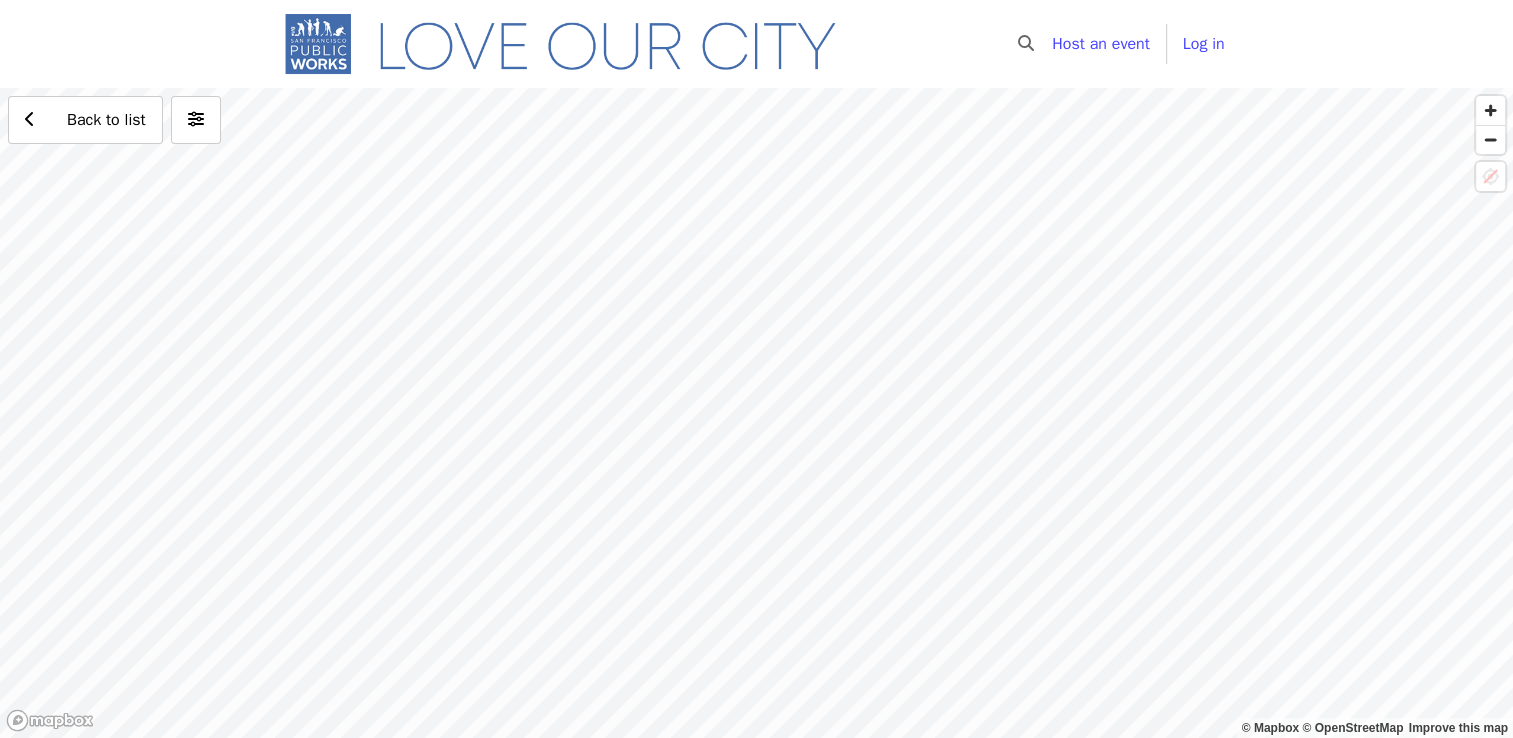click on "Back to list" at bounding box center [756, 413] 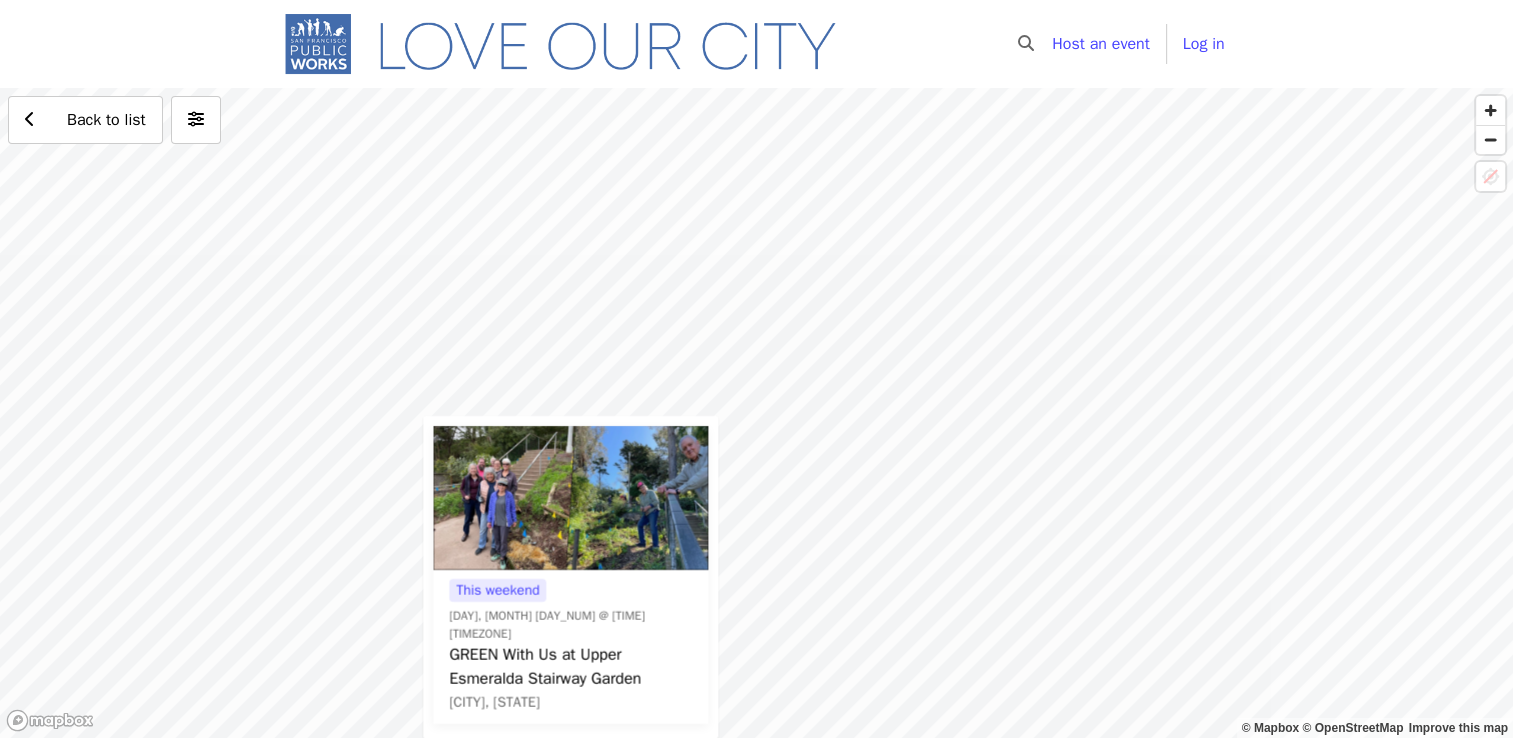 drag, startPoint x: 1021, startPoint y: 306, endPoint x: 835, endPoint y: 787, distance: 515.7102 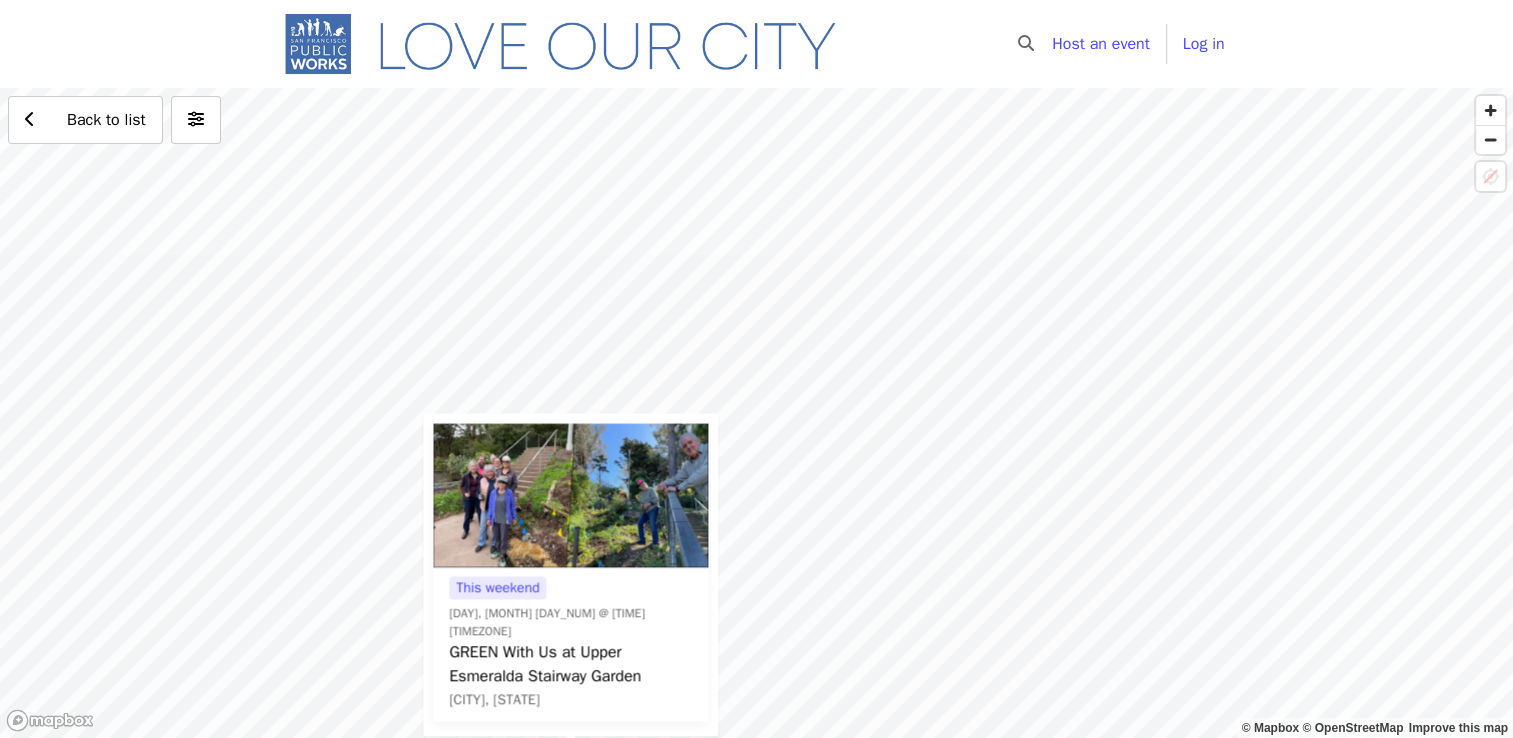 click on "This weekend Sat, Jul 19 @ 10am PDT GREEN With Us at Upper Esmeralda Stairway Garden San Francisco, CA Back to list" at bounding box center [756, 413] 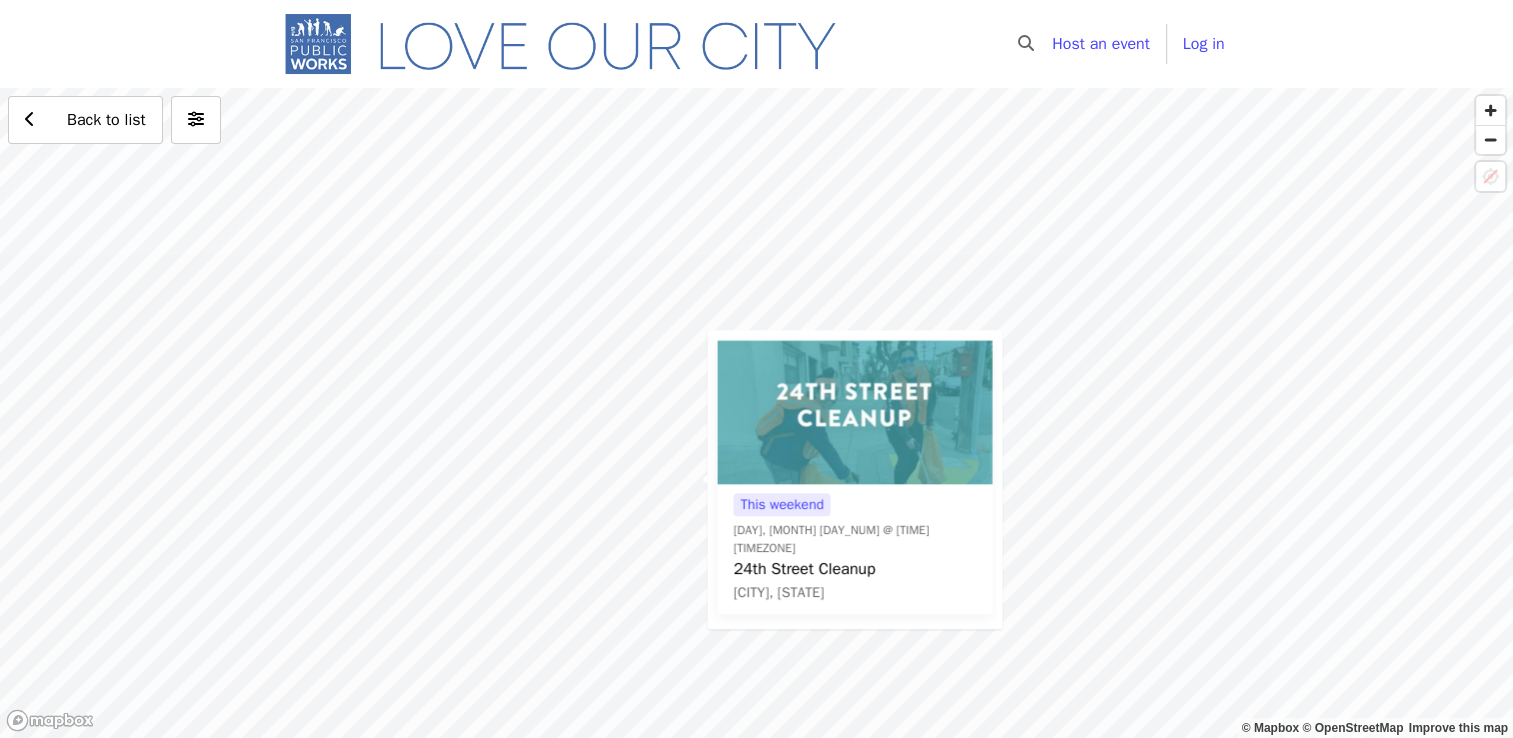 drag, startPoint x: 982, startPoint y: 180, endPoint x: 910, endPoint y: 440, distance: 269.7851 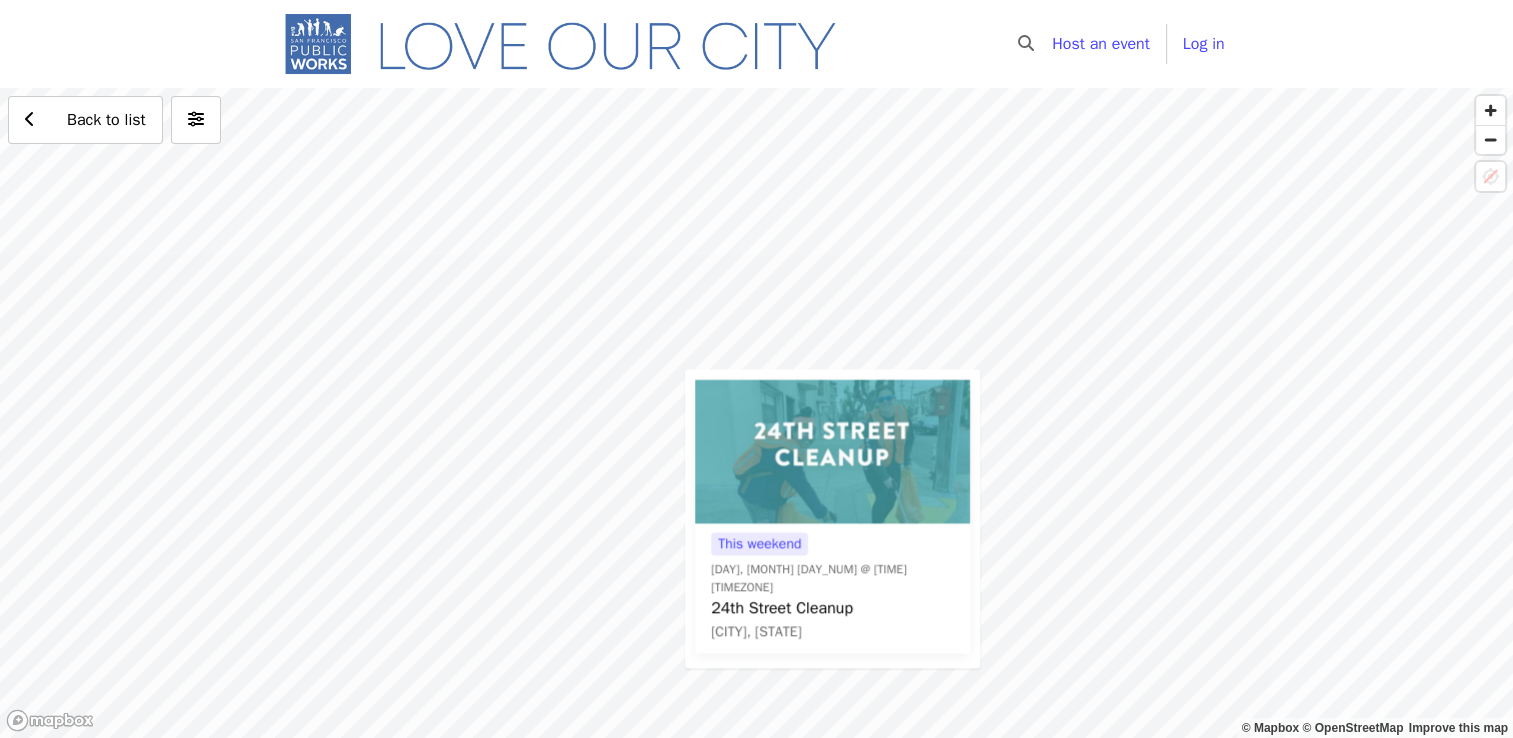 click on "This weekend Sat, Jul 19 @ 11am PDT 24th Street Cleanup San Francisco, CA Back to list" at bounding box center [756, 413] 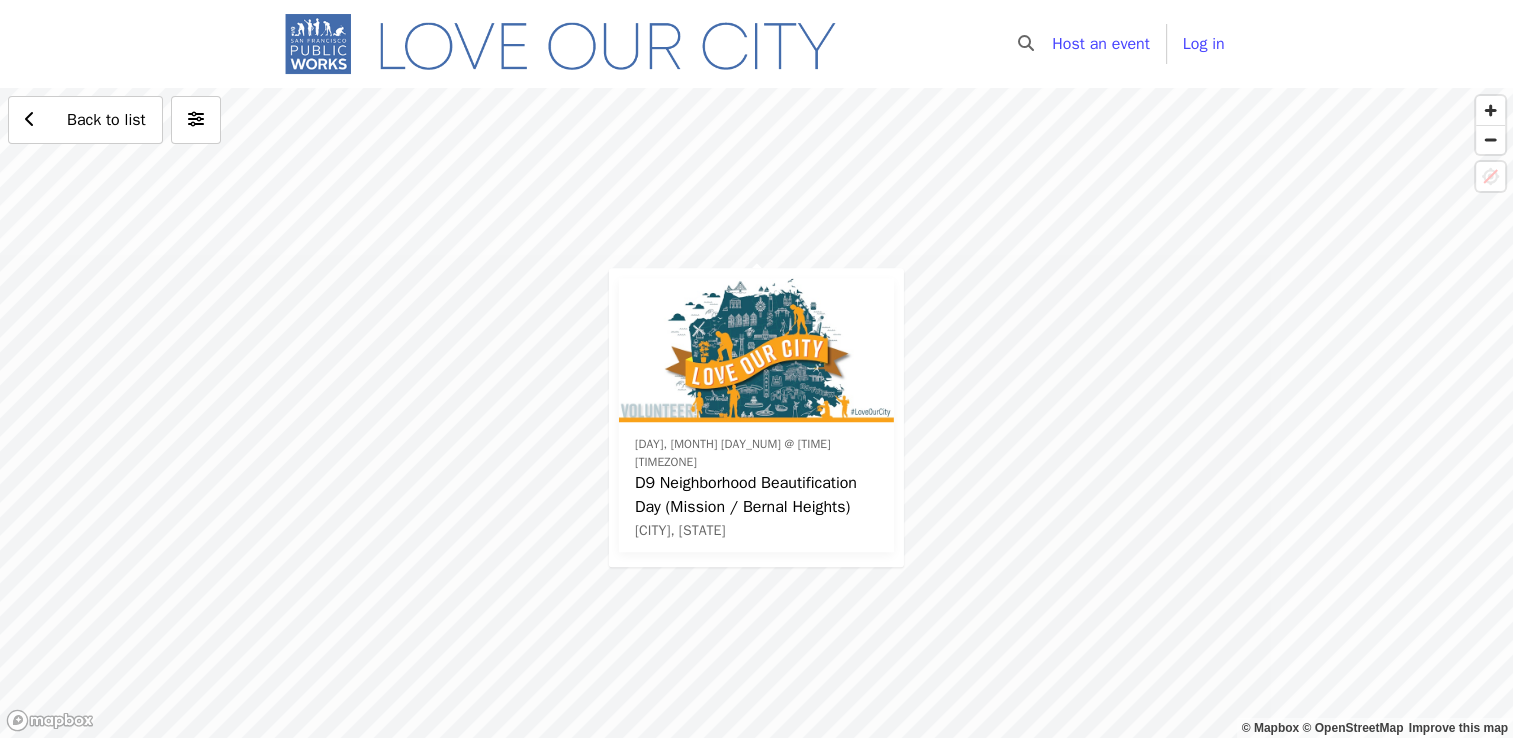 click on "Sat, Aug 9 @ 8:30am PDT D9 Neighborhood Beautification Day (Mission / Bernal Heights) San Francisco, CA Back to list" at bounding box center (756, 413) 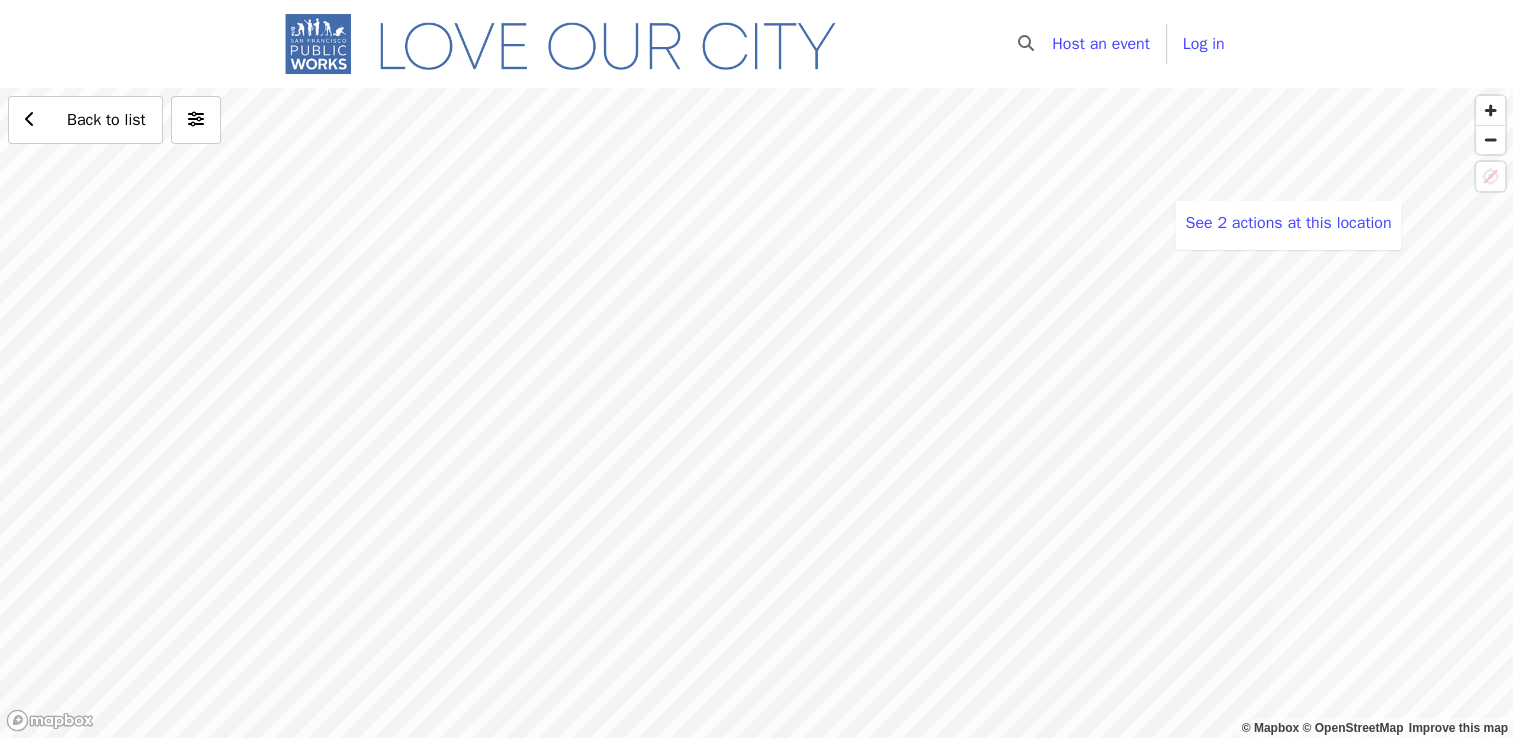 click on "See 2 actions at this location Back to list" at bounding box center [756, 413] 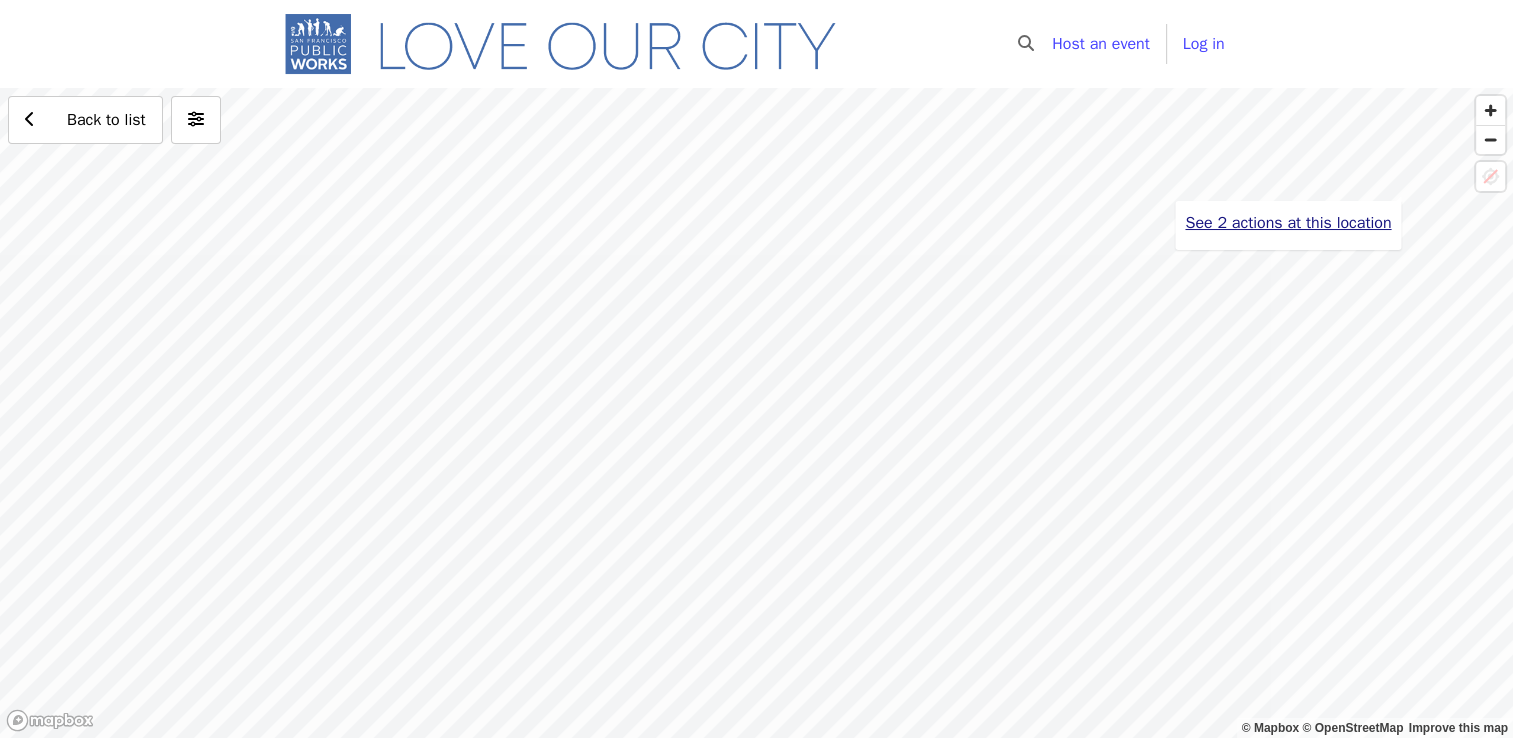 click on "See 2 actions at this location" at bounding box center [1288, 223] 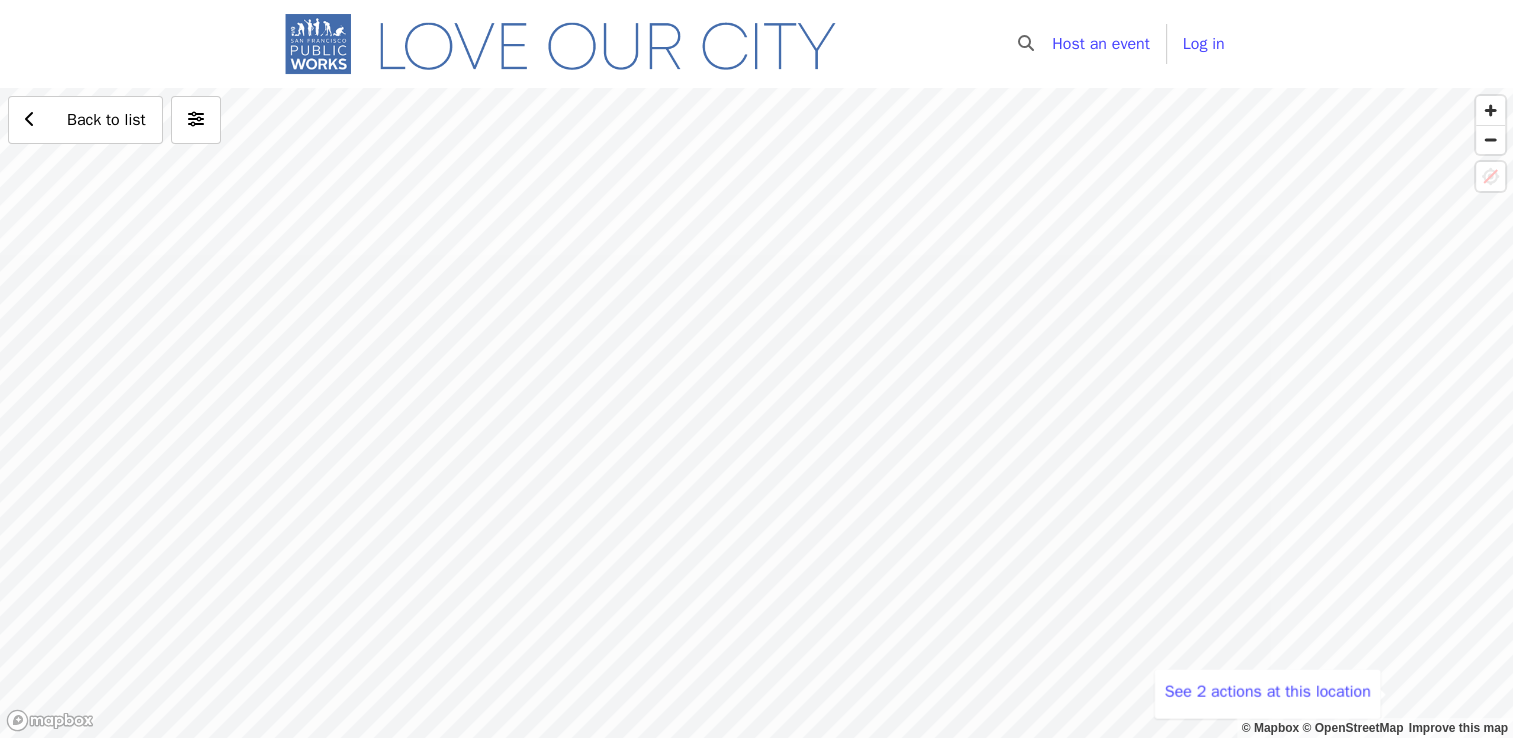 drag, startPoint x: 1299, startPoint y: 282, endPoint x: 1282, endPoint y: 782, distance: 500.2889 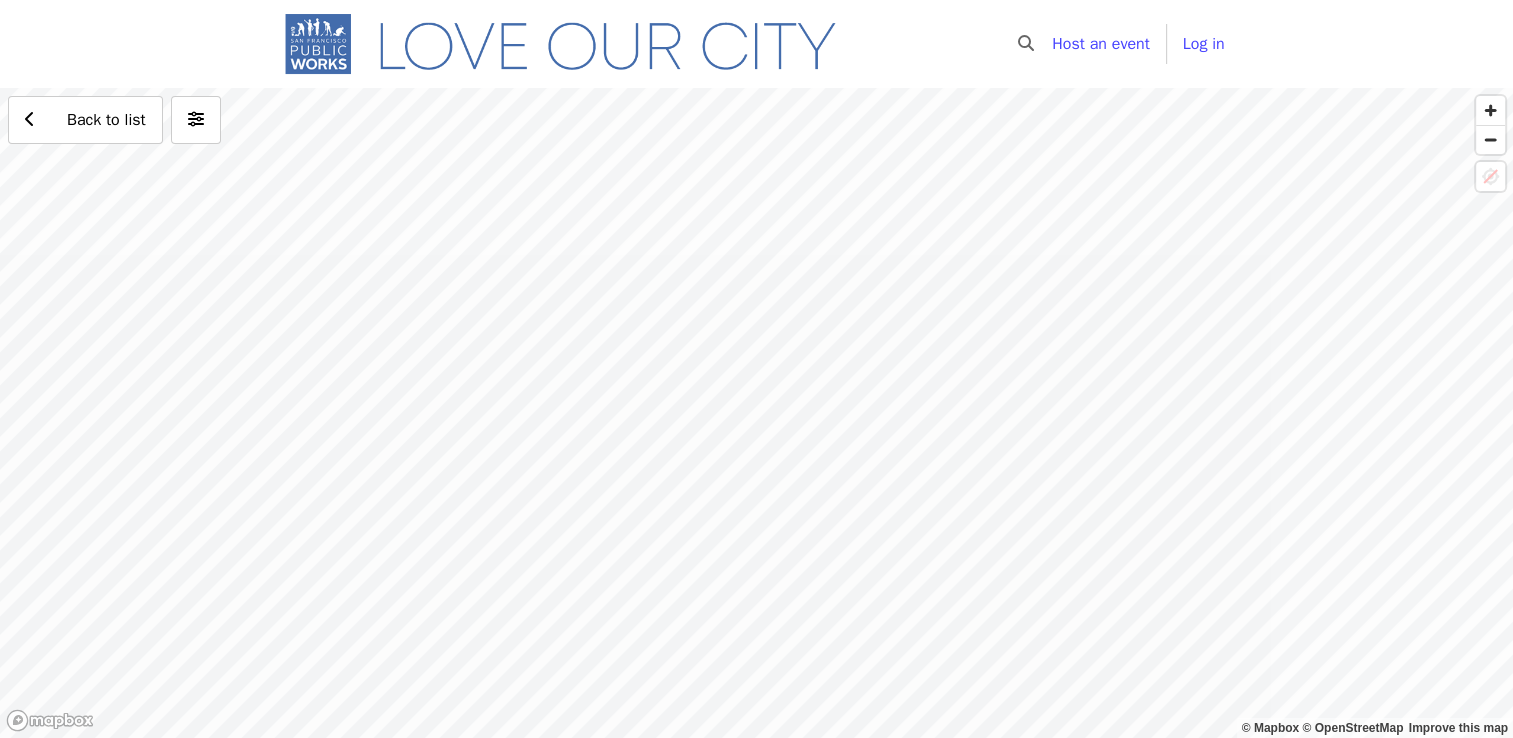drag, startPoint x: 1221, startPoint y: 501, endPoint x: 1307, endPoint y: 784, distance: 295.77863 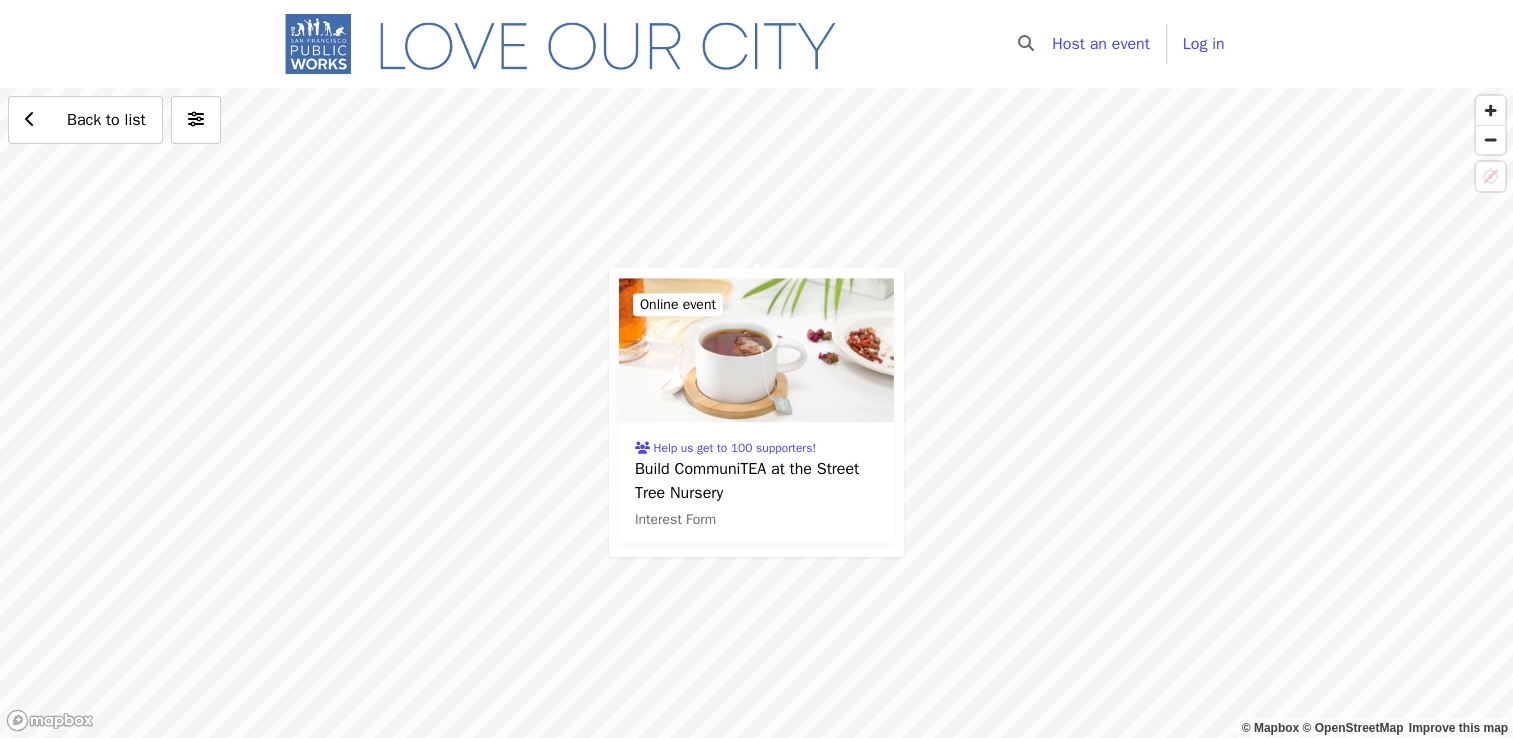 click on "Help us get to 100 supporters! Build CommuniTEA at the Street Tree Nursery Interest Form Online event Back to list" at bounding box center (756, 413) 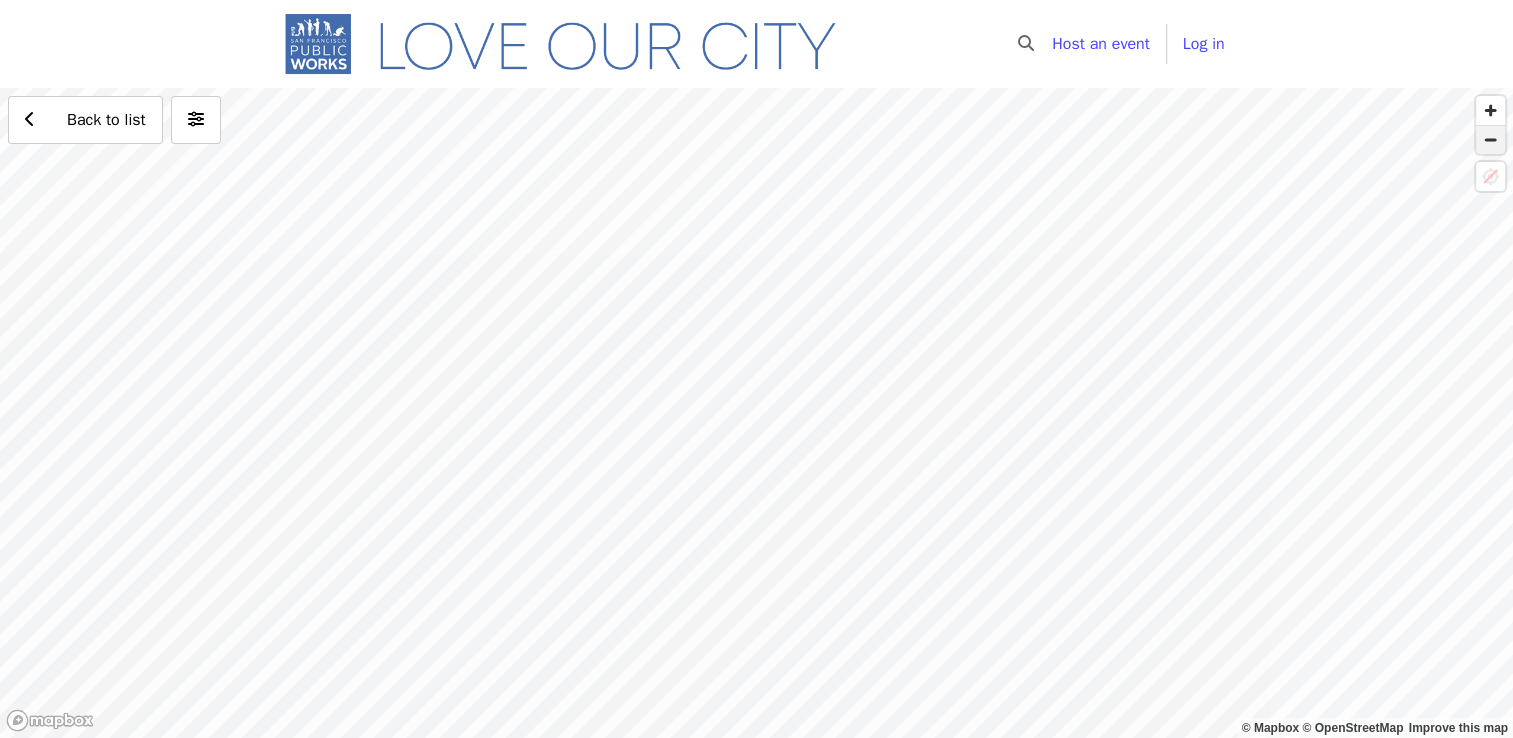 click at bounding box center (1490, 140) 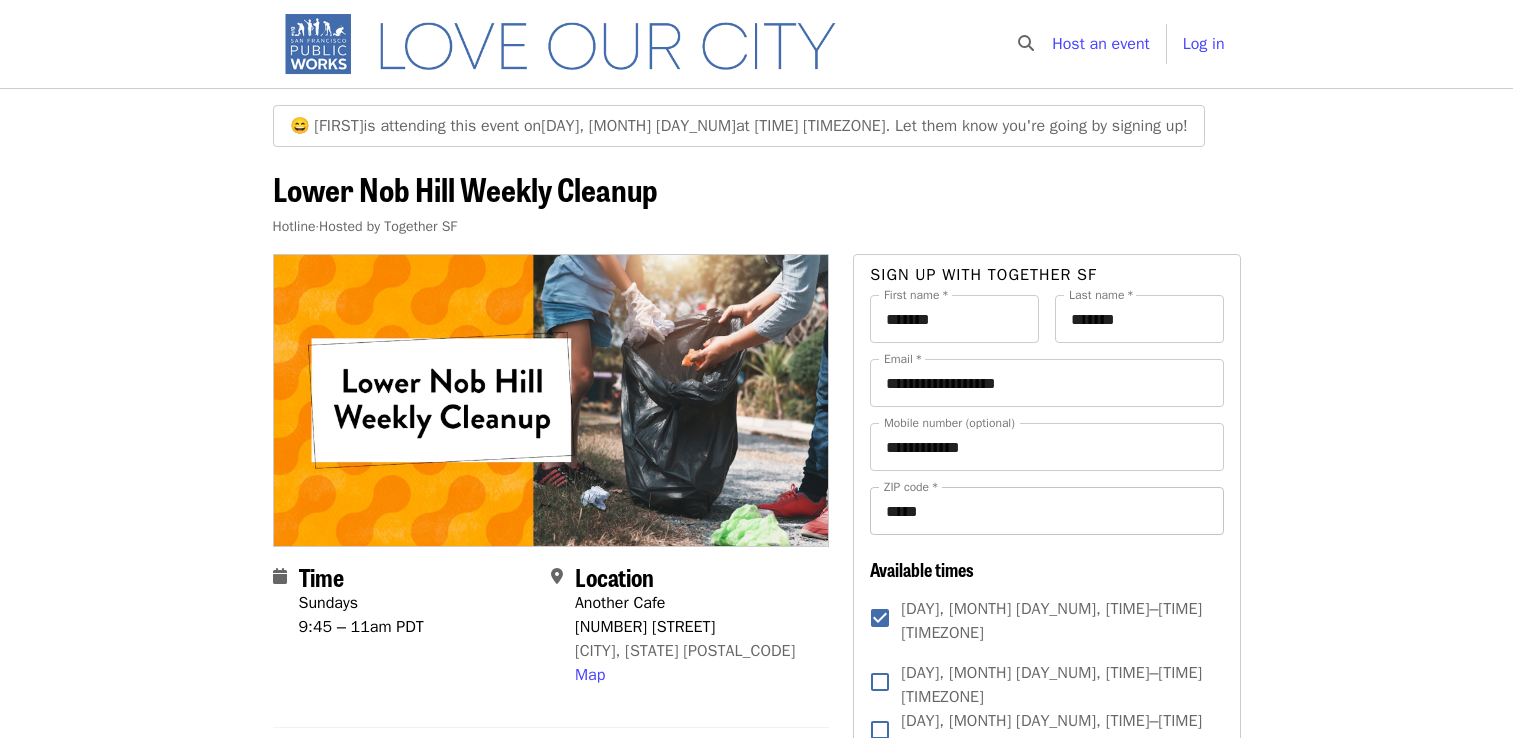 scroll, scrollTop: 0, scrollLeft: 0, axis: both 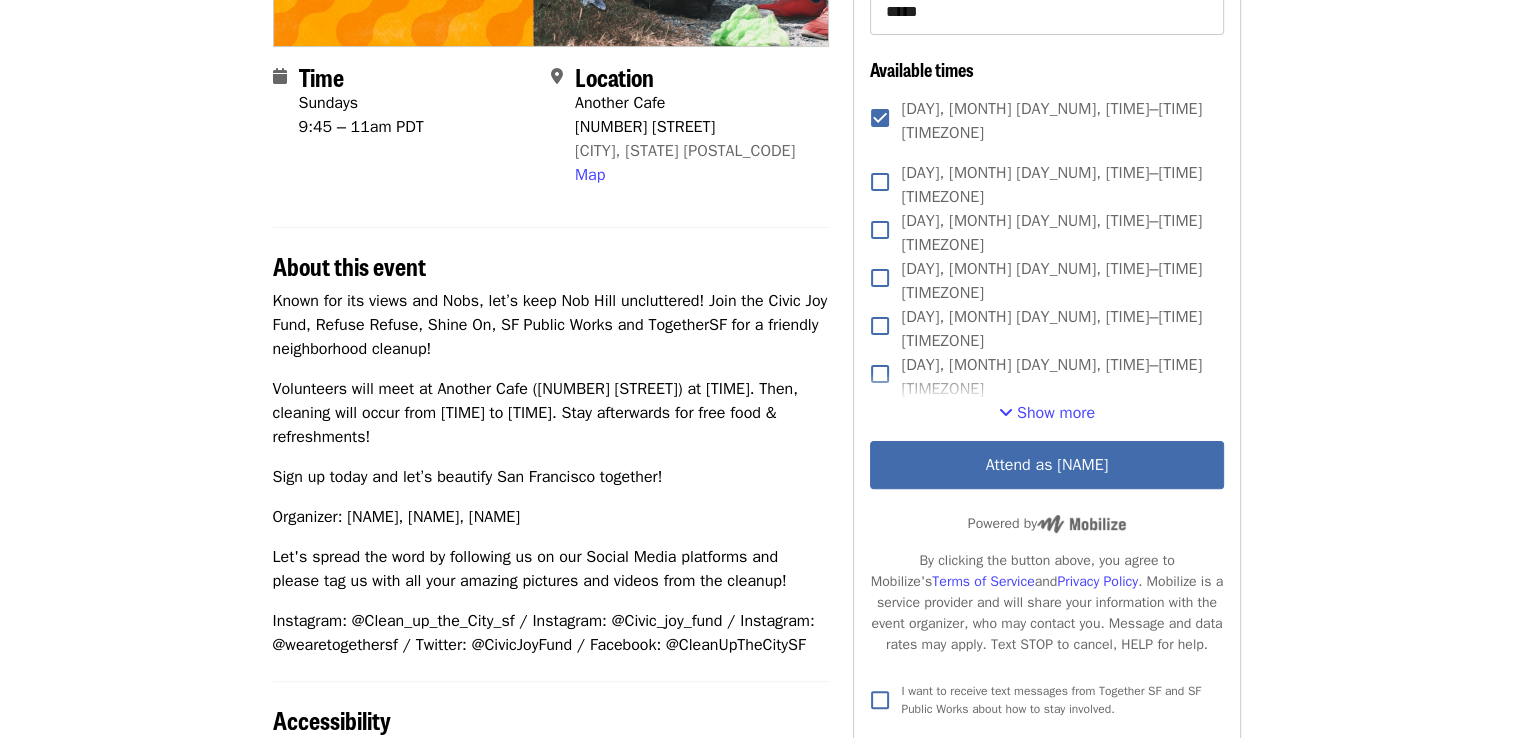 drag, startPoint x: 1518, startPoint y: 49, endPoint x: 1502, endPoint y: 146, distance: 98.31073 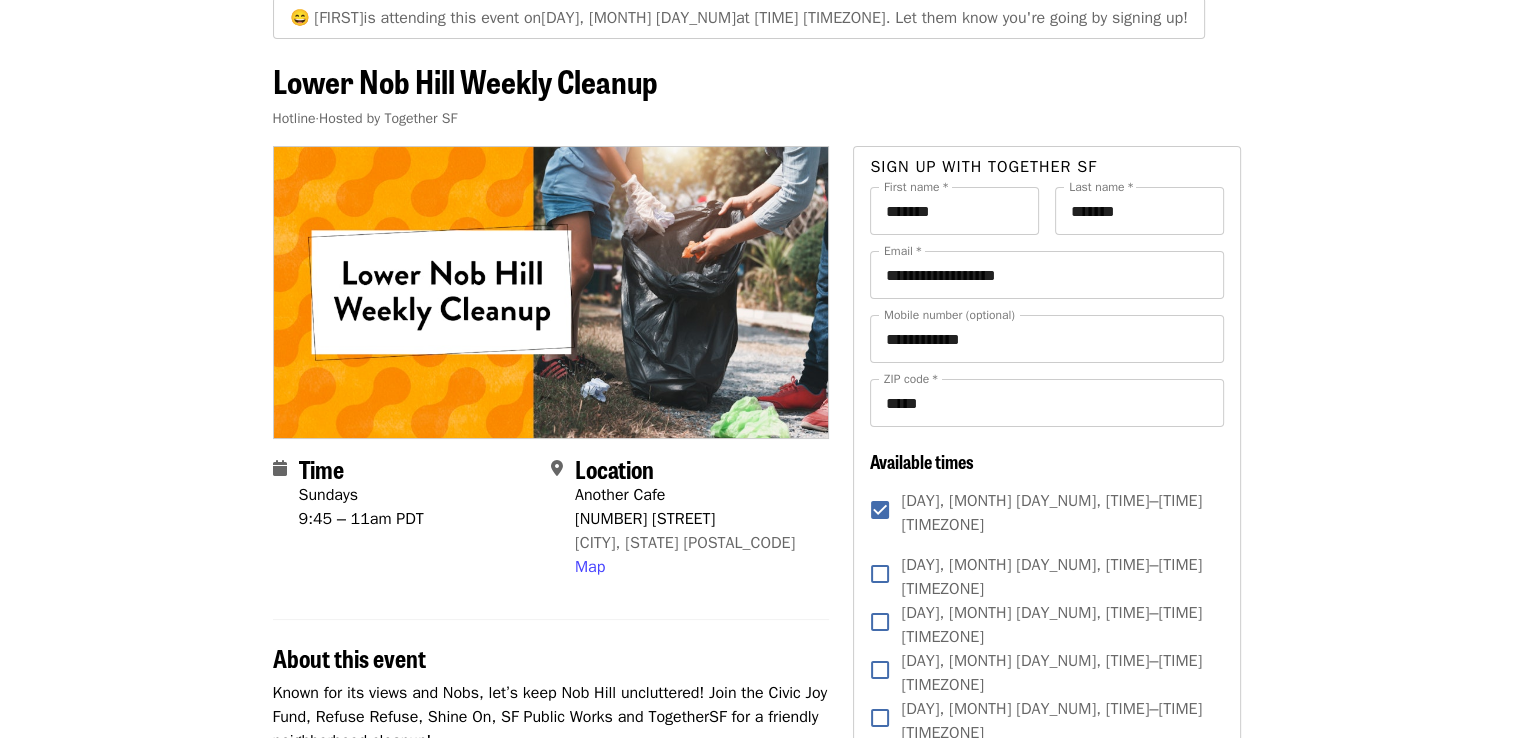 scroll, scrollTop: 0, scrollLeft: 0, axis: both 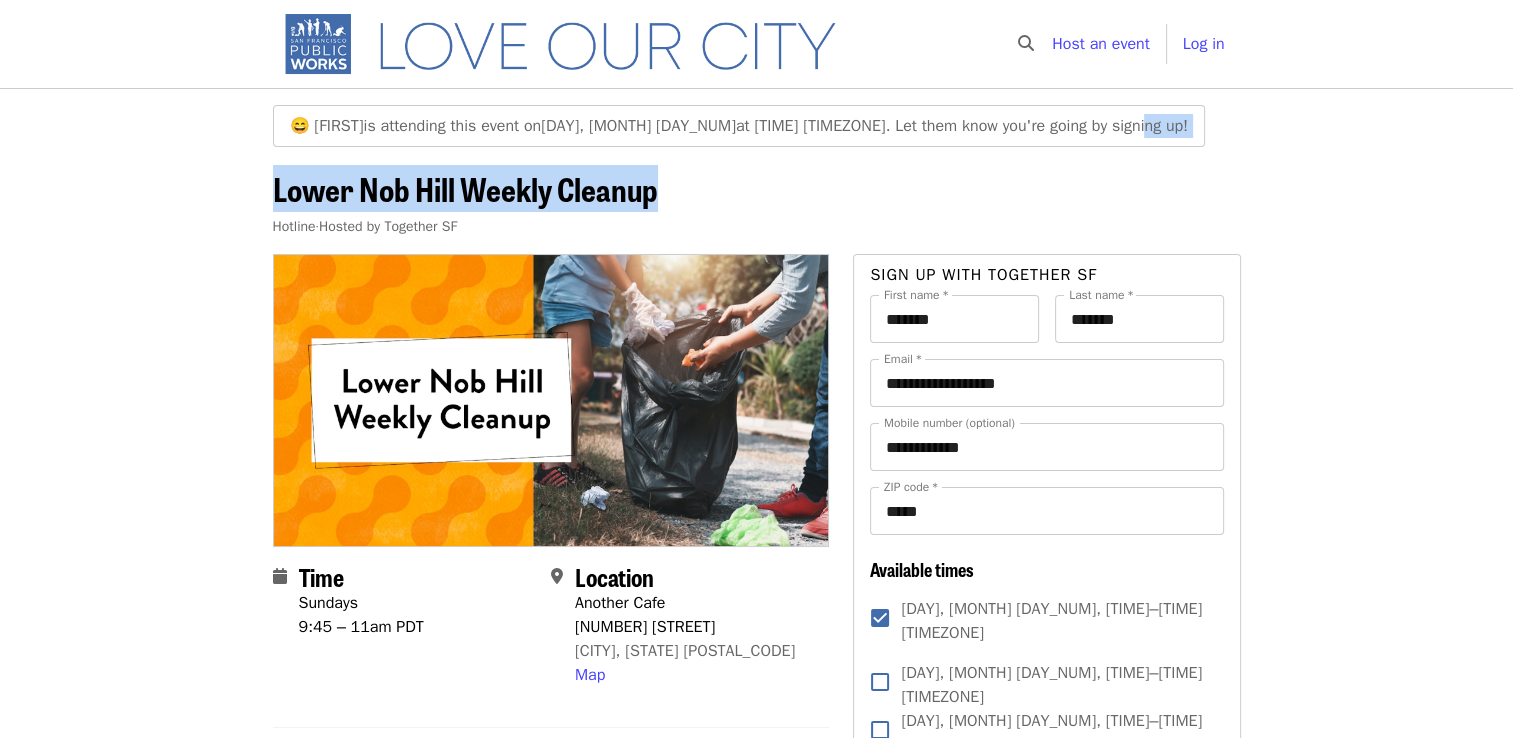 drag, startPoint x: 1510, startPoint y: 54, endPoint x: 1509, endPoint y: 149, distance: 95.005264 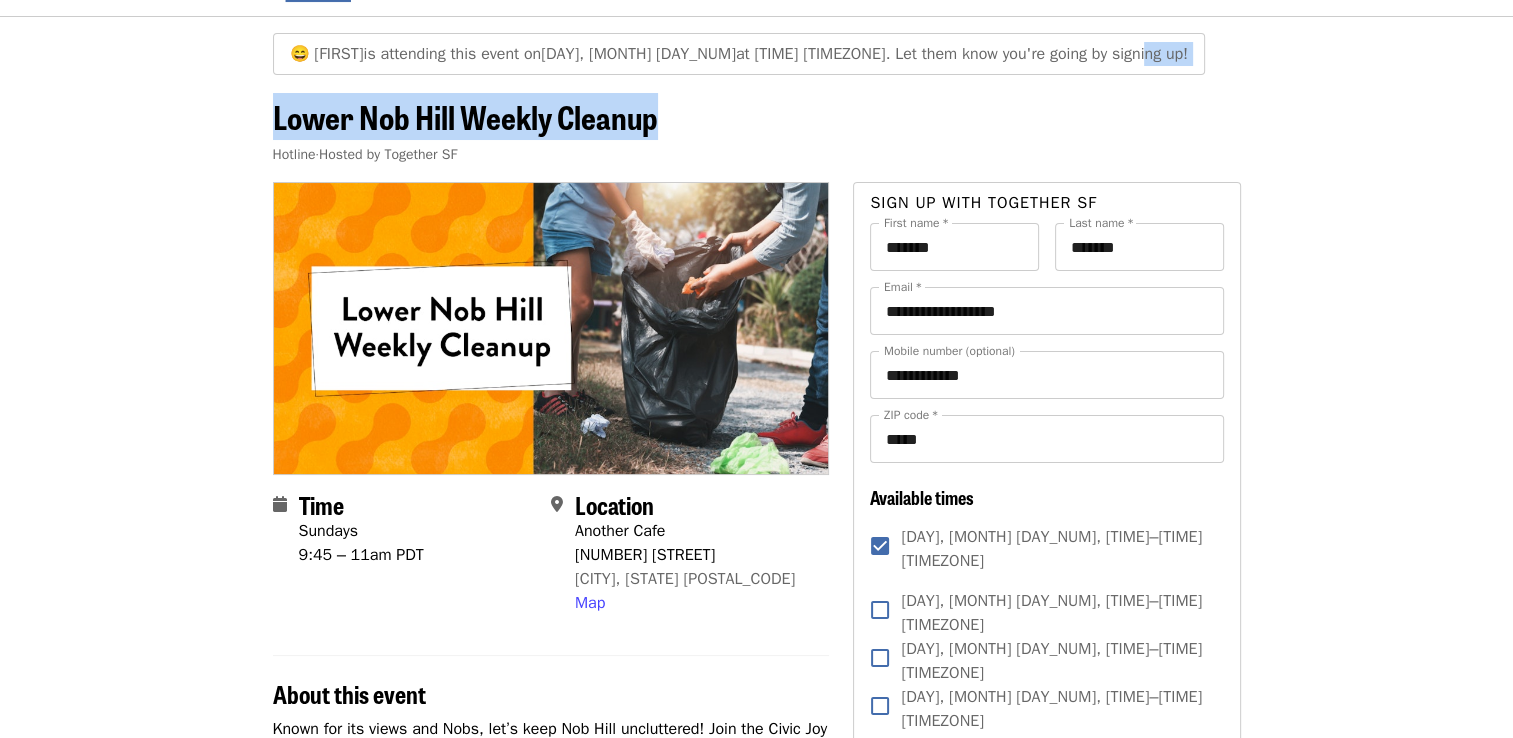 scroll, scrollTop: 0, scrollLeft: 0, axis: both 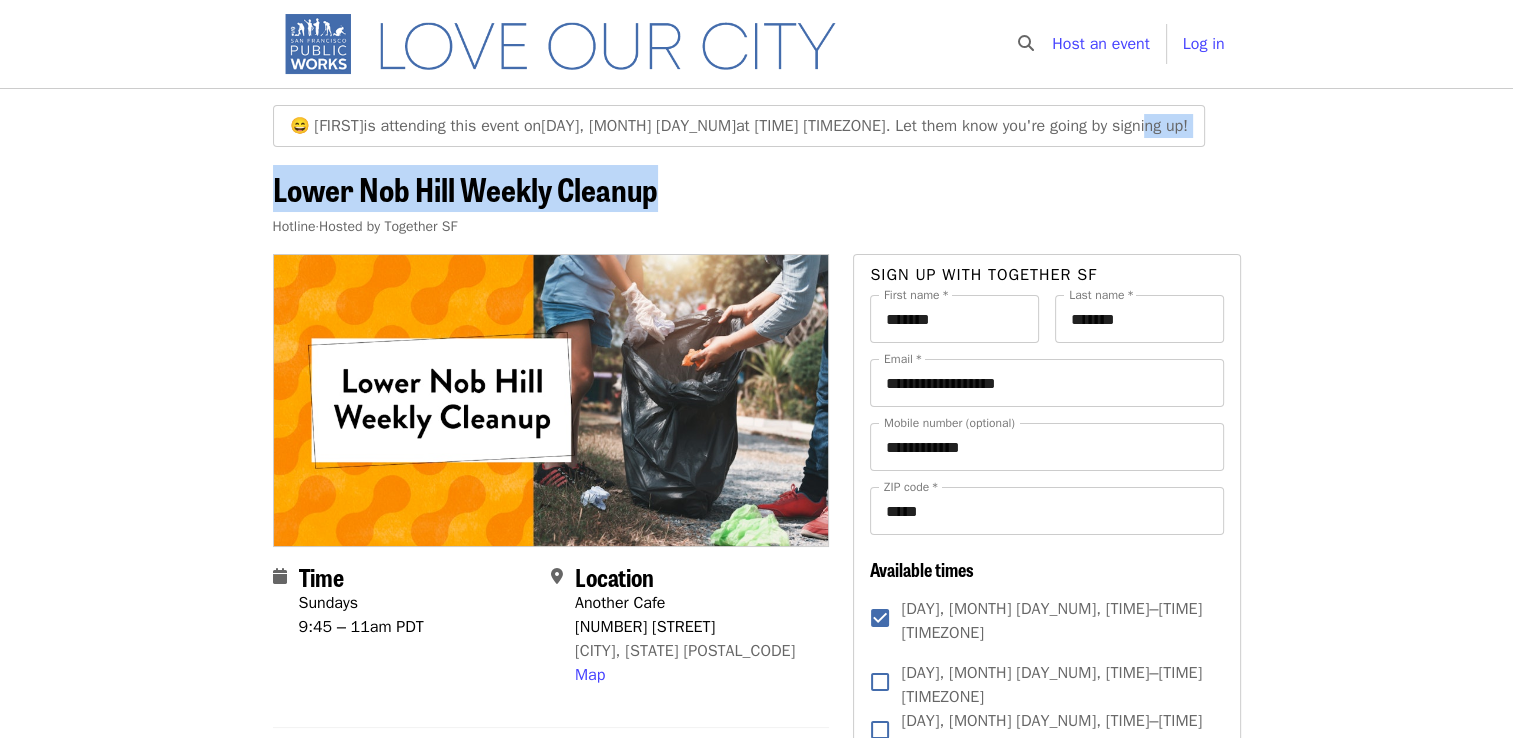 click on "Host an event" at bounding box center [1100, 44] 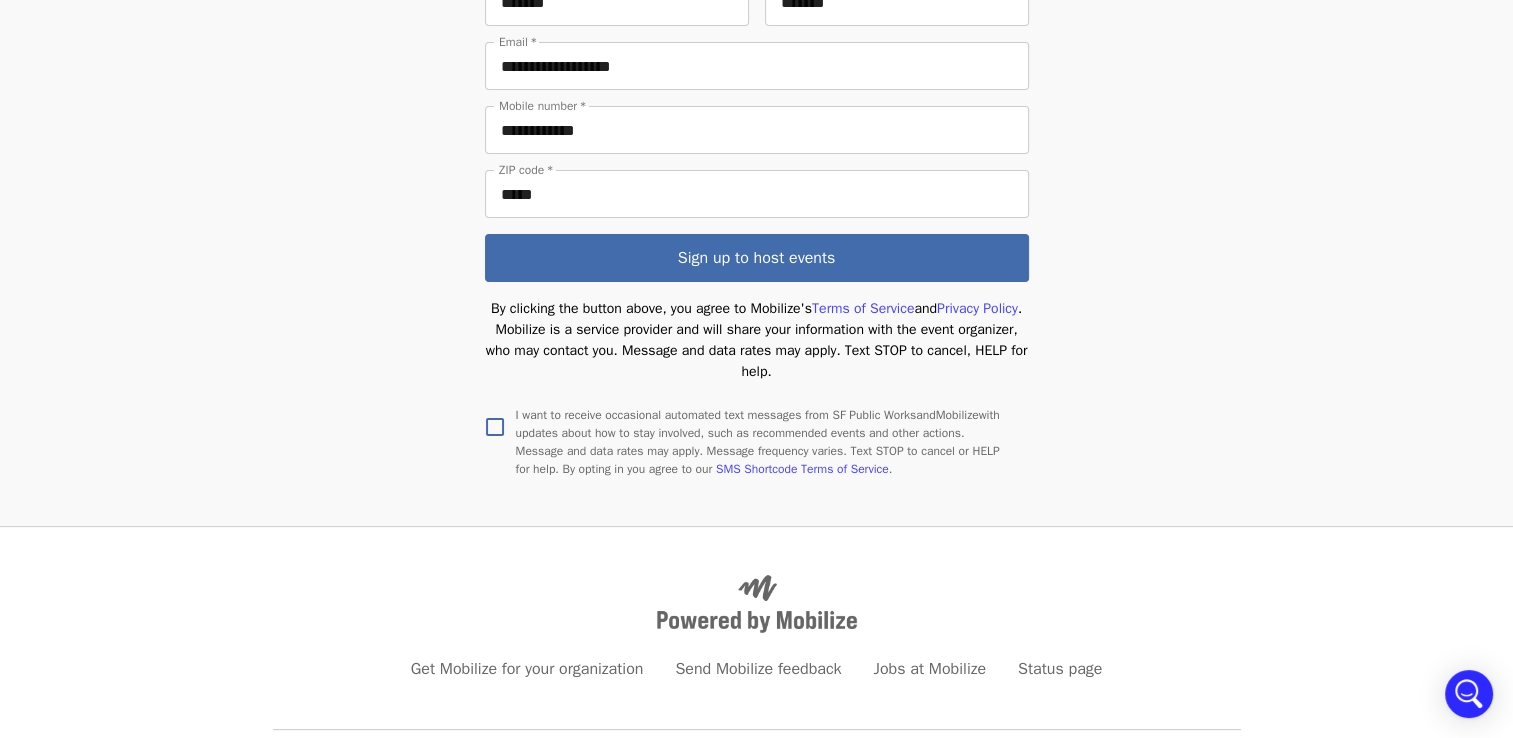 scroll, scrollTop: 304, scrollLeft: 0, axis: vertical 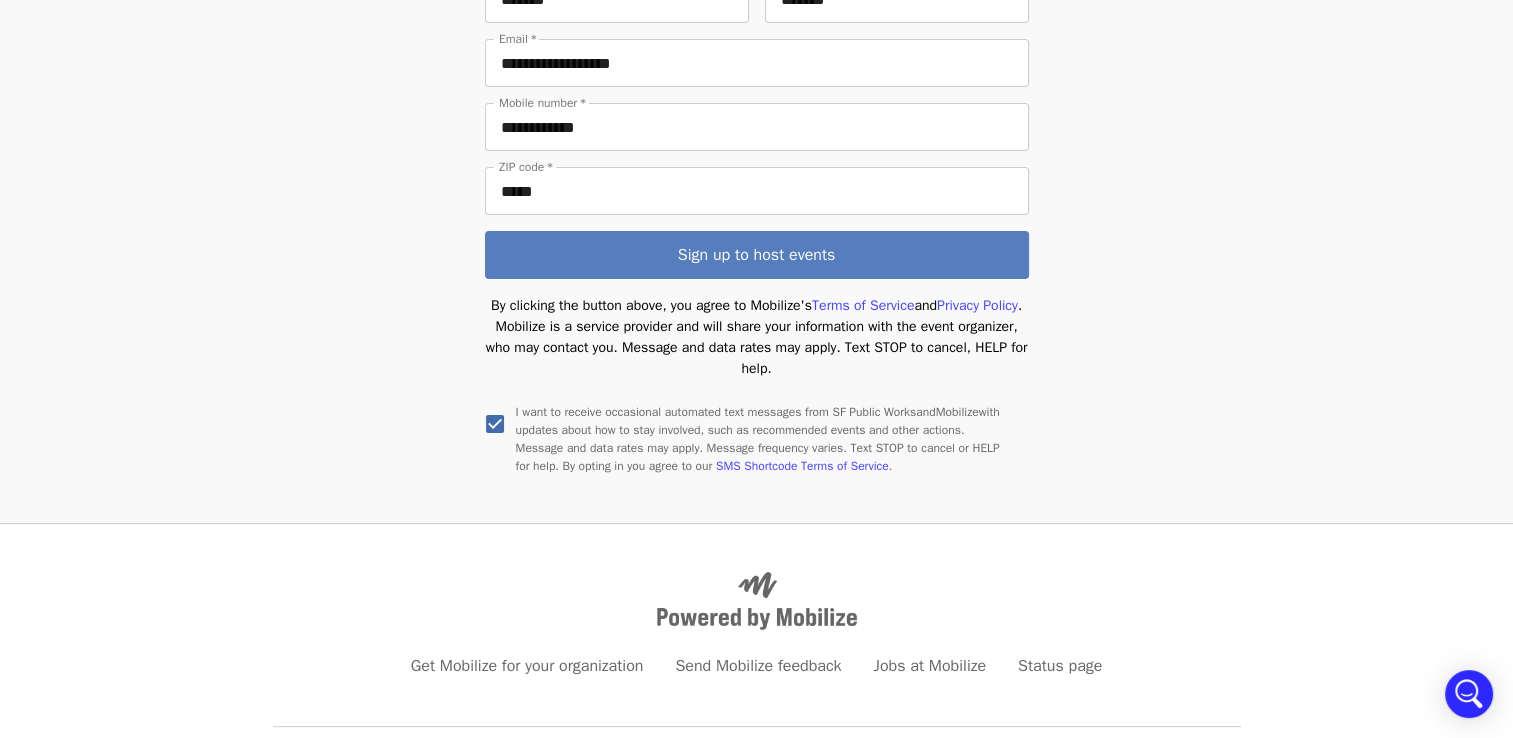 click on "Sign up to host events" at bounding box center (757, 255) 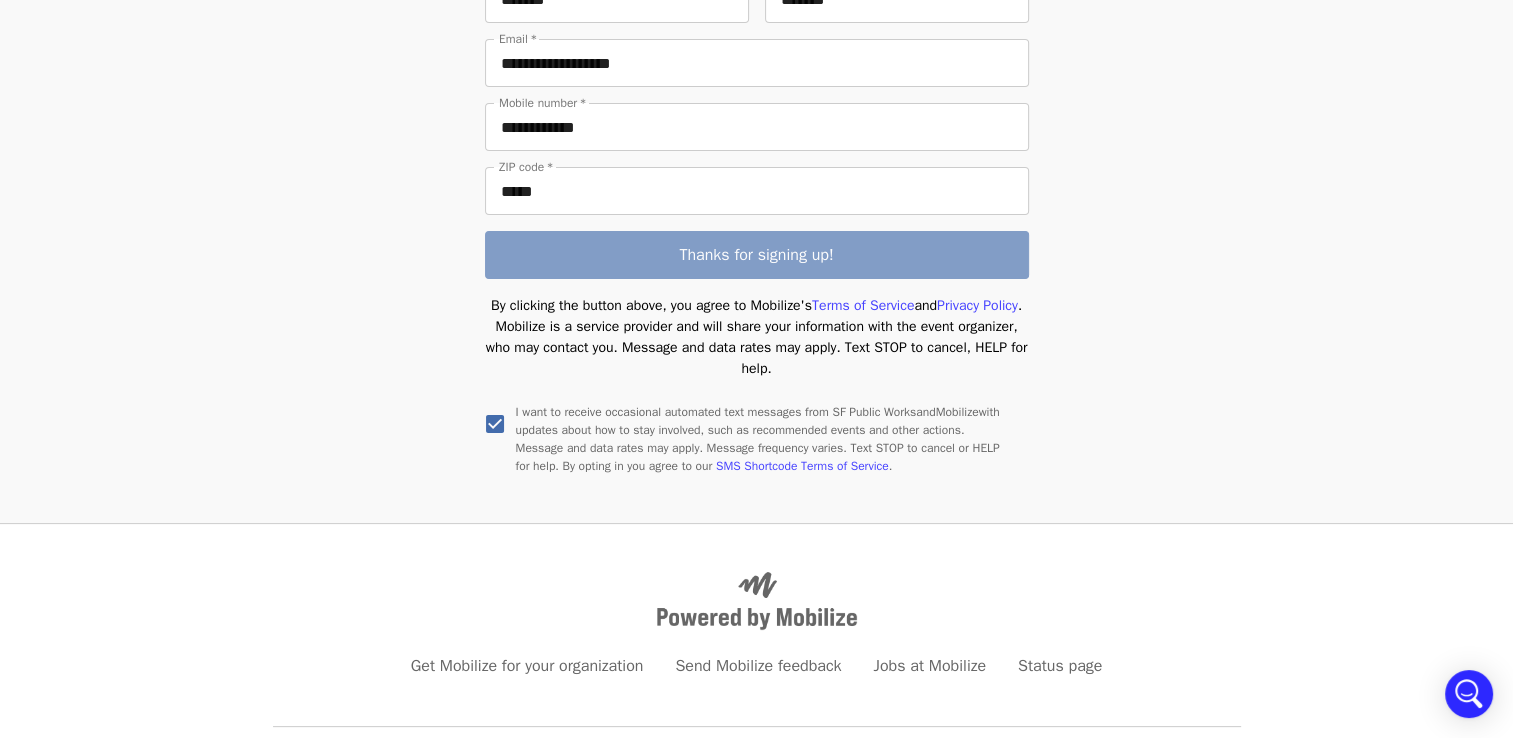 scroll, scrollTop: 0, scrollLeft: 0, axis: both 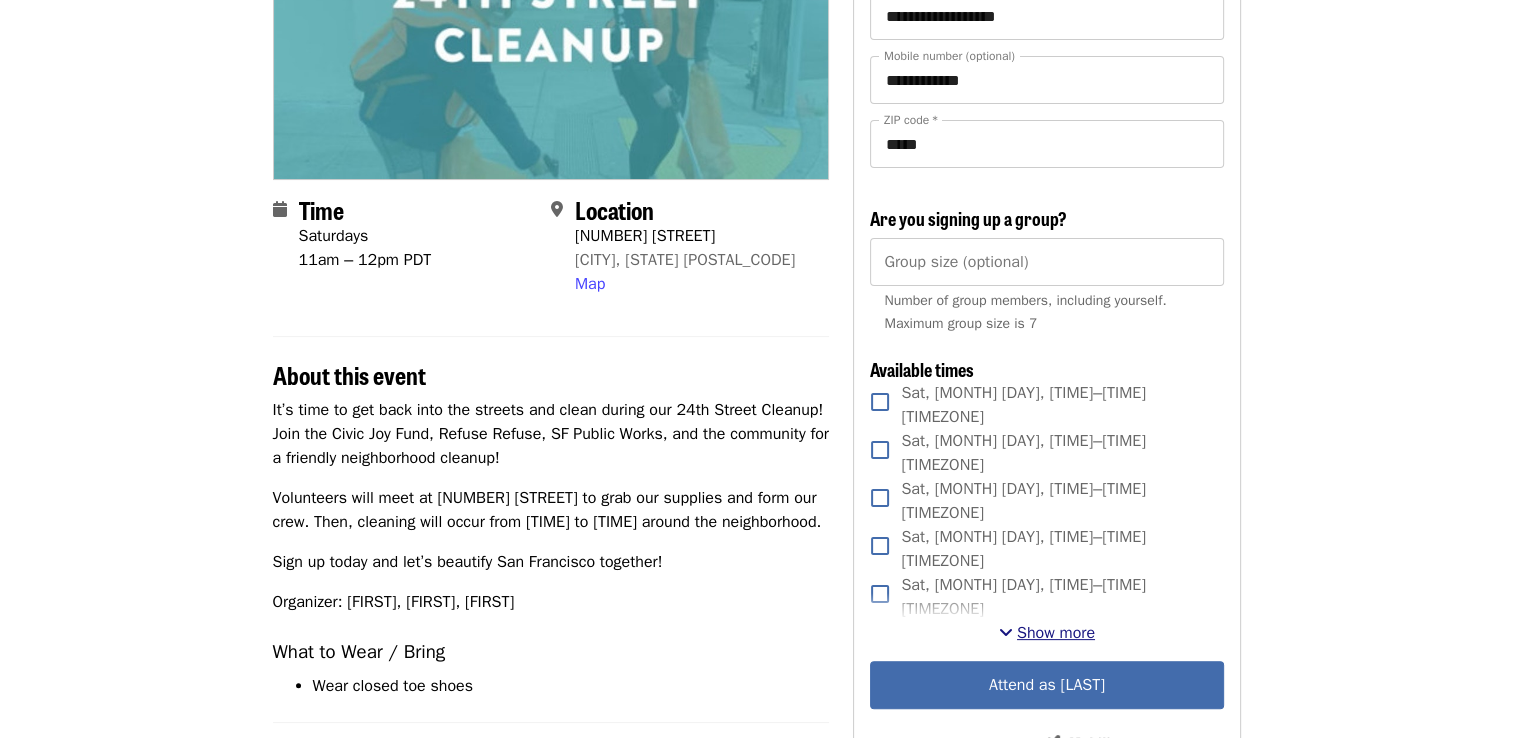click on "Show more" at bounding box center (1056, 633) 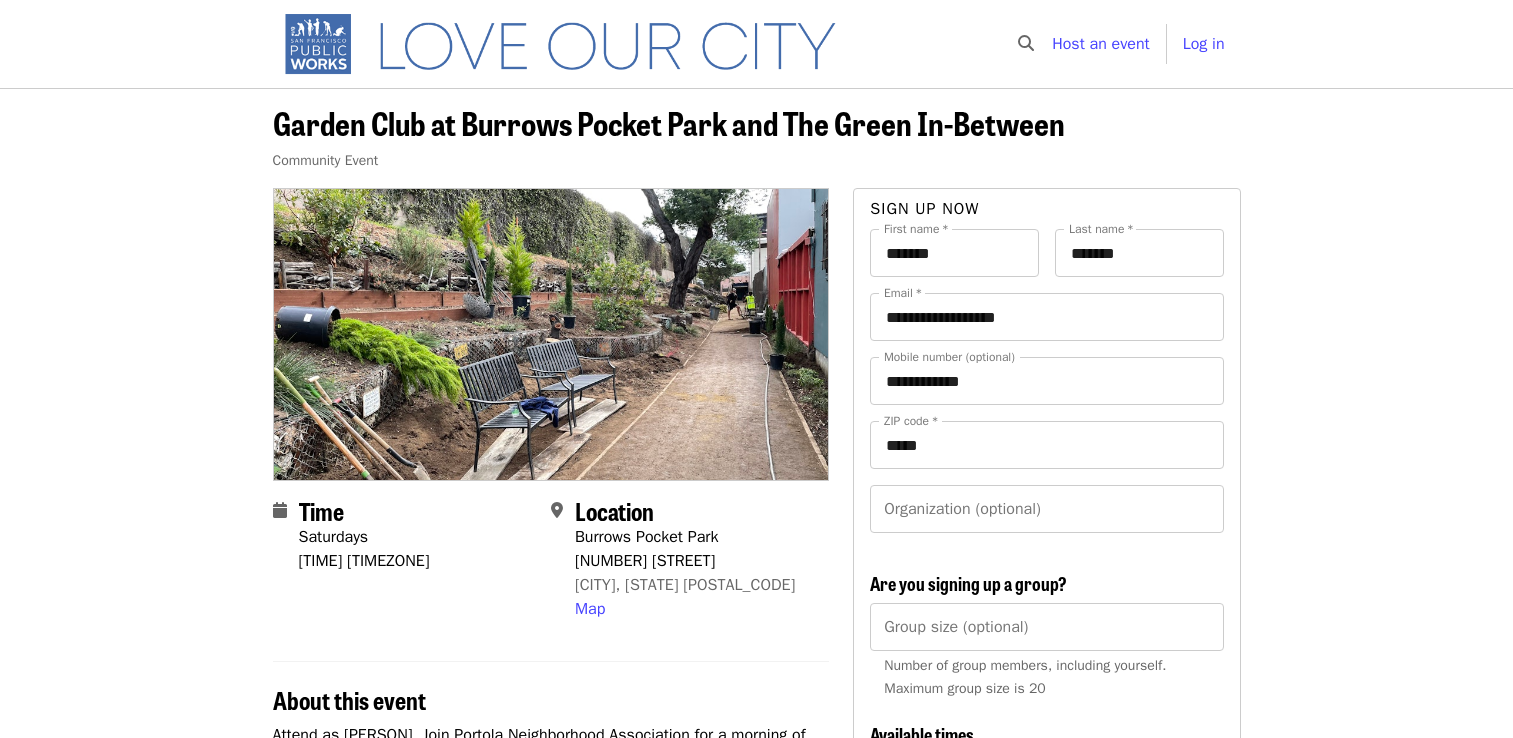 scroll, scrollTop: 0, scrollLeft: 0, axis: both 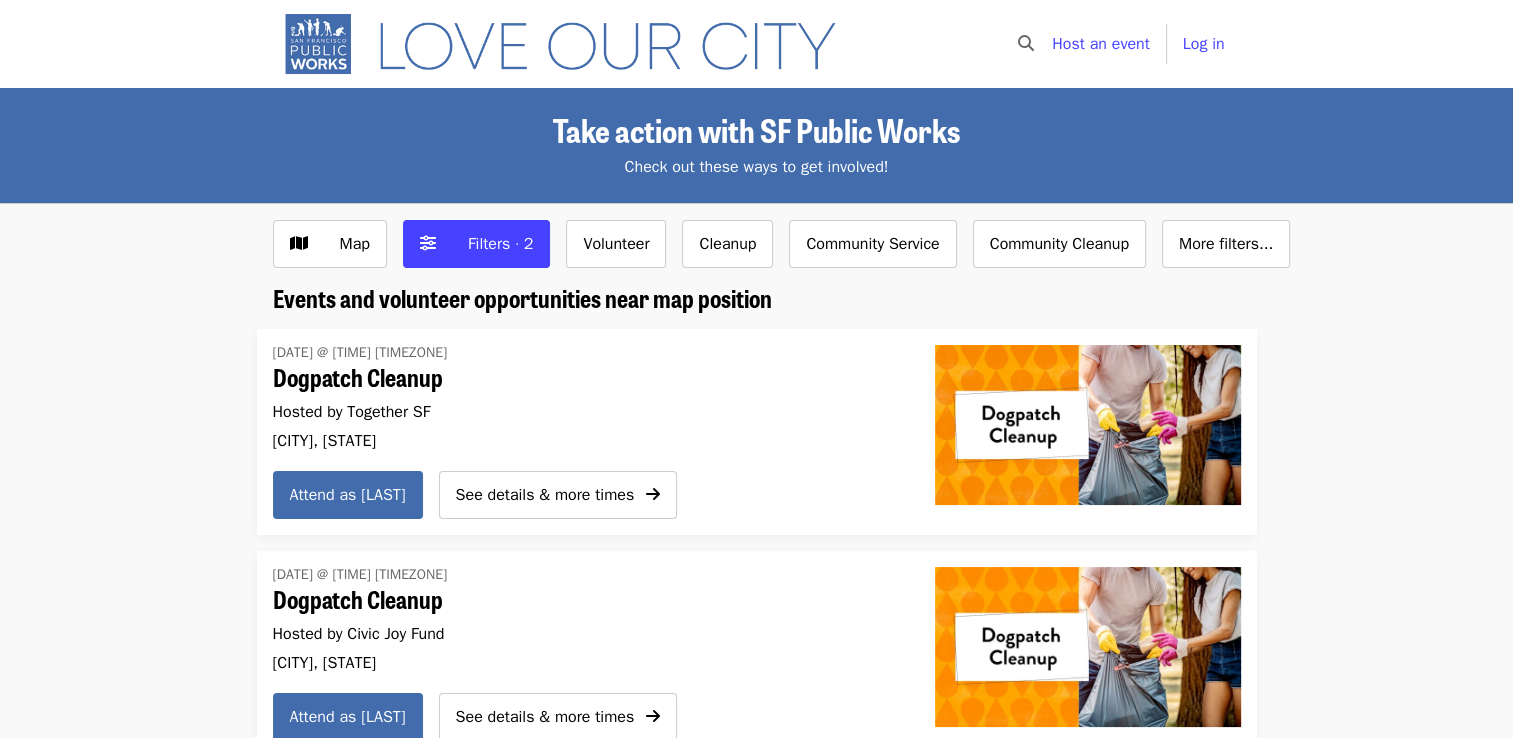 click on "Dogpatch Cleanup" at bounding box center (580, 377) 